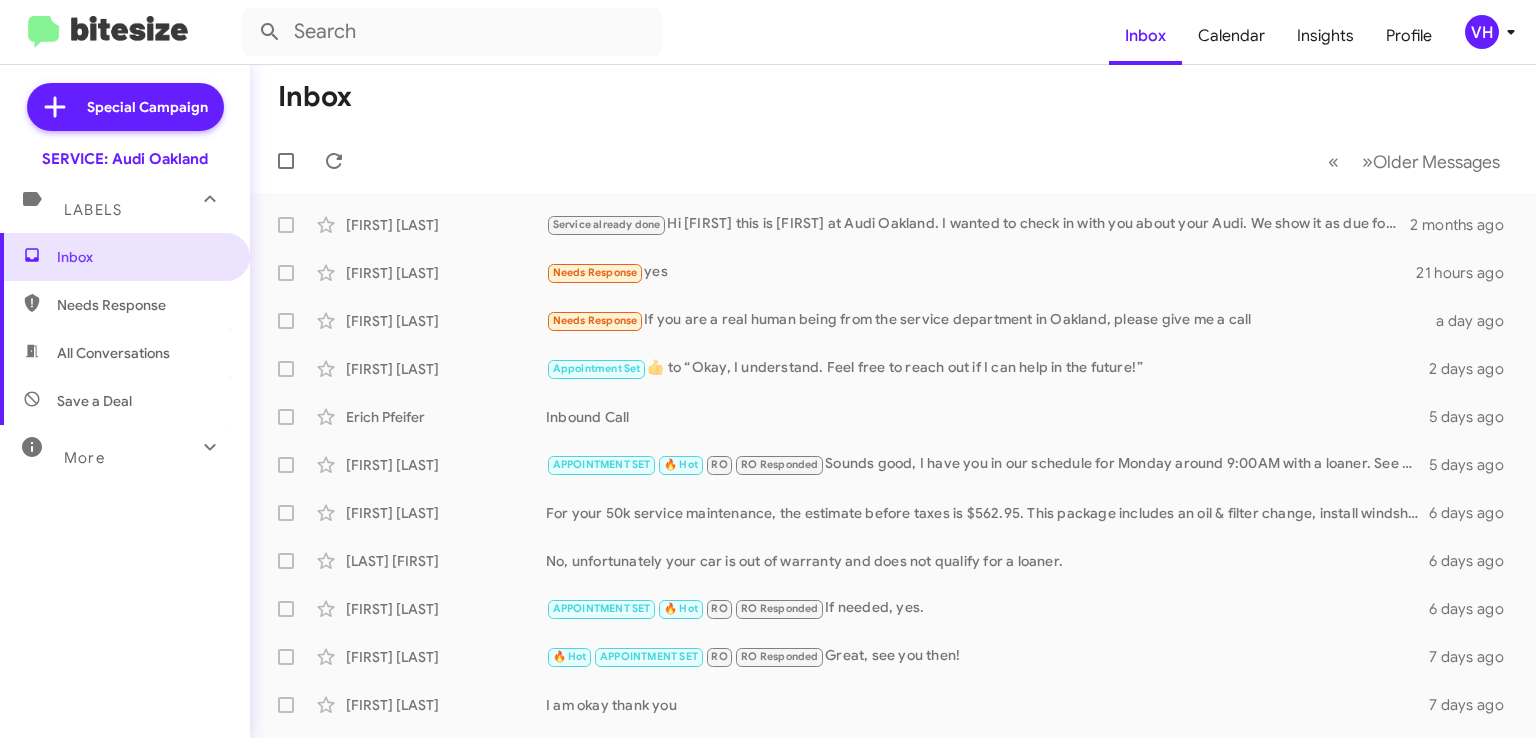 scroll, scrollTop: 0, scrollLeft: 0, axis: both 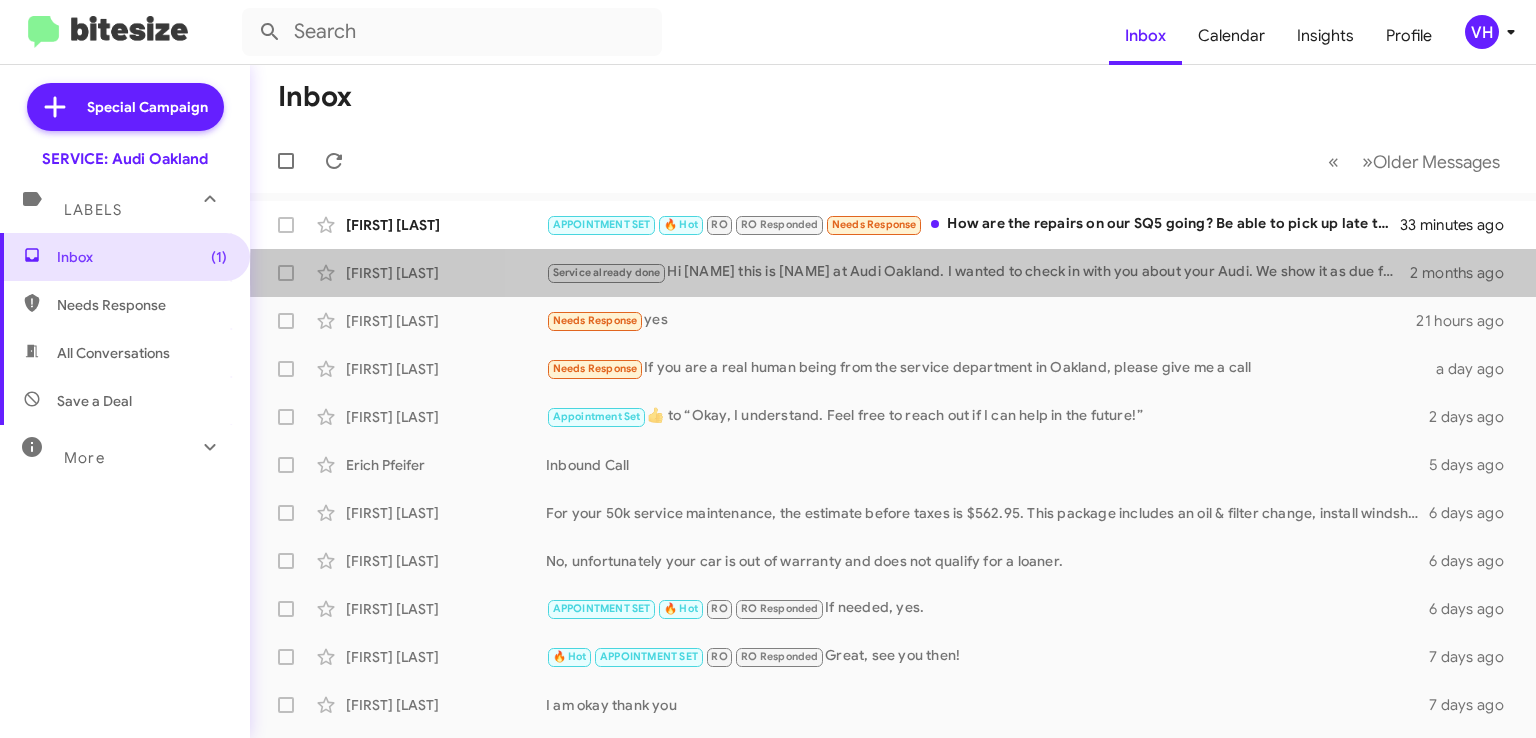 click on "Service already done   Hi Shaun this is Josh Spier at Audi Oakland. I wanted to check in with you about your Audi. We show it as due for service. Do you have any questions that I can answer for you?" 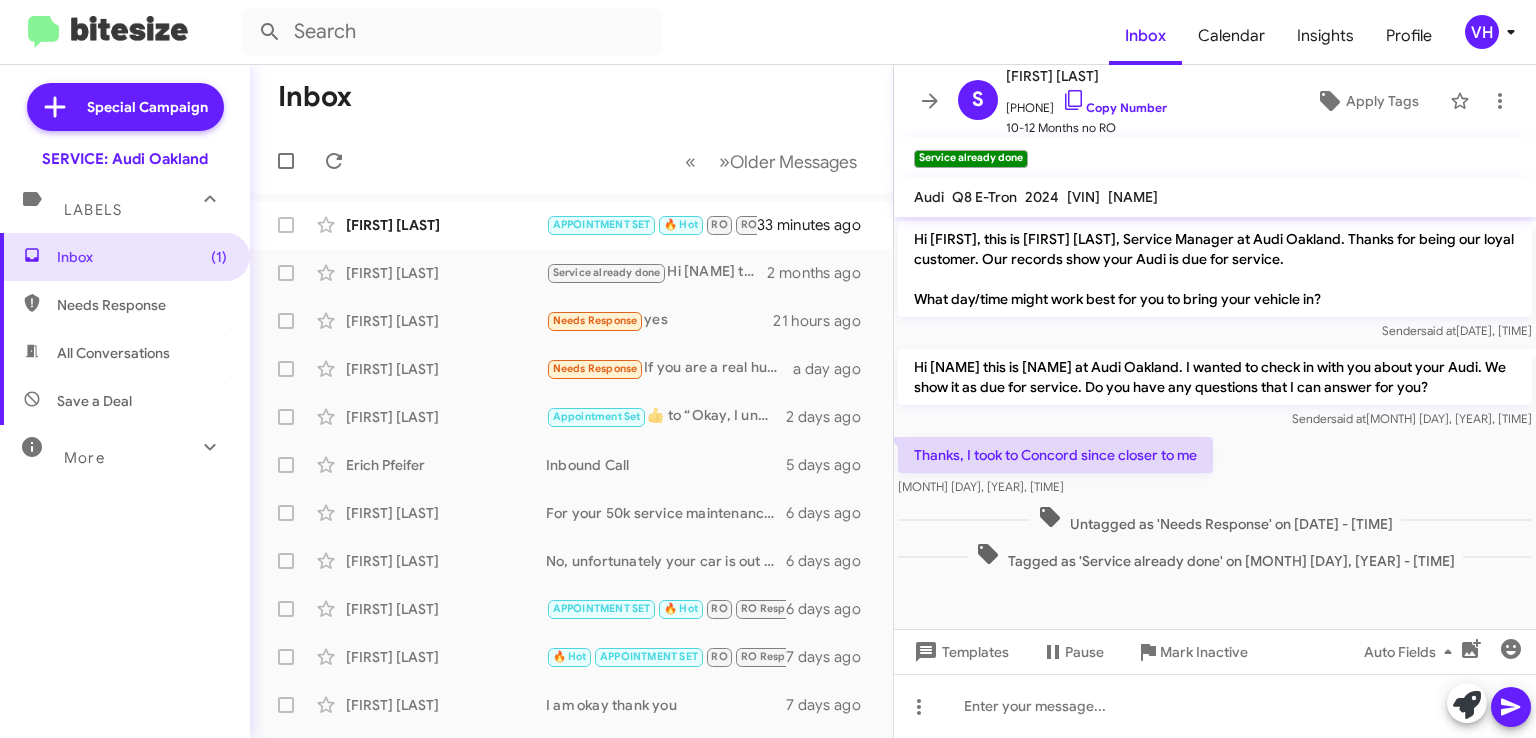 click on "[FIRST] [LAST]" 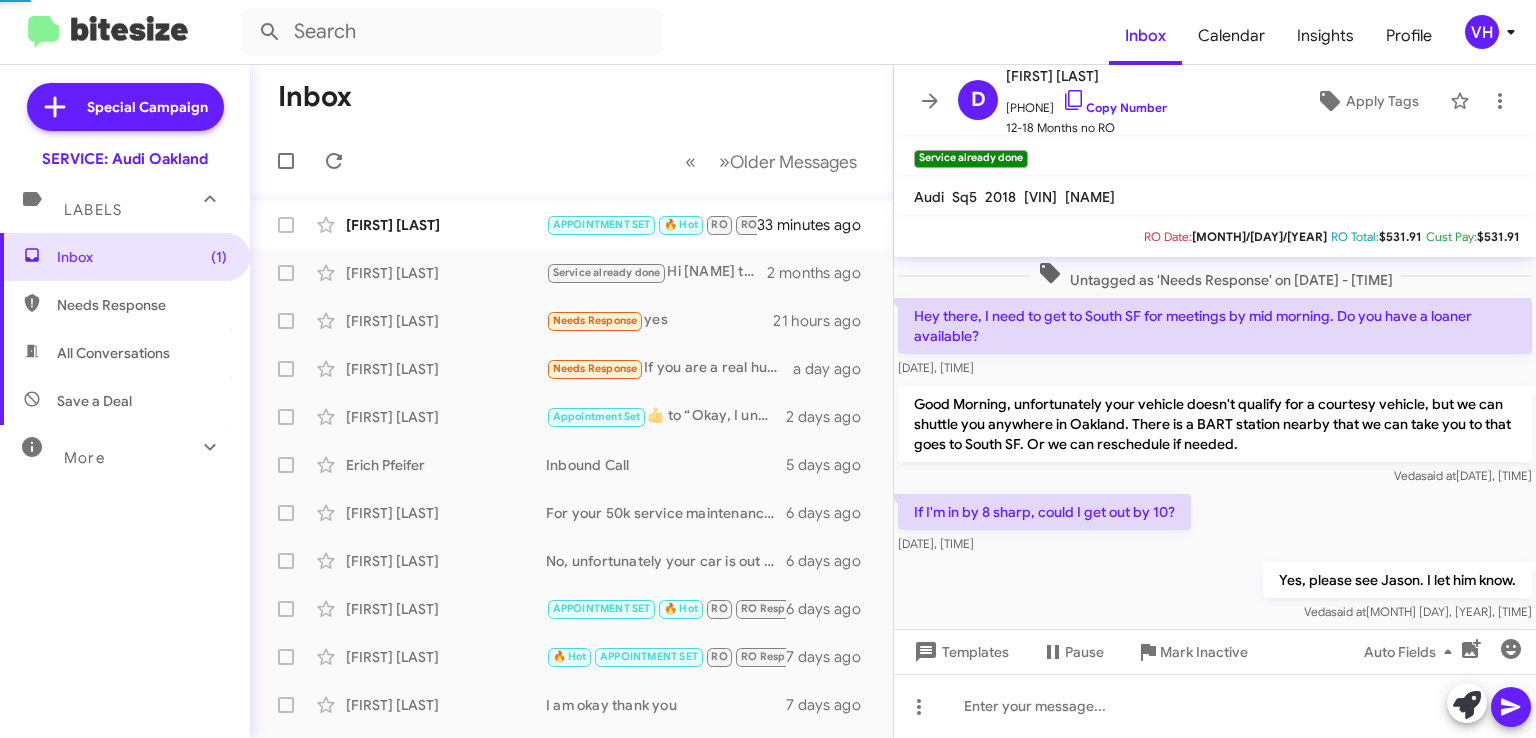 scroll, scrollTop: 1065, scrollLeft: 0, axis: vertical 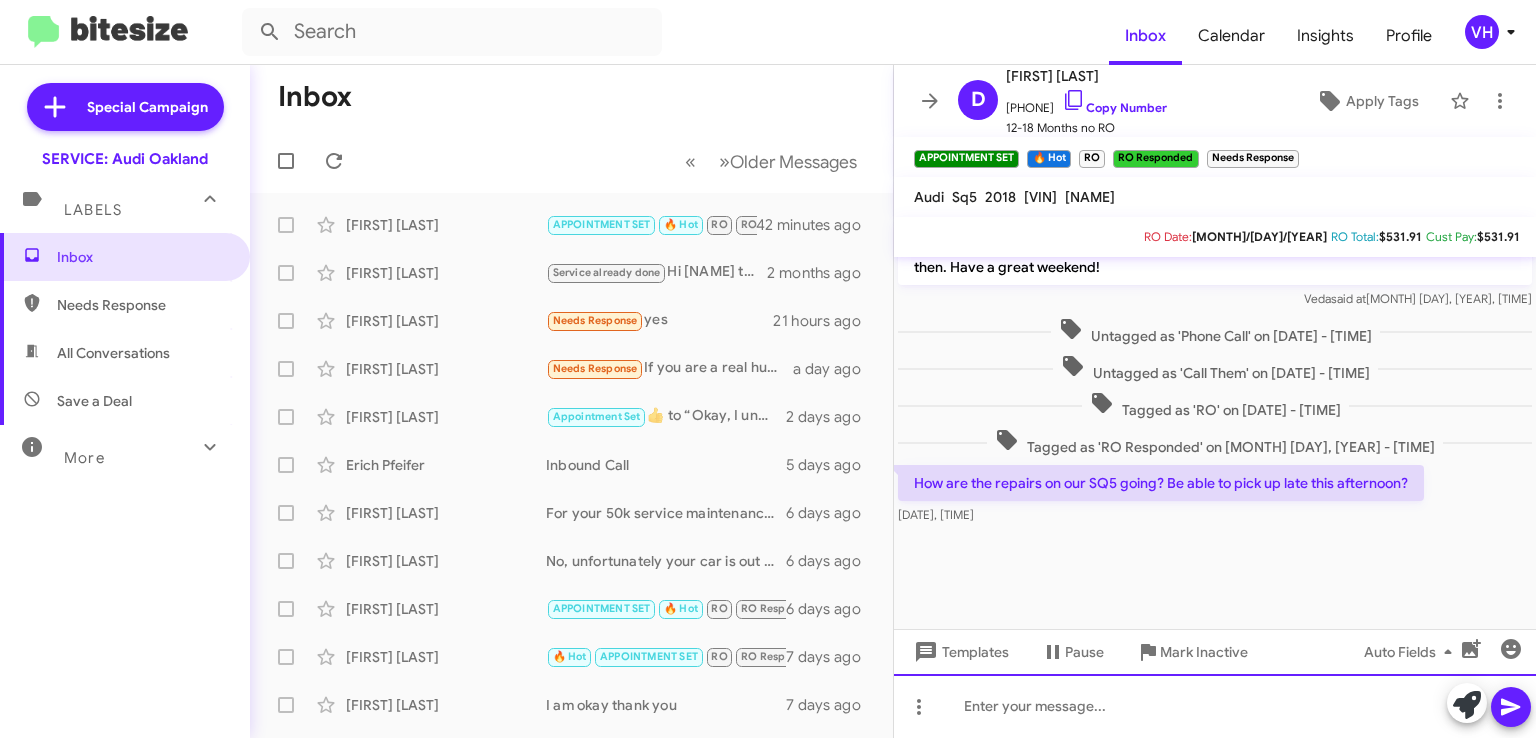 click 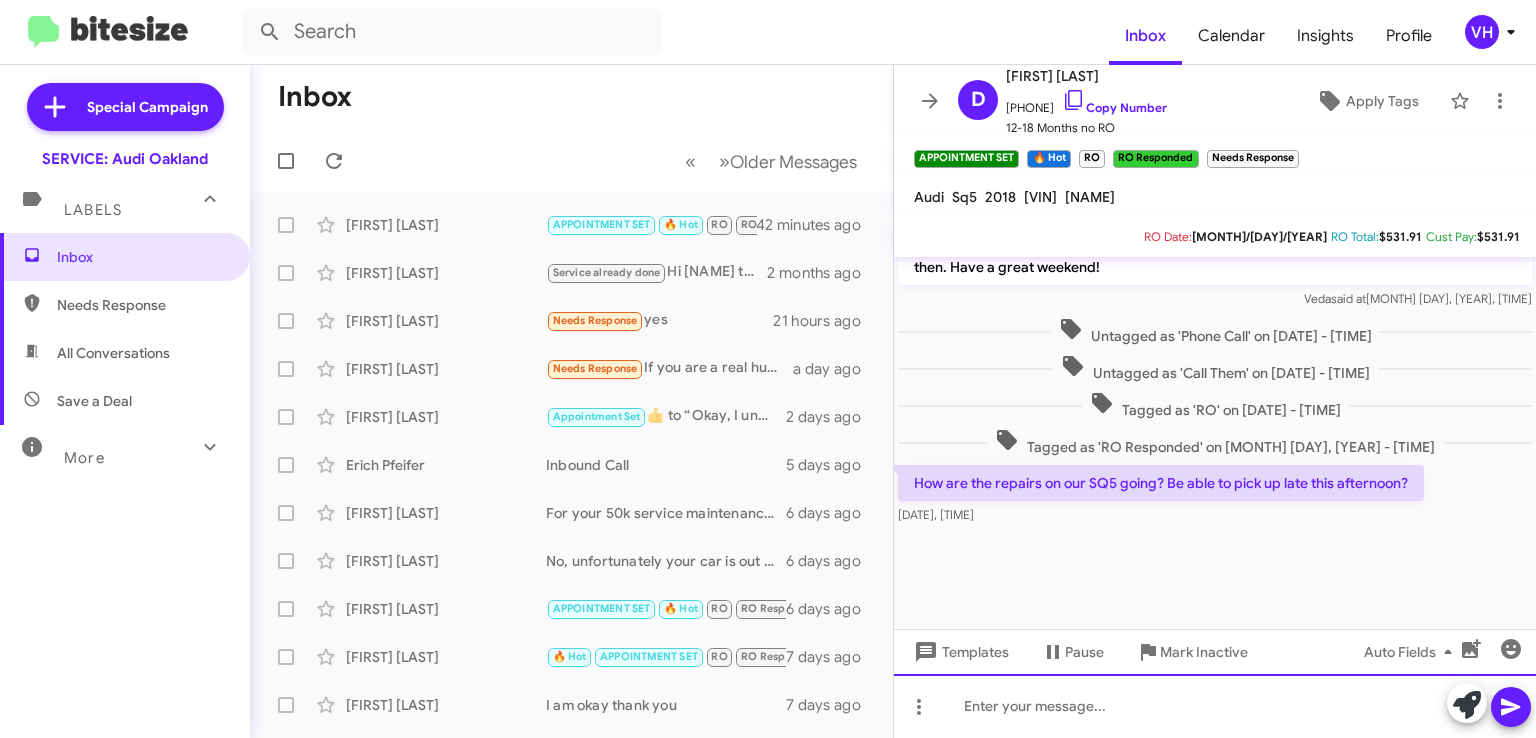 type 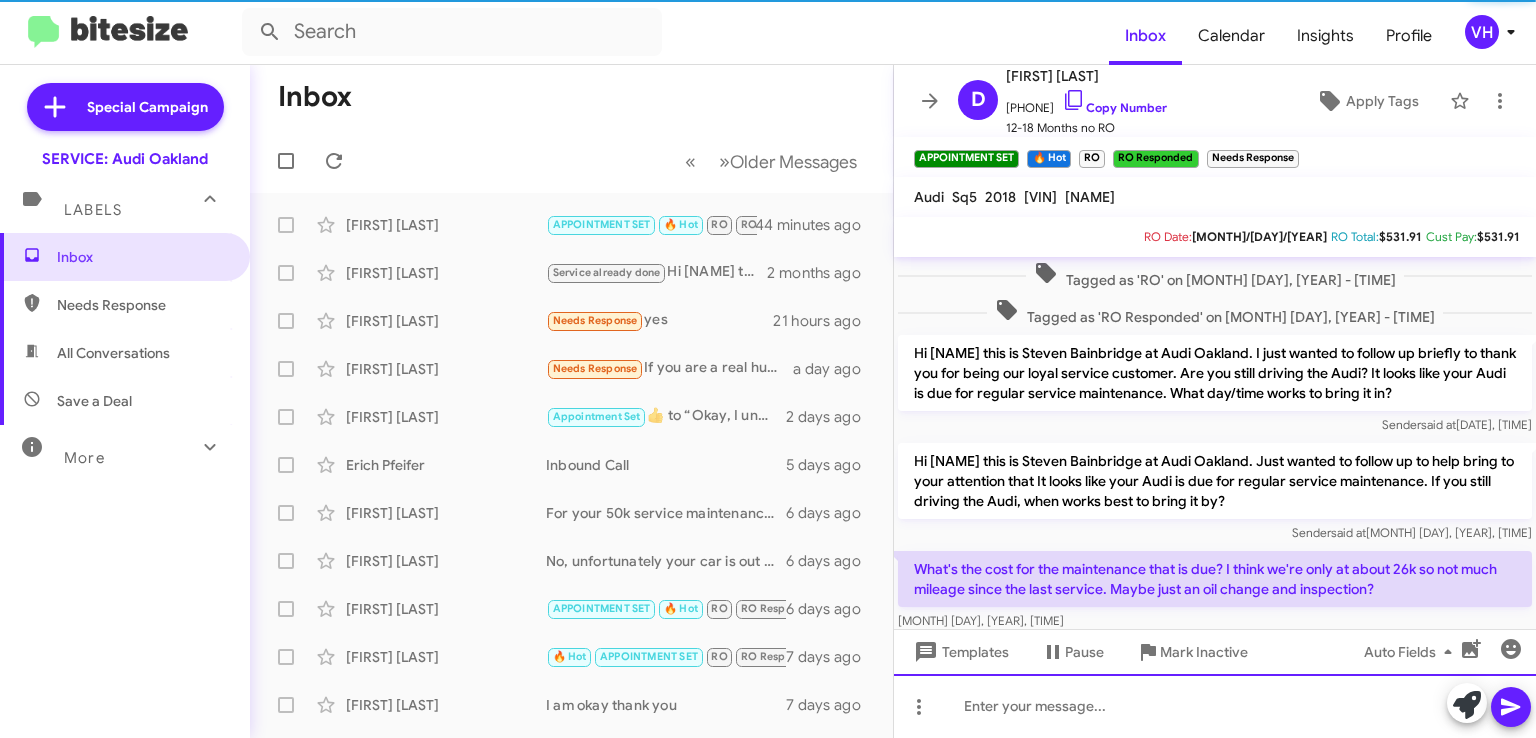 scroll, scrollTop: 100, scrollLeft: 0, axis: vertical 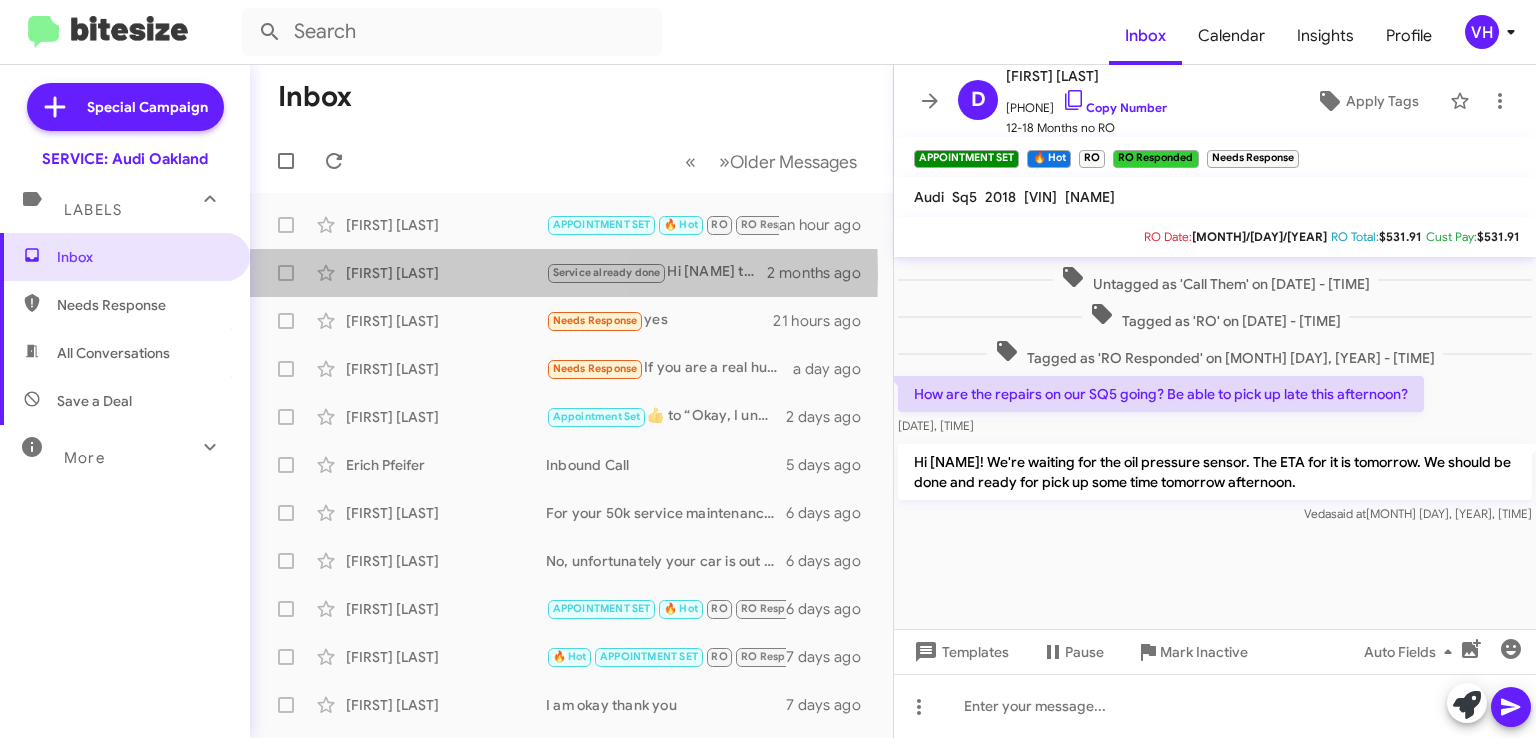 click on "[FIRST] [LAST]" 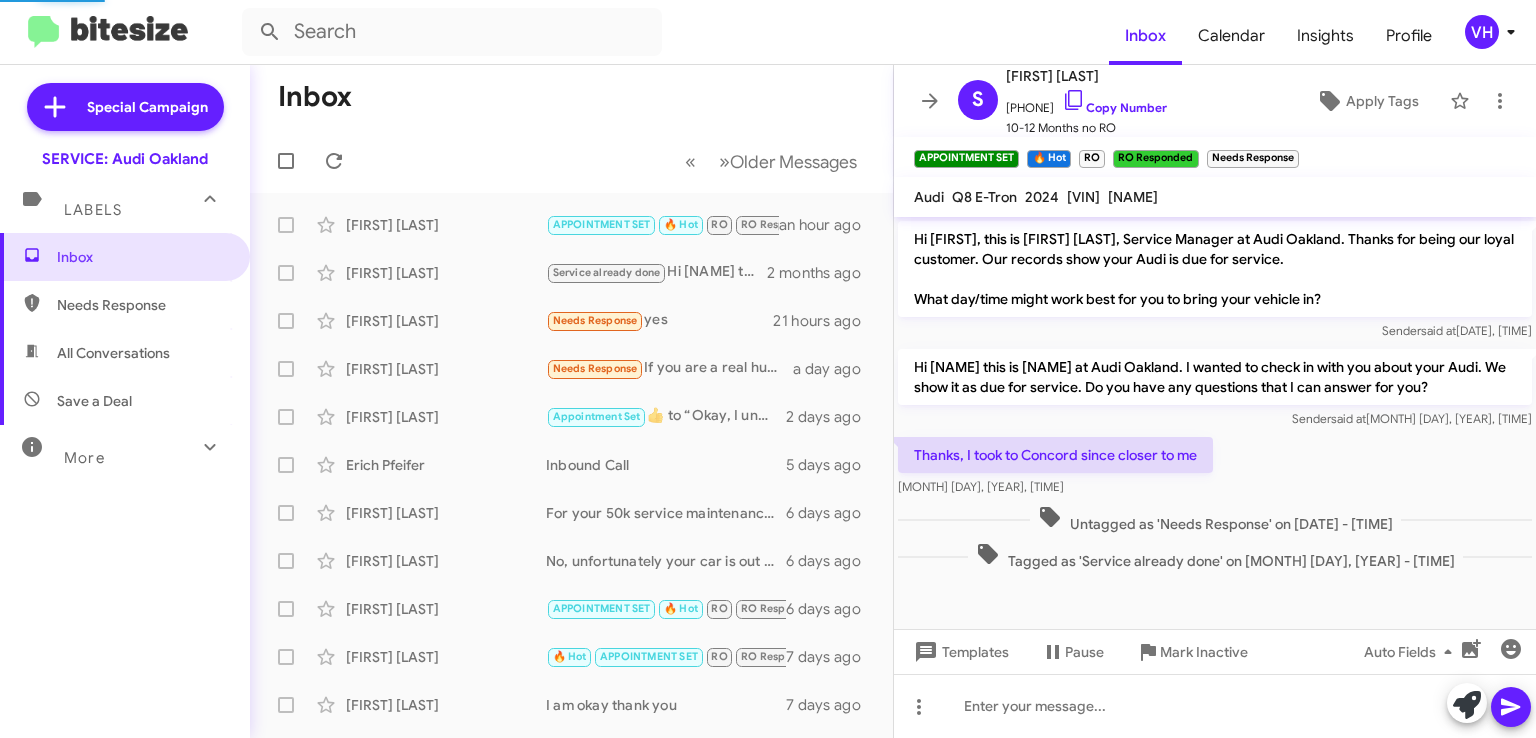 scroll, scrollTop: 0, scrollLeft: 0, axis: both 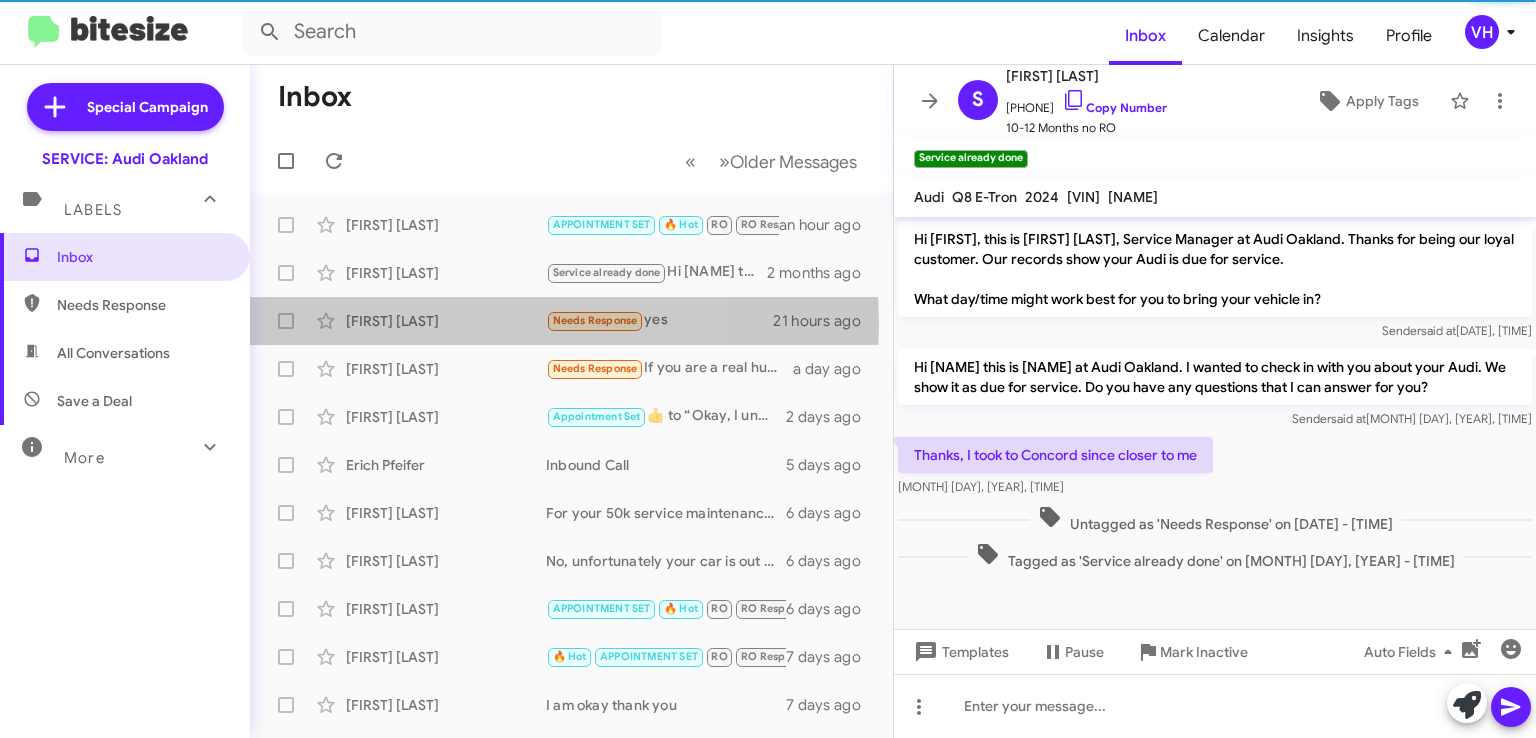 click on "[FIRST] [LAST]" 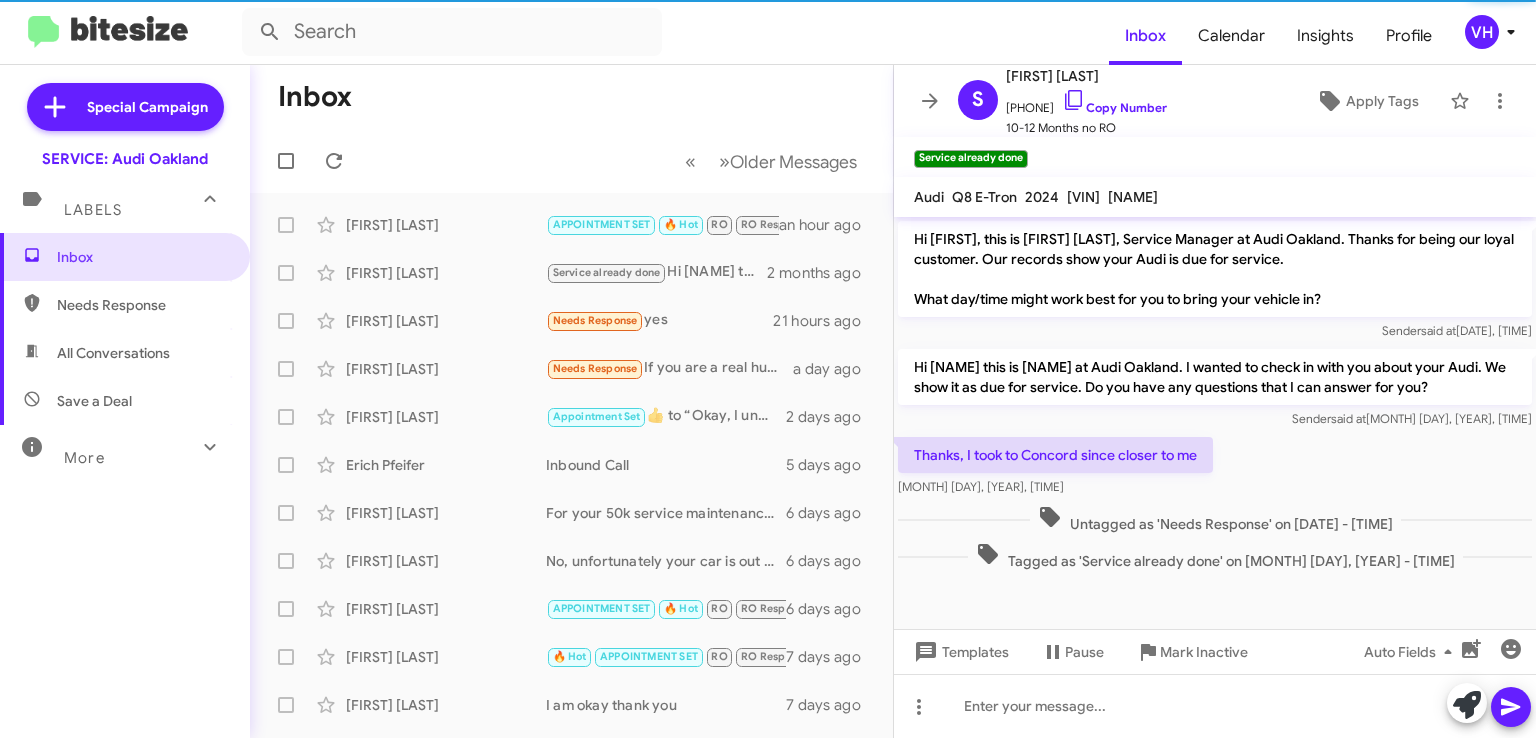 scroll, scrollTop: 638, scrollLeft: 0, axis: vertical 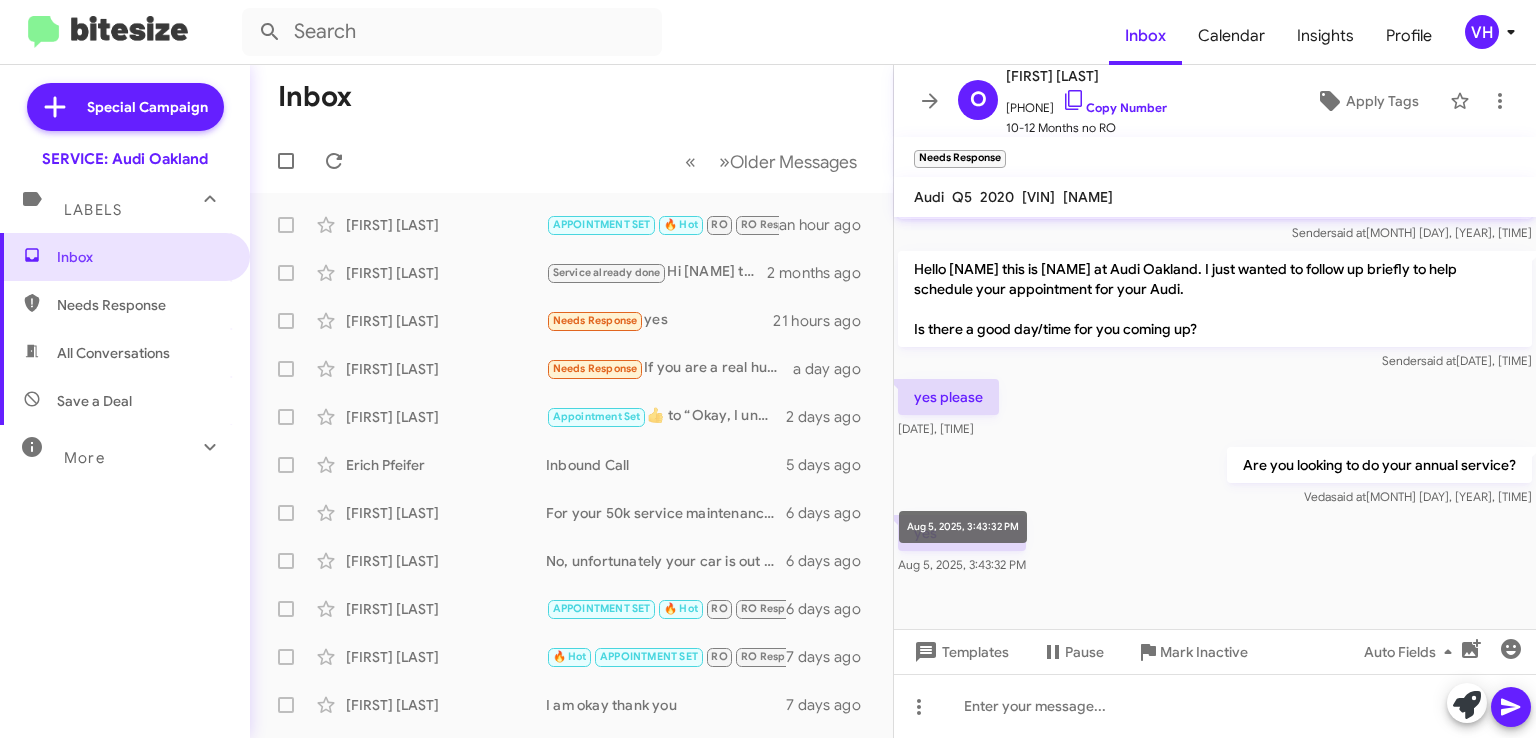 click on "Aug 5, 2025, 3:43:32 PM" at bounding box center (963, 527) 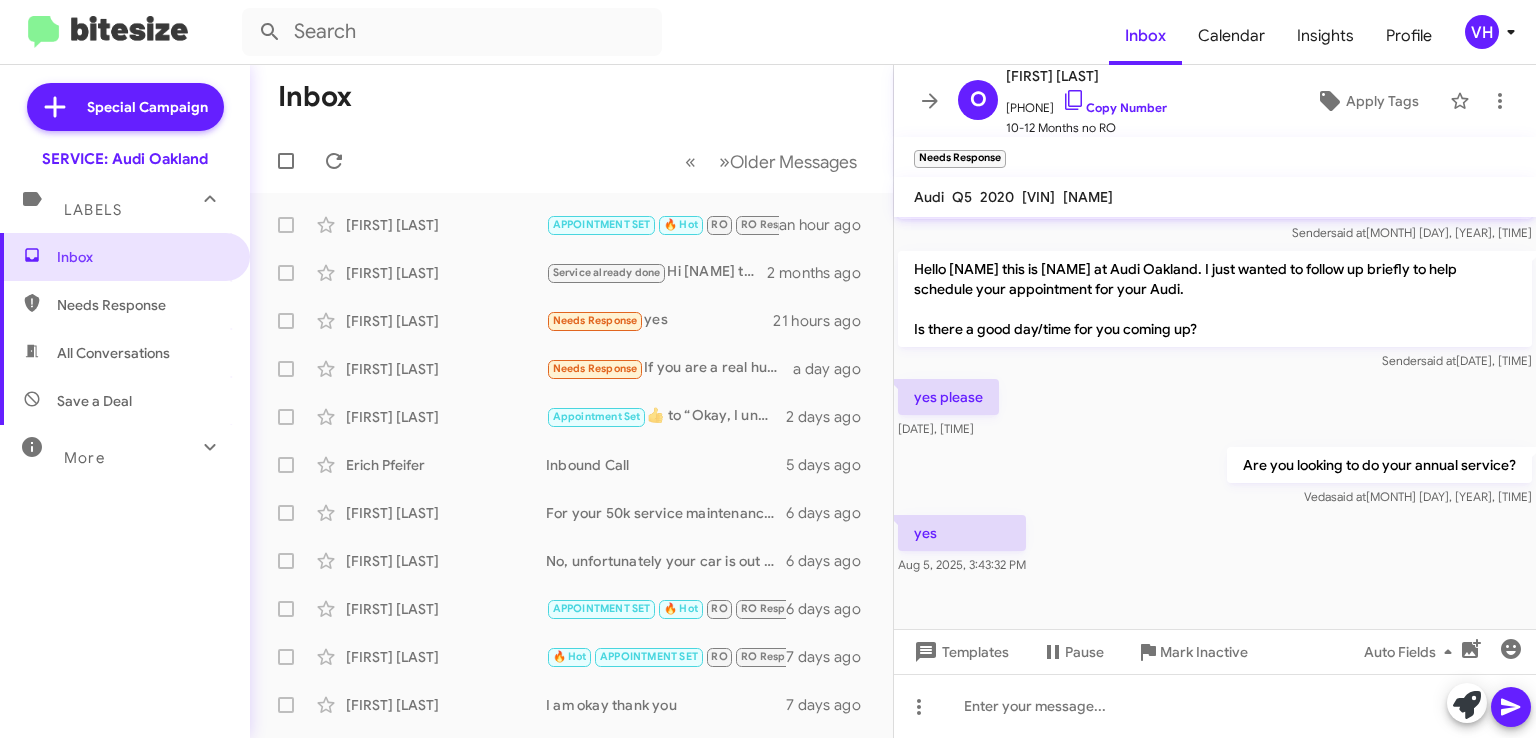 click on "[LICENSE]" 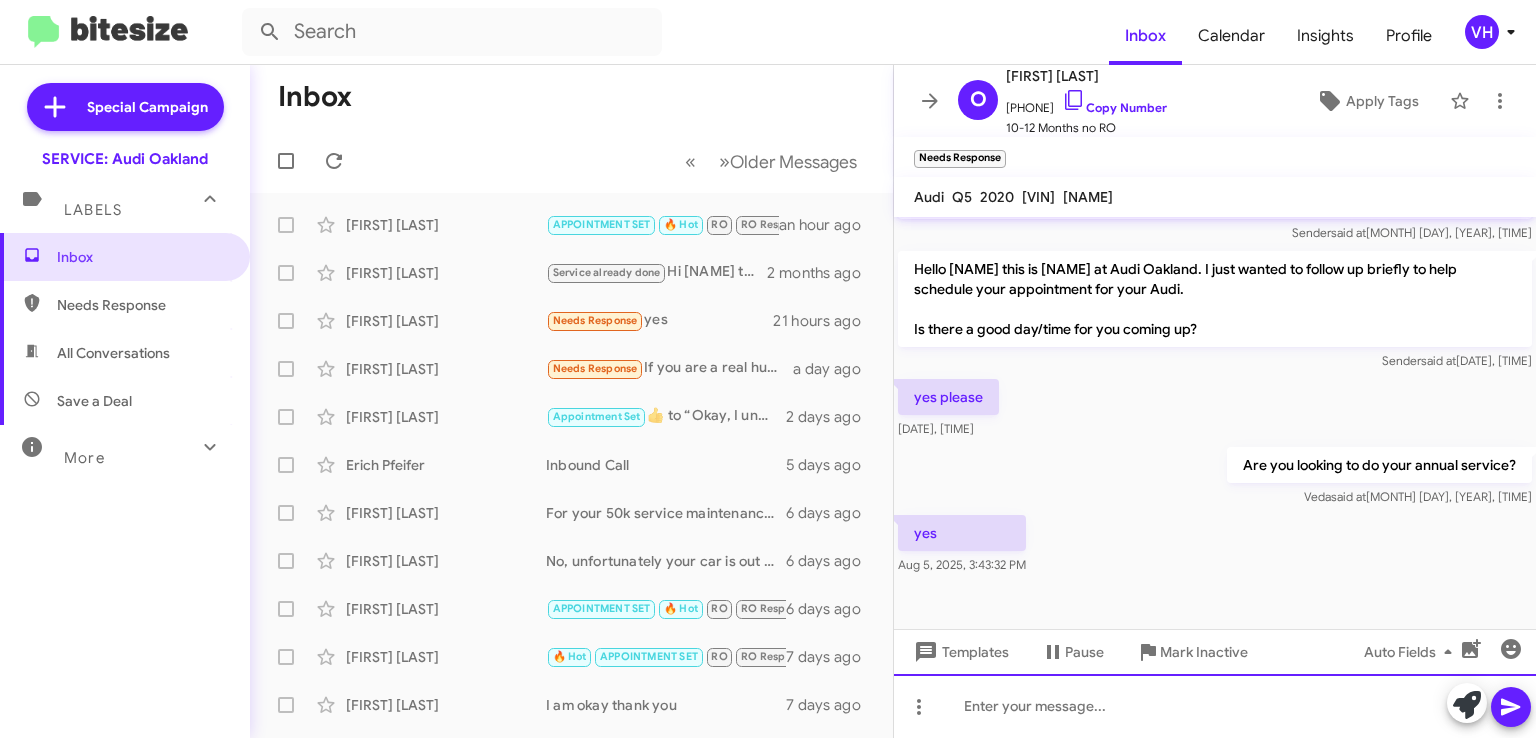 click 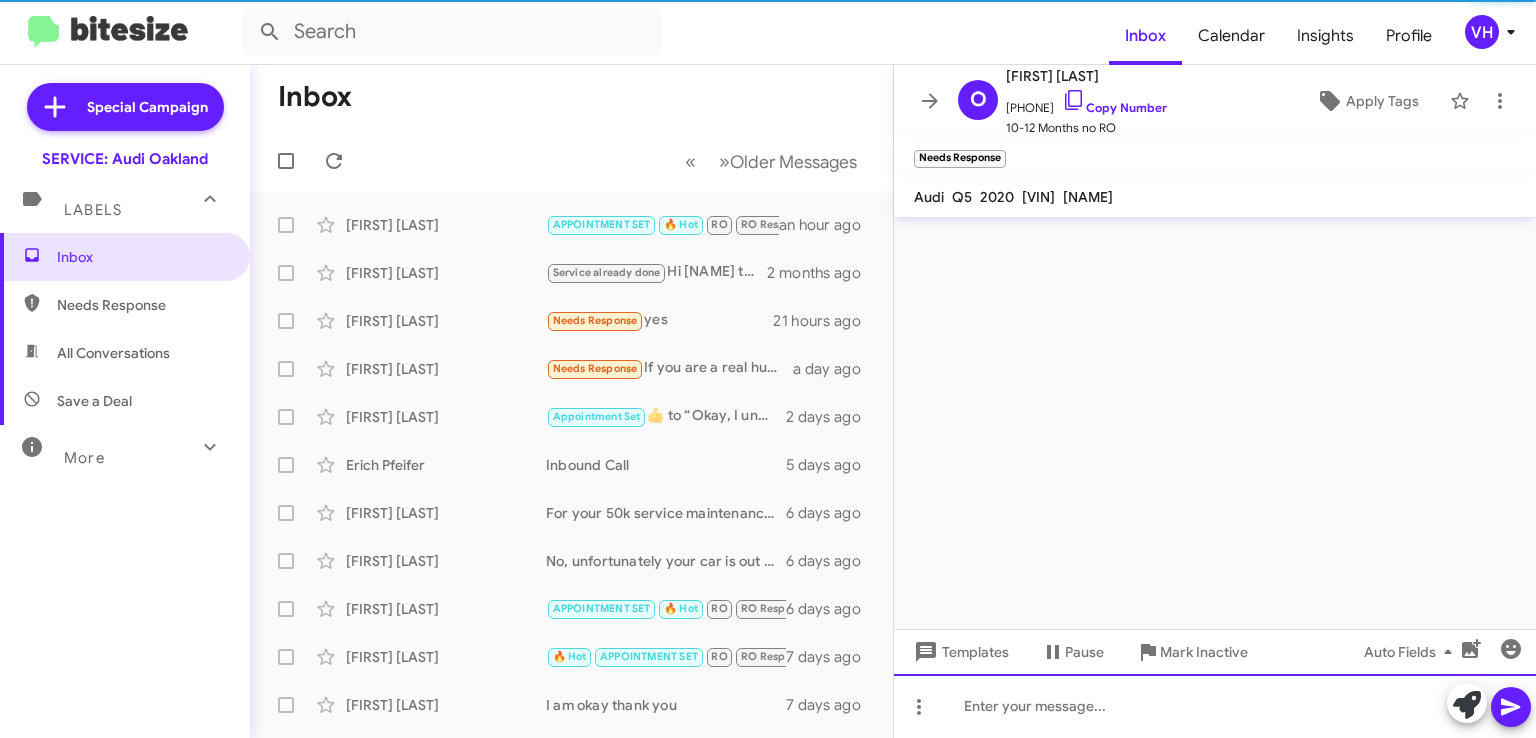 scroll, scrollTop: 0, scrollLeft: 0, axis: both 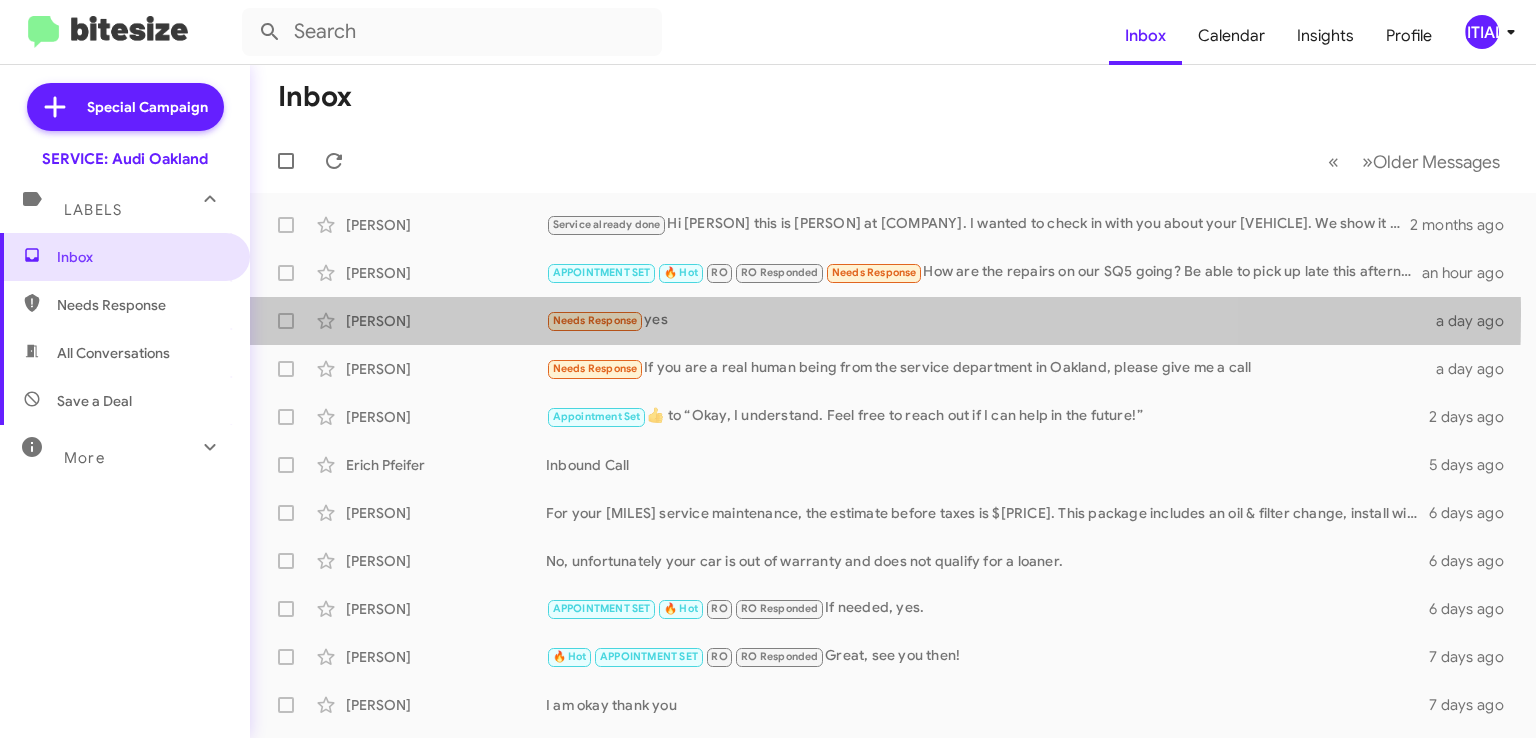 click on "[FIRST] [LAST]" 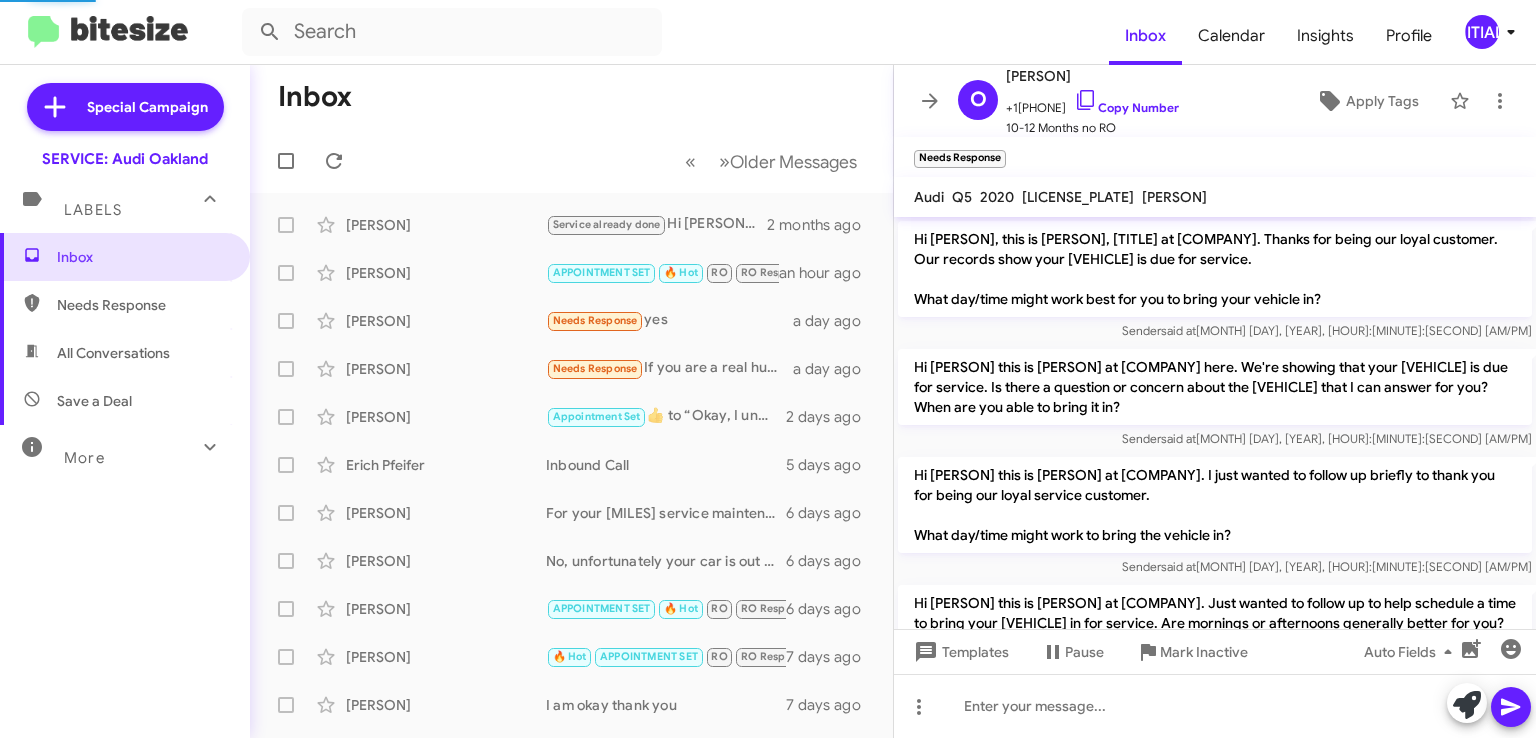 scroll, scrollTop: 638, scrollLeft: 0, axis: vertical 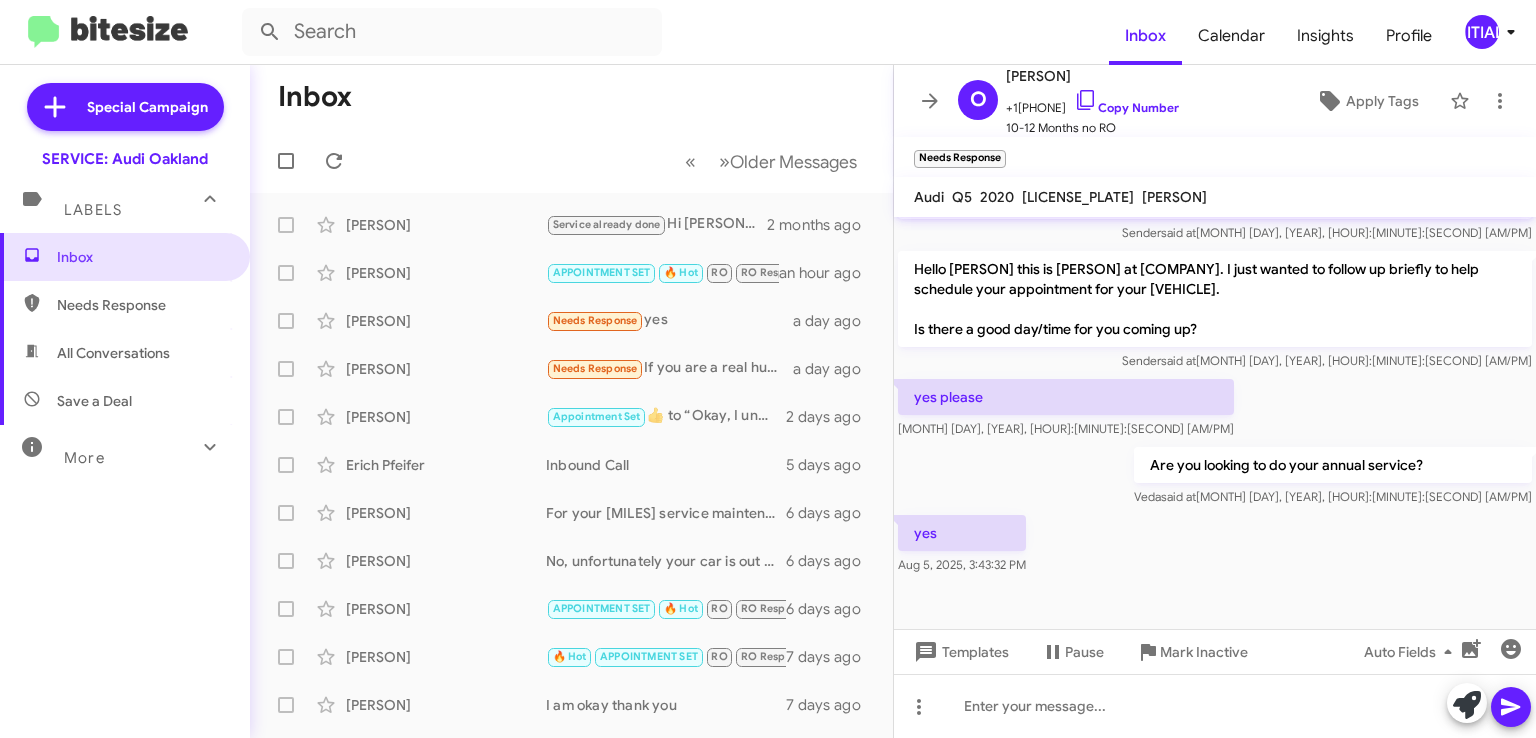 click on "[FIRST] [LAST]" 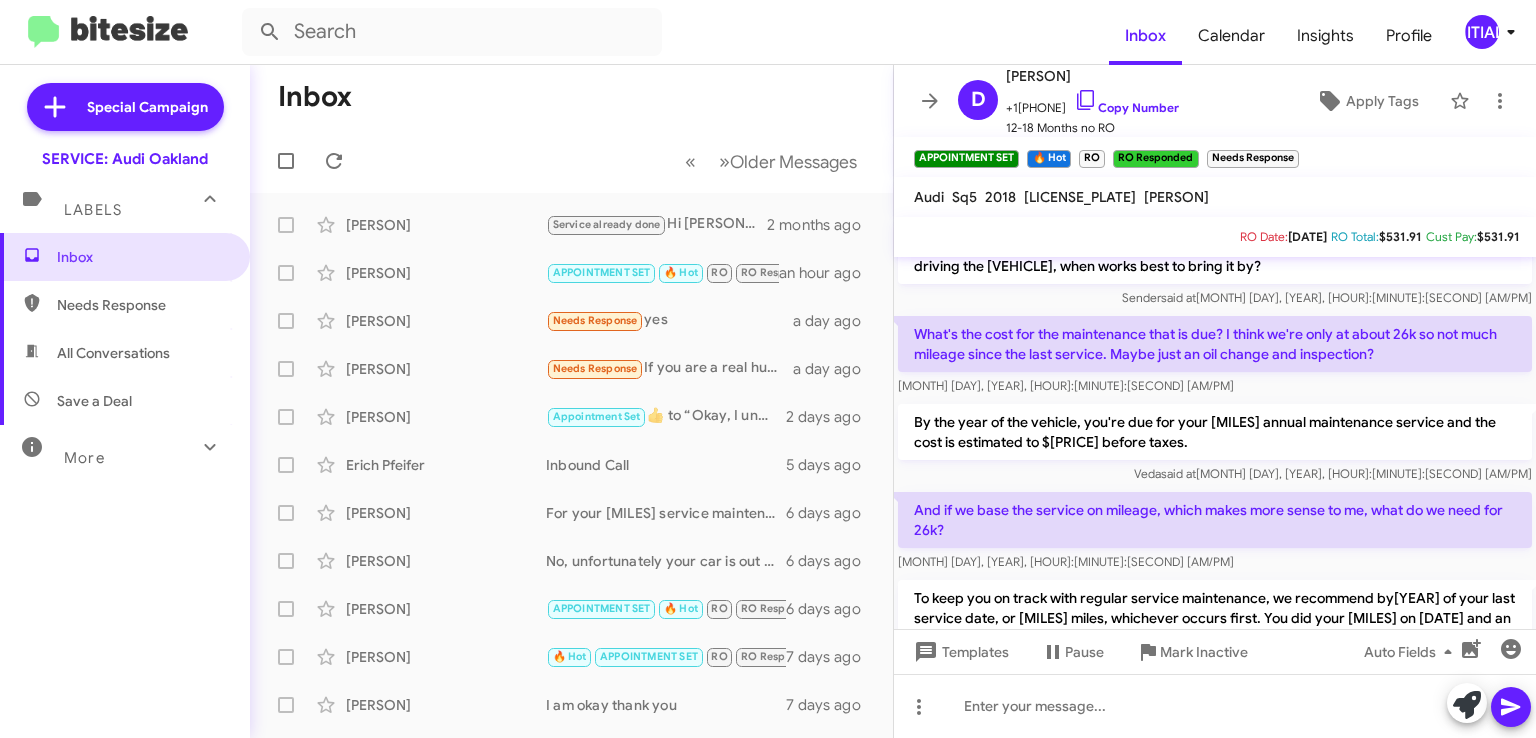 scroll, scrollTop: 400, scrollLeft: 0, axis: vertical 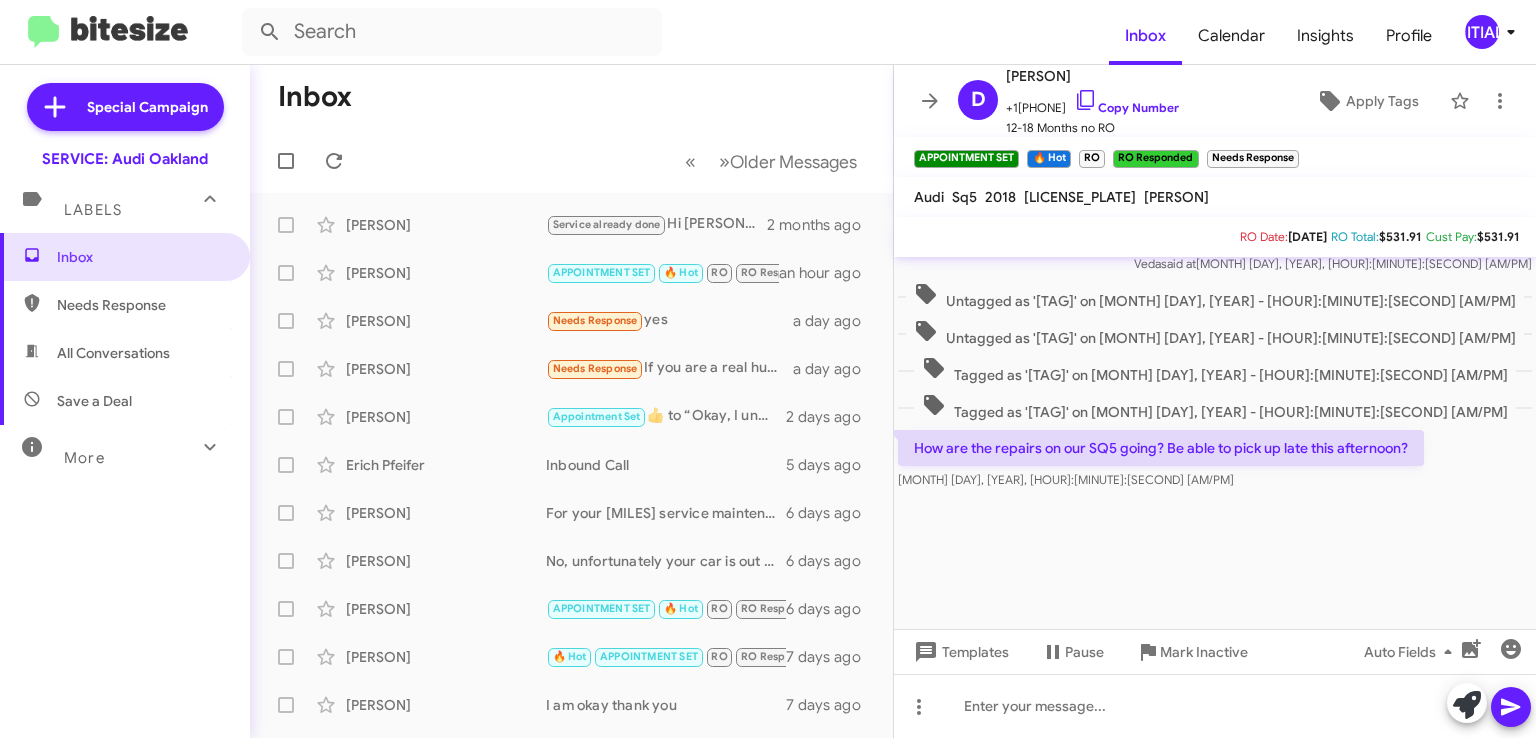click on "VH" 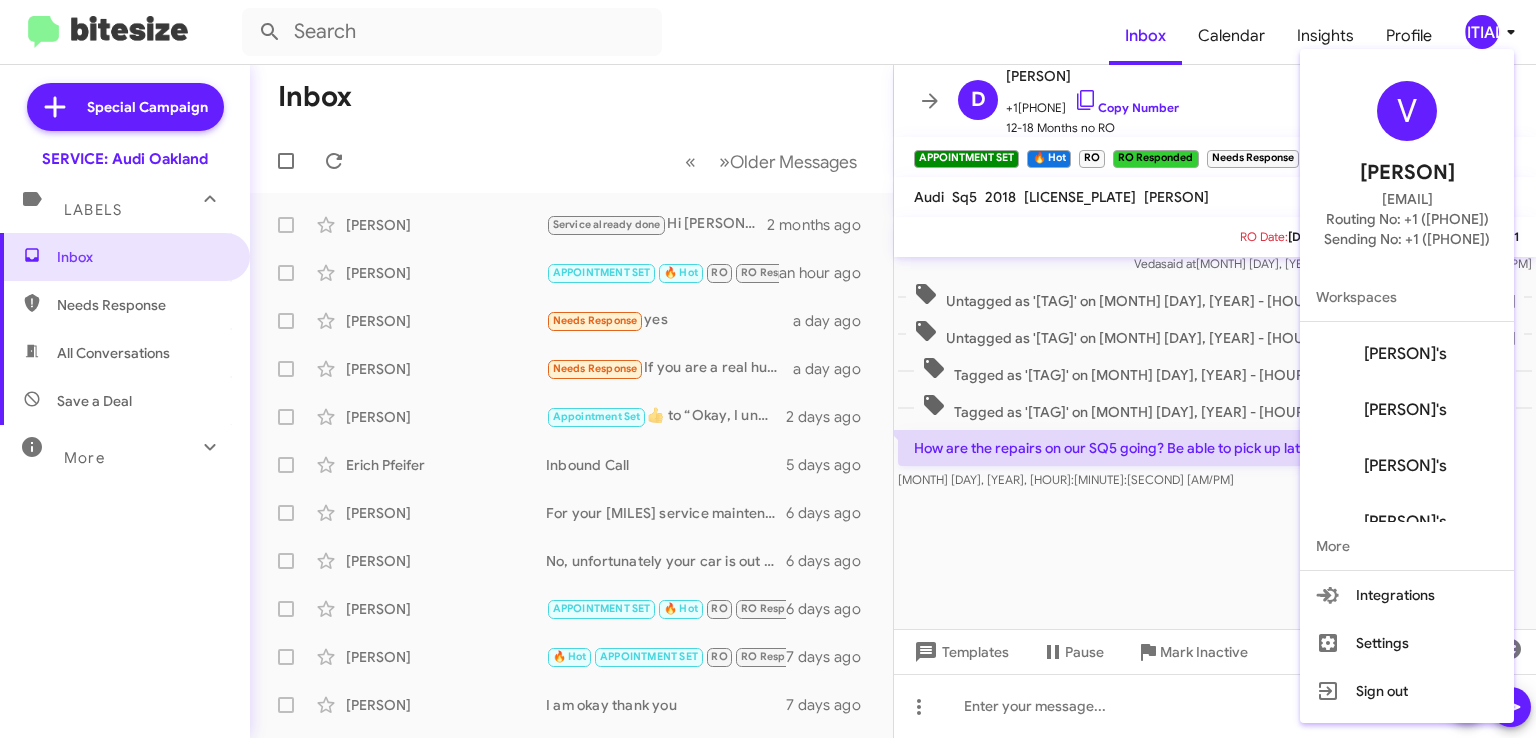 scroll, scrollTop: 360, scrollLeft: 0, axis: vertical 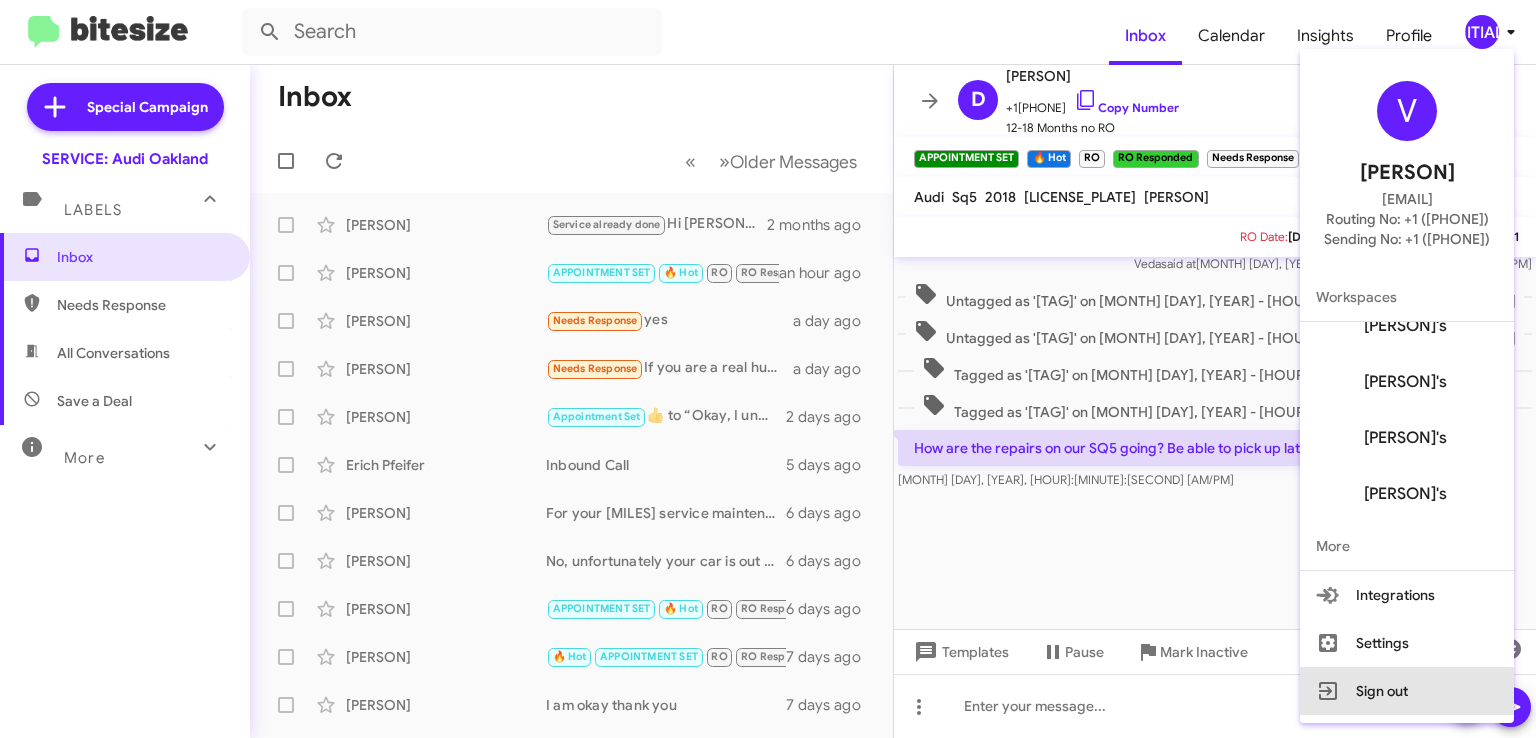 drag, startPoint x: 1310, startPoint y: 700, endPoint x: 840, endPoint y: 113, distance: 751.97675 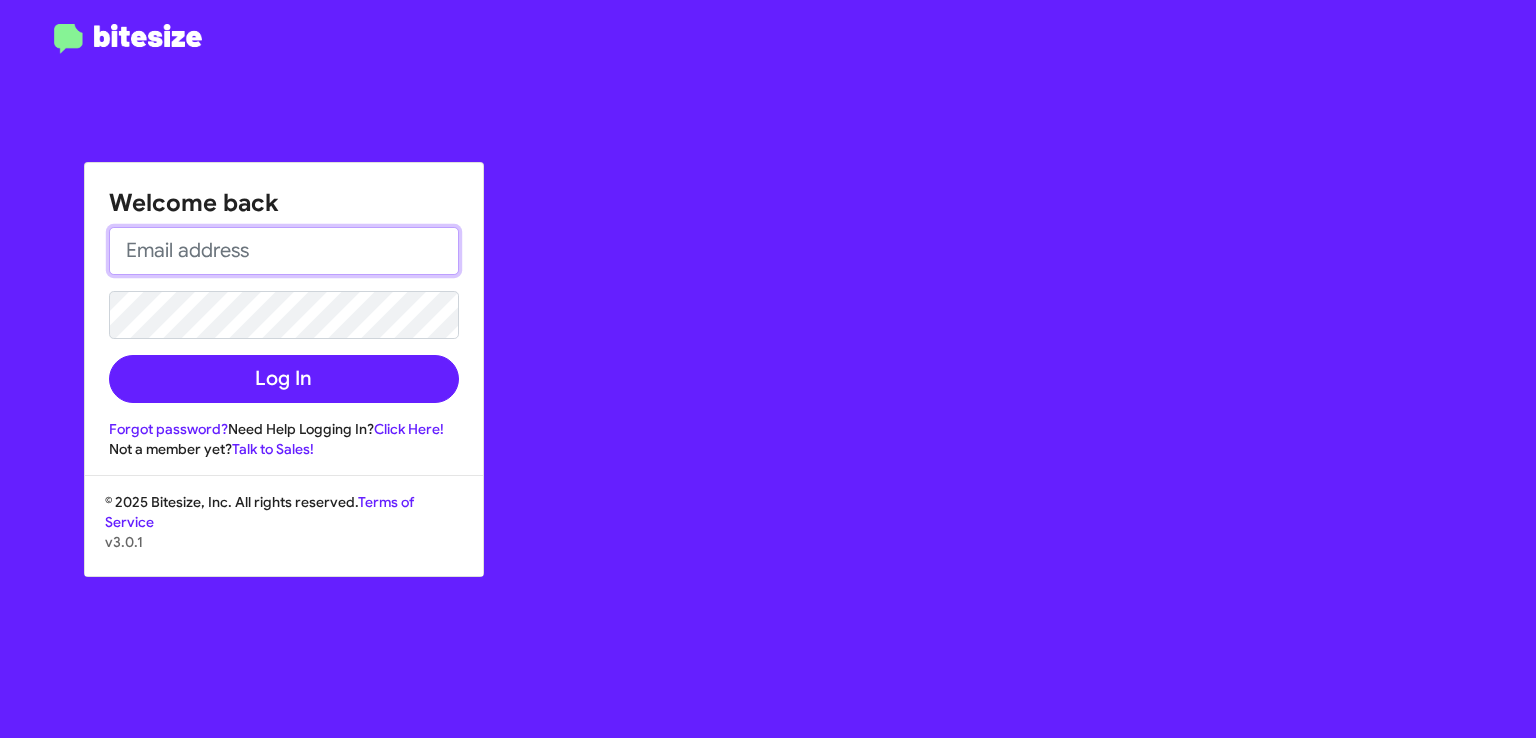 type on "[EMAIL]" 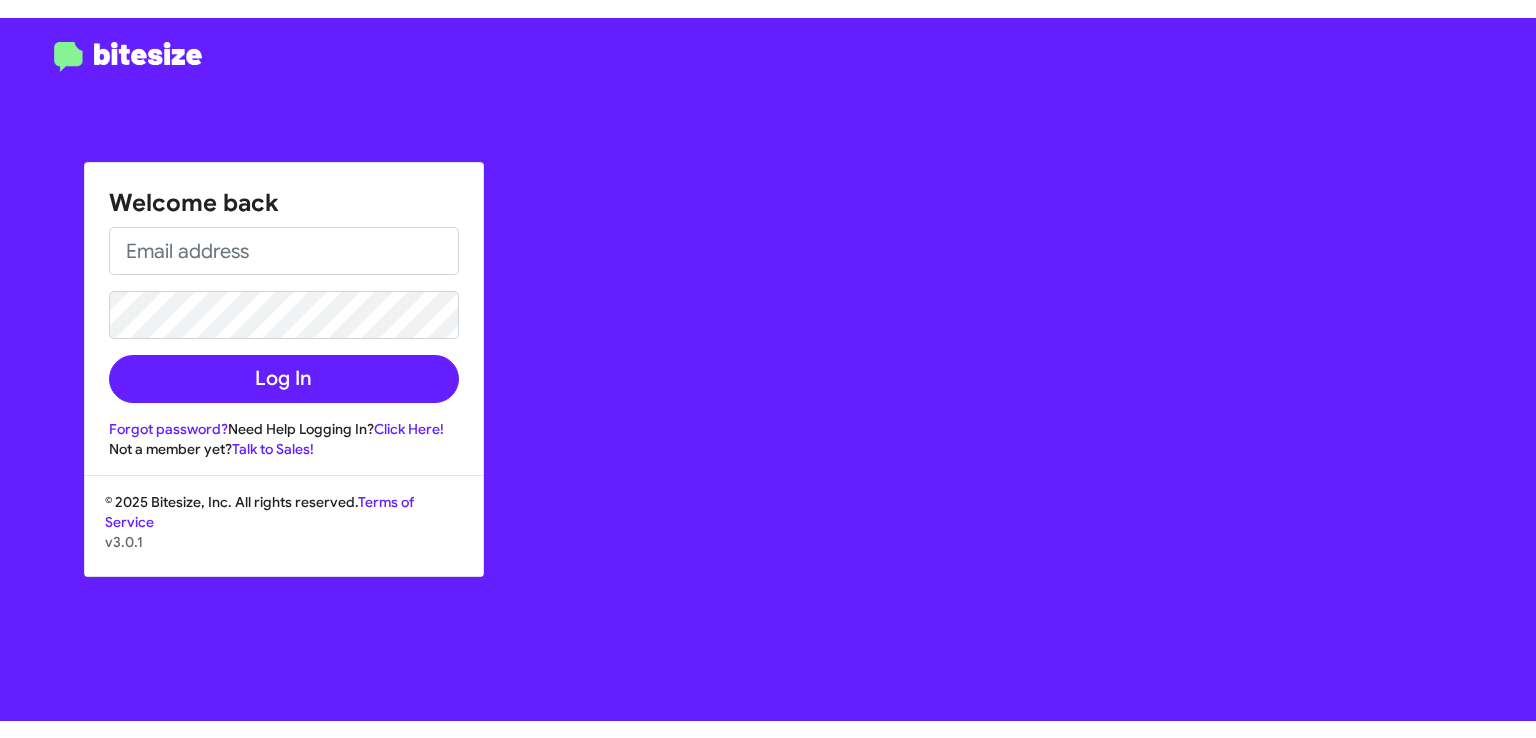 scroll, scrollTop: 0, scrollLeft: 0, axis: both 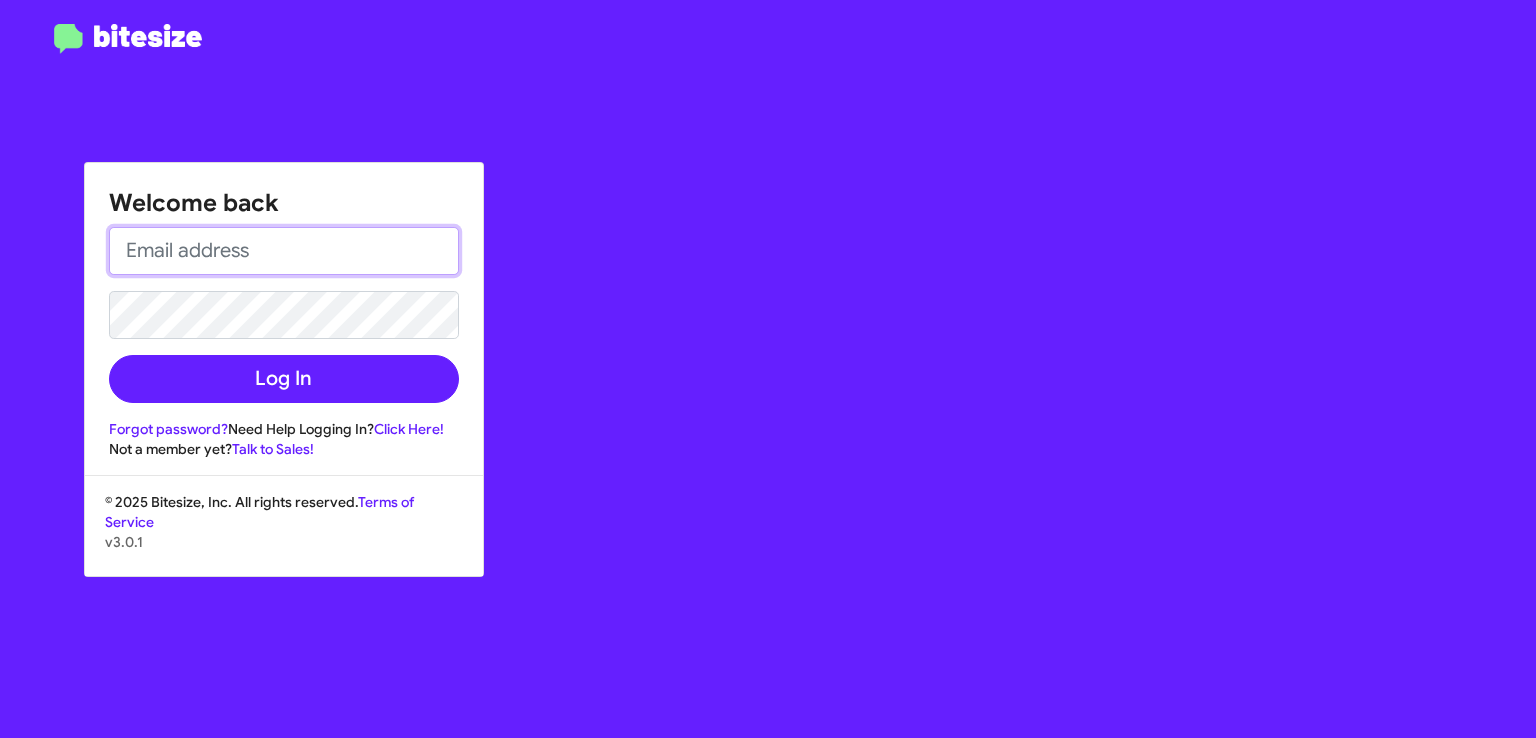 type on "[EMAIL]" 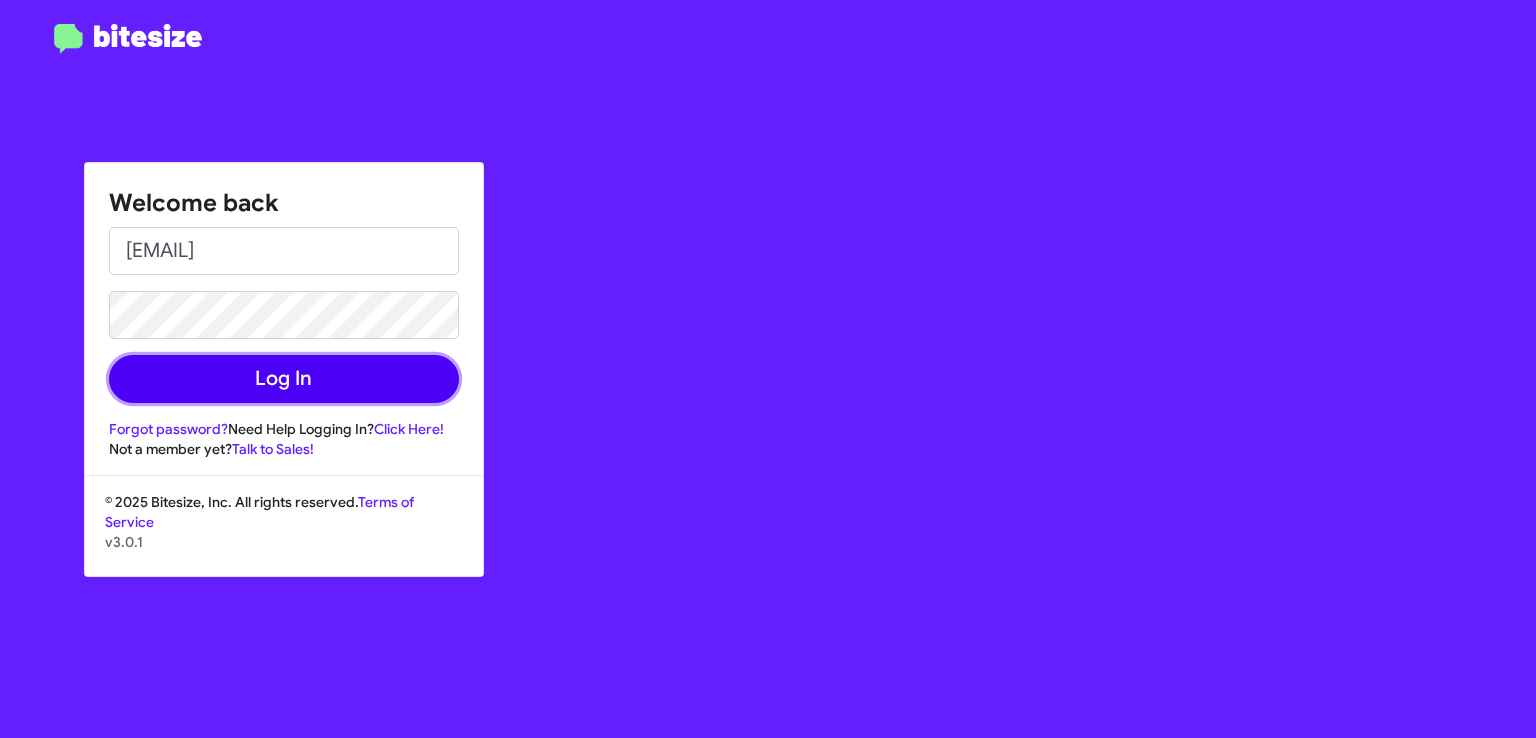 click on "Log In" 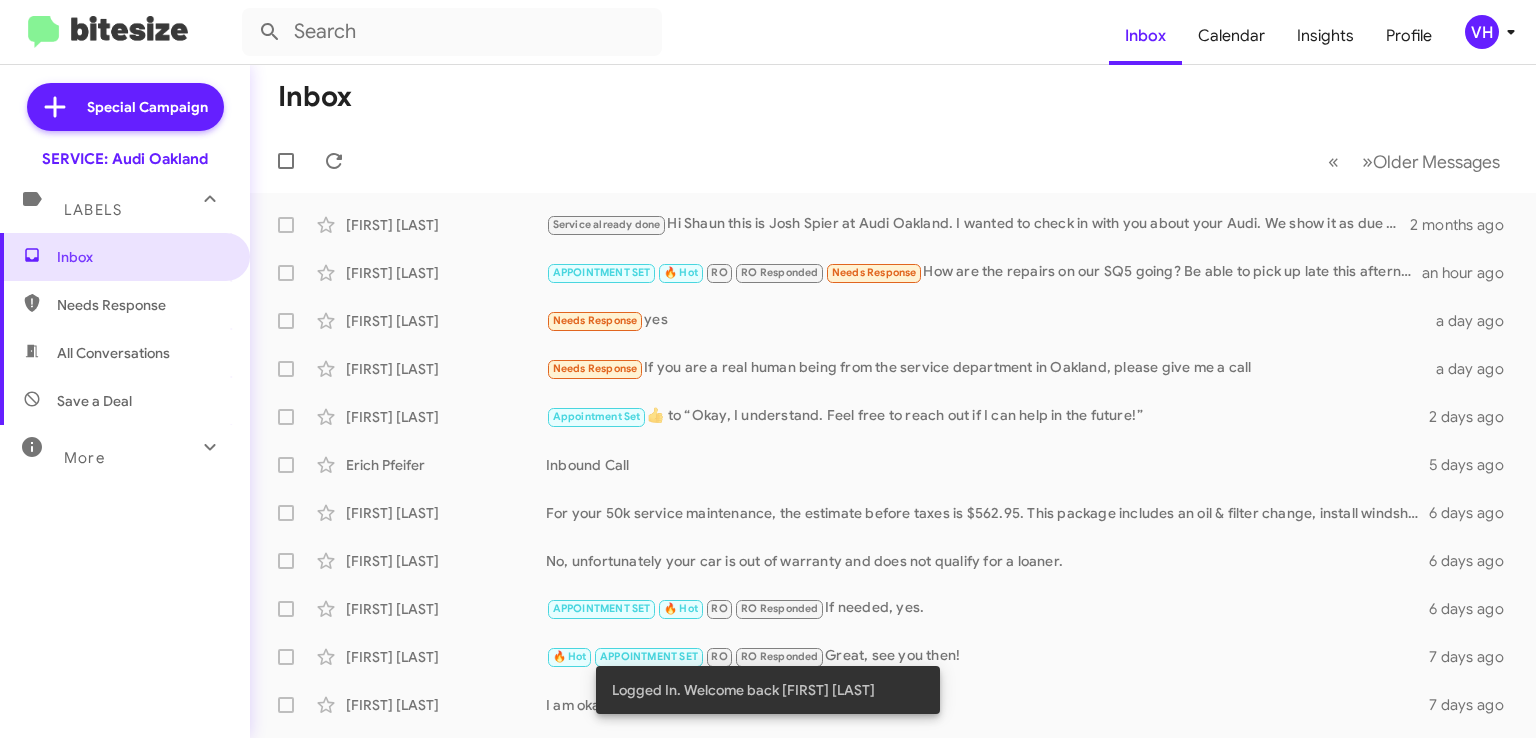click on "[FIRST] [LAST]" 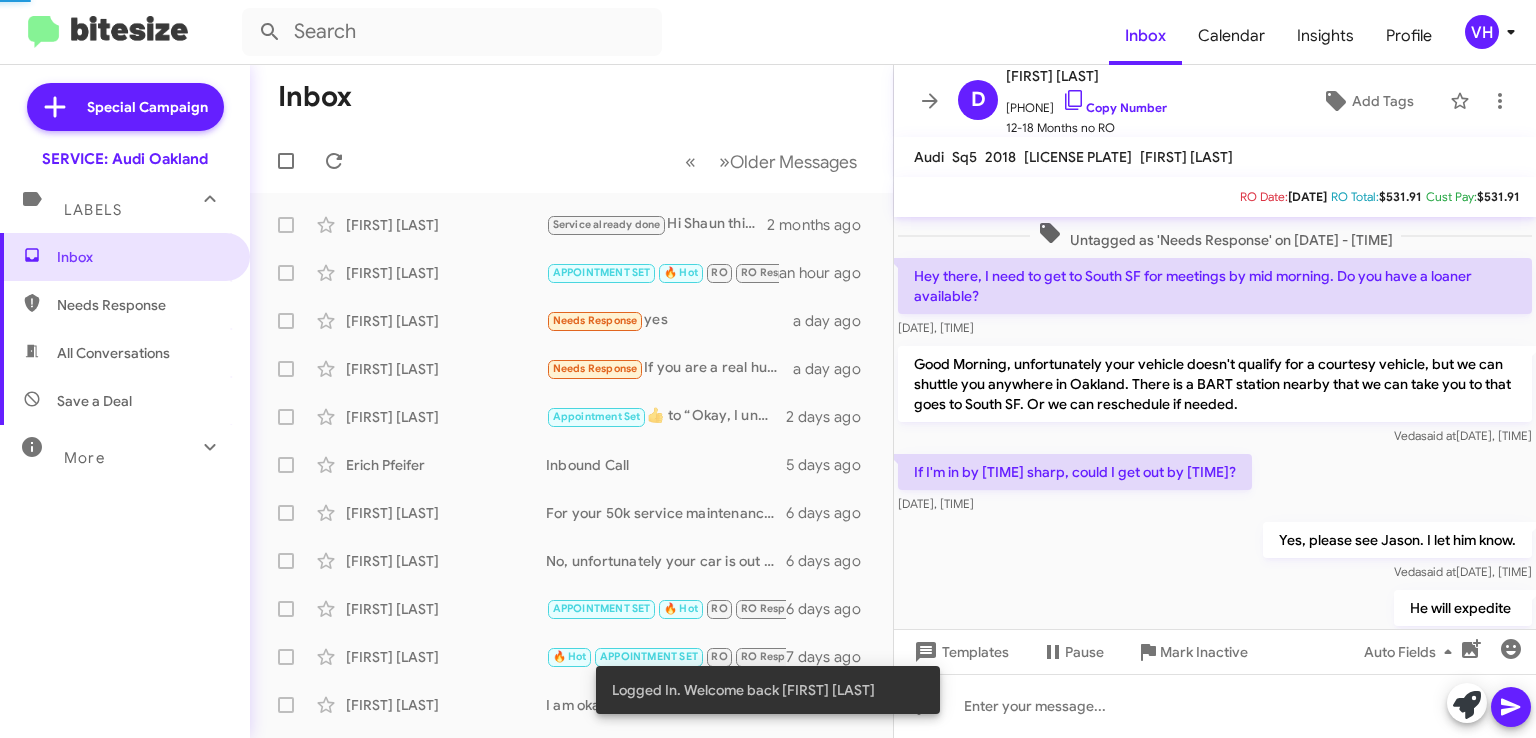 scroll, scrollTop: 1025, scrollLeft: 0, axis: vertical 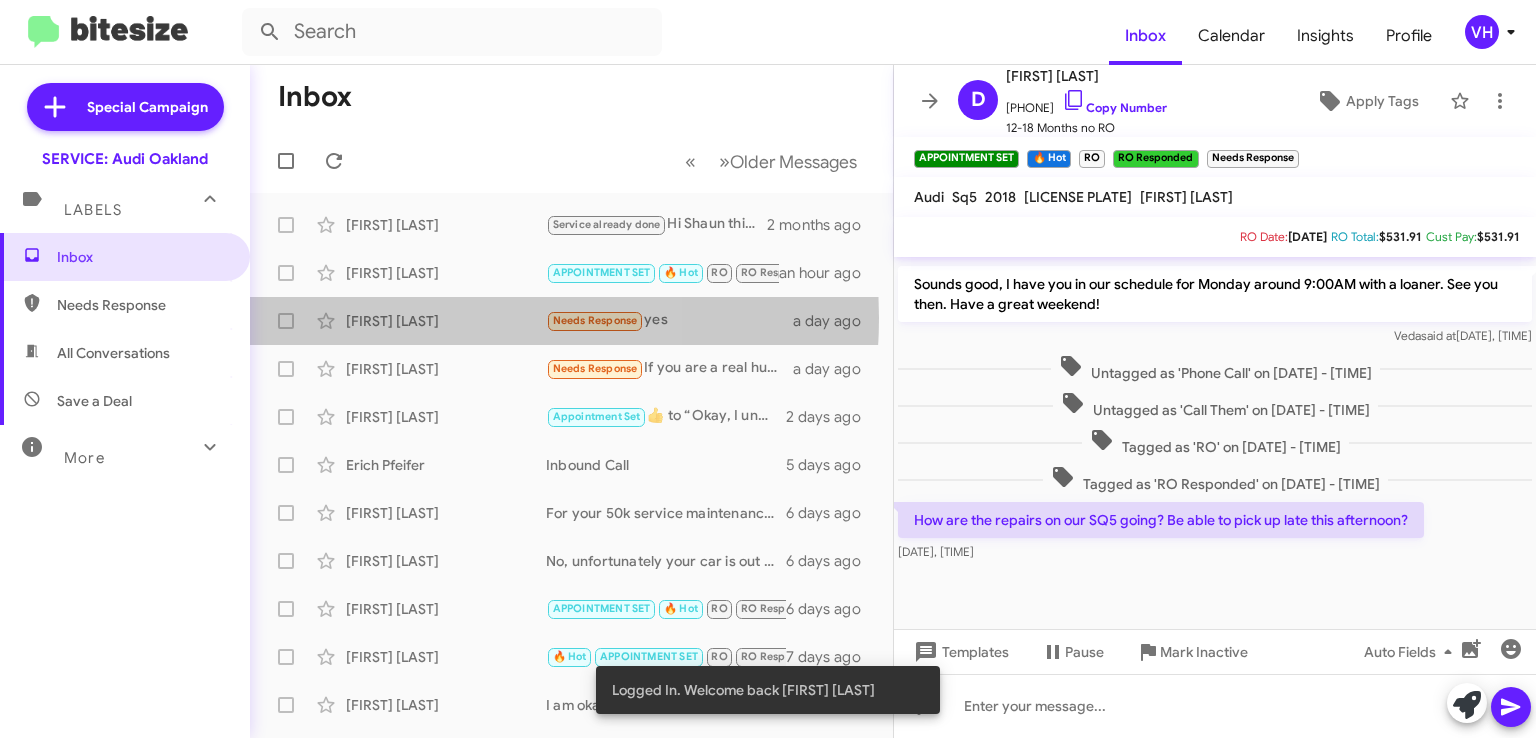 click on "[FIRST] [LAST]" 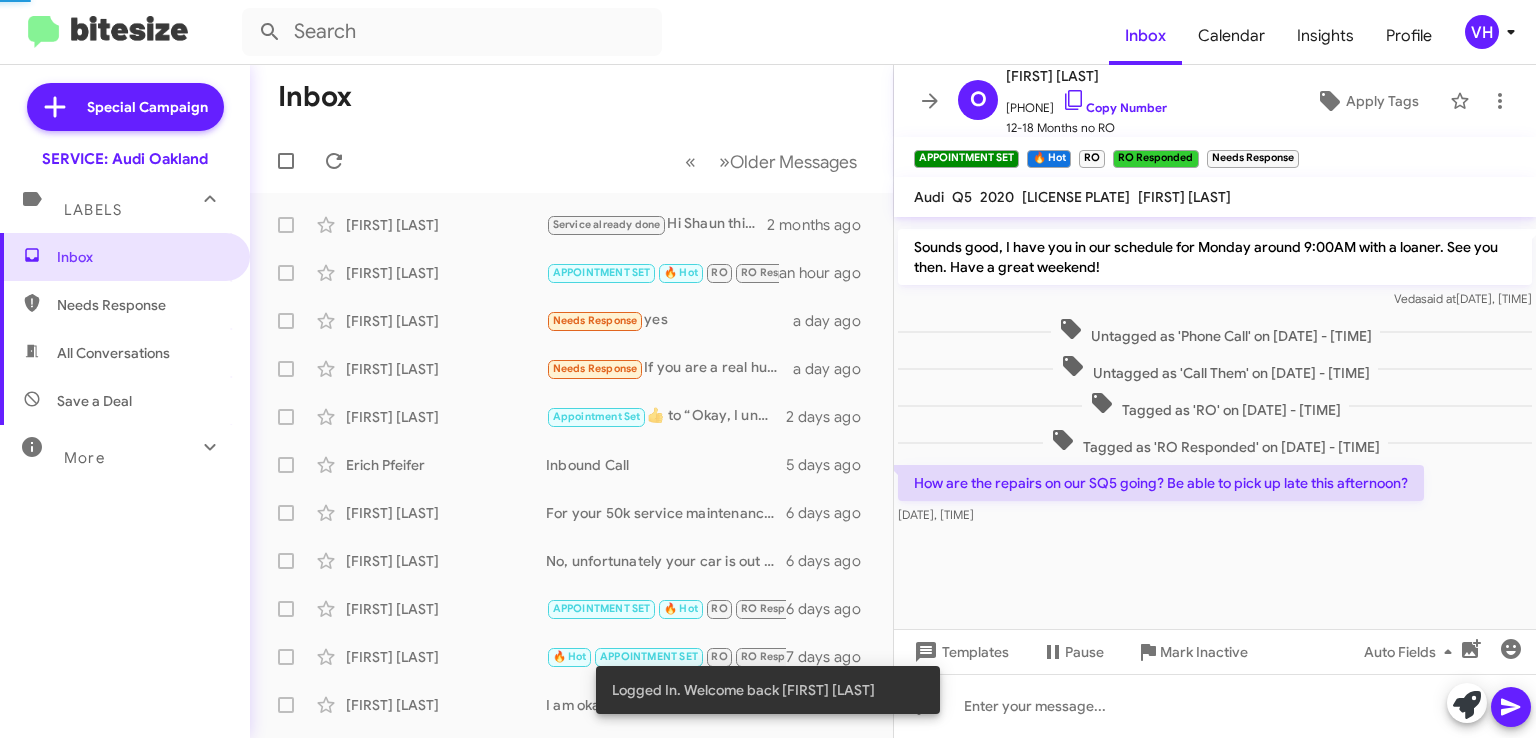 scroll, scrollTop: 638, scrollLeft: 0, axis: vertical 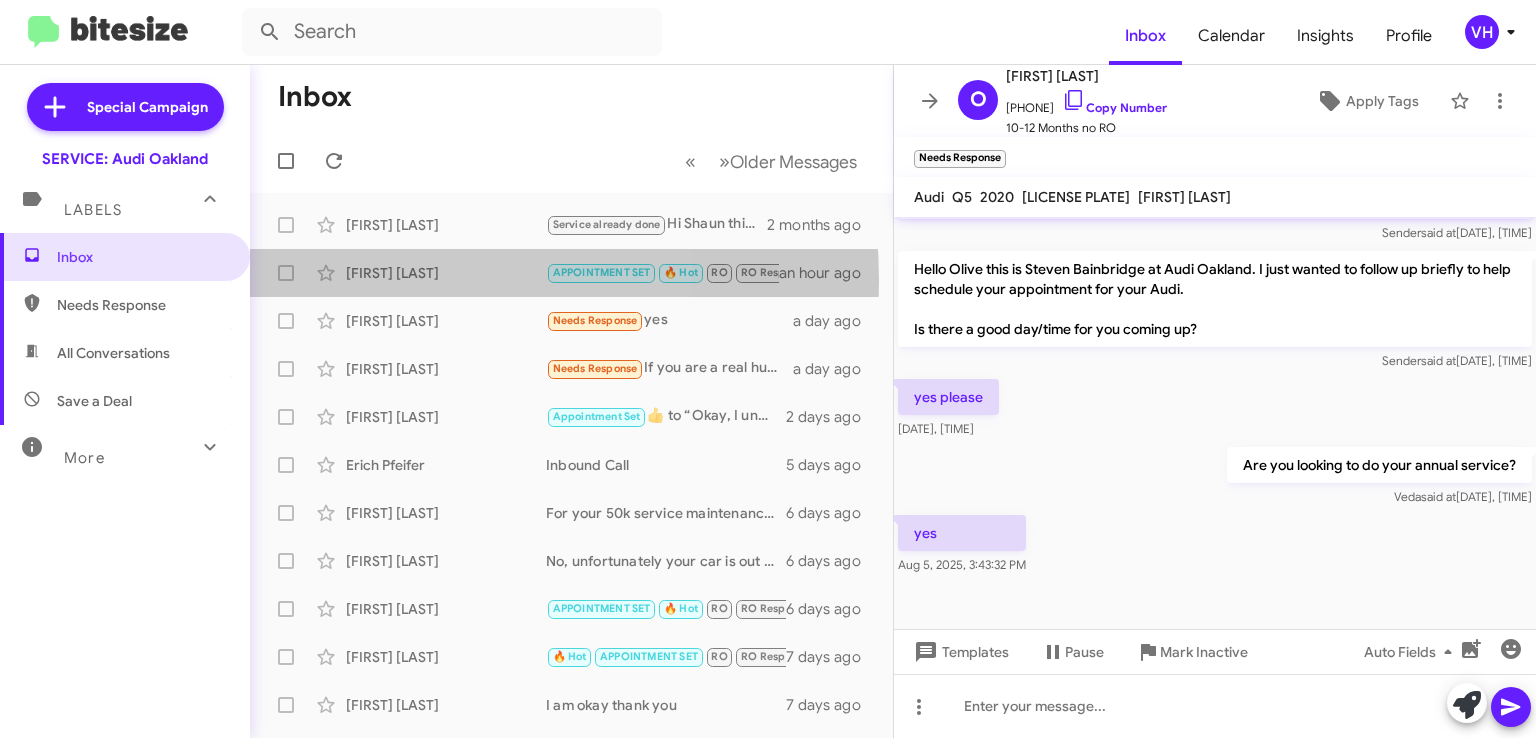 click on "[FIRST] [LAST]" 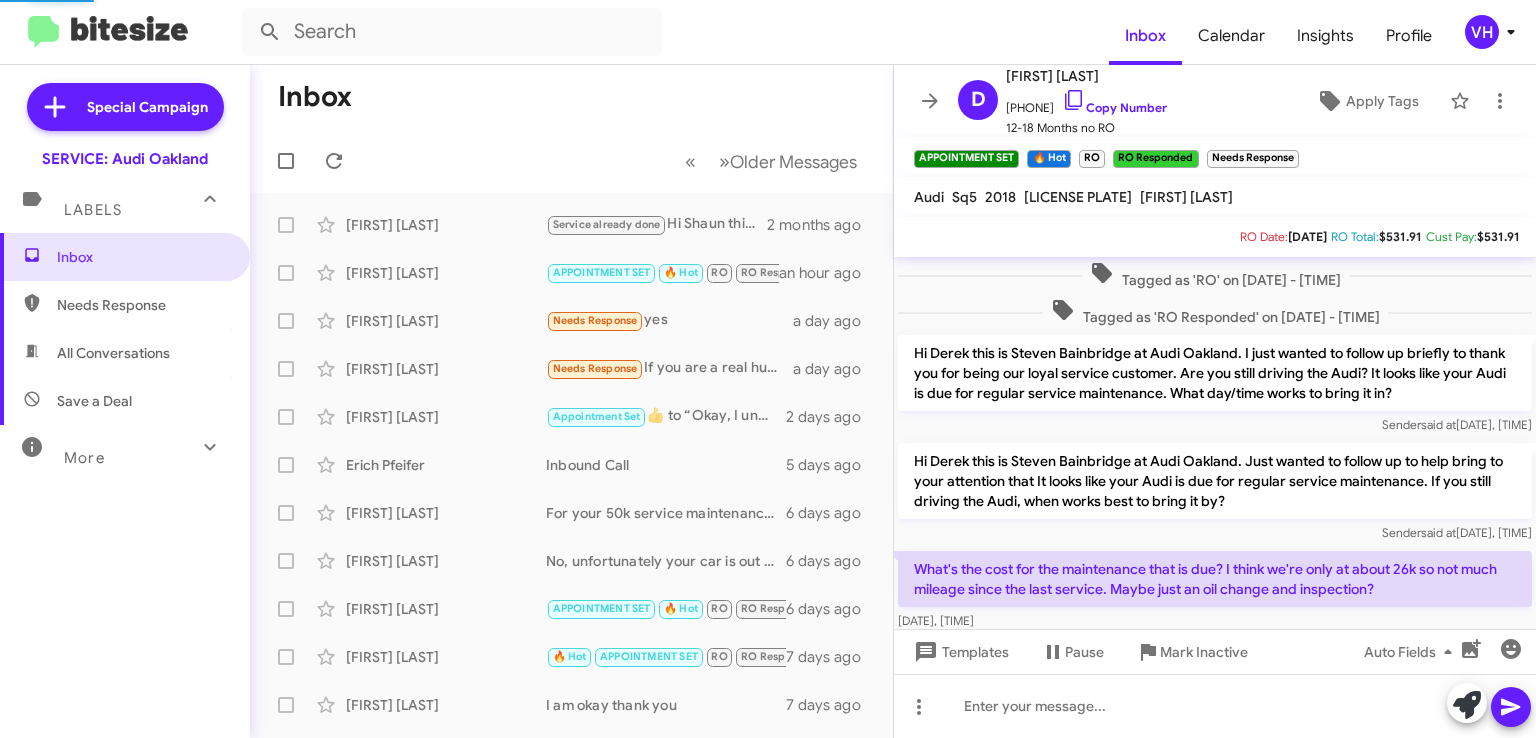 scroll, scrollTop: 100, scrollLeft: 0, axis: vertical 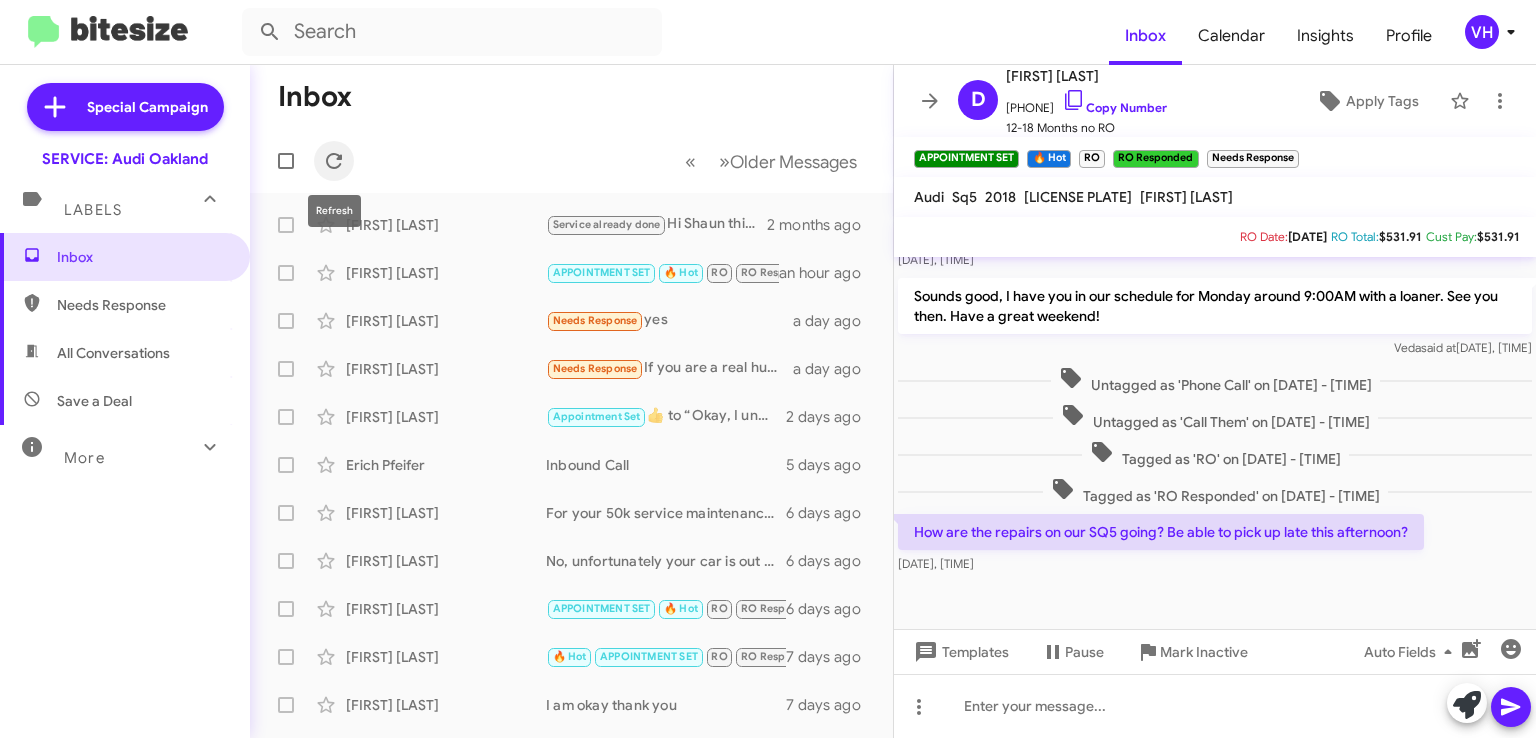 click 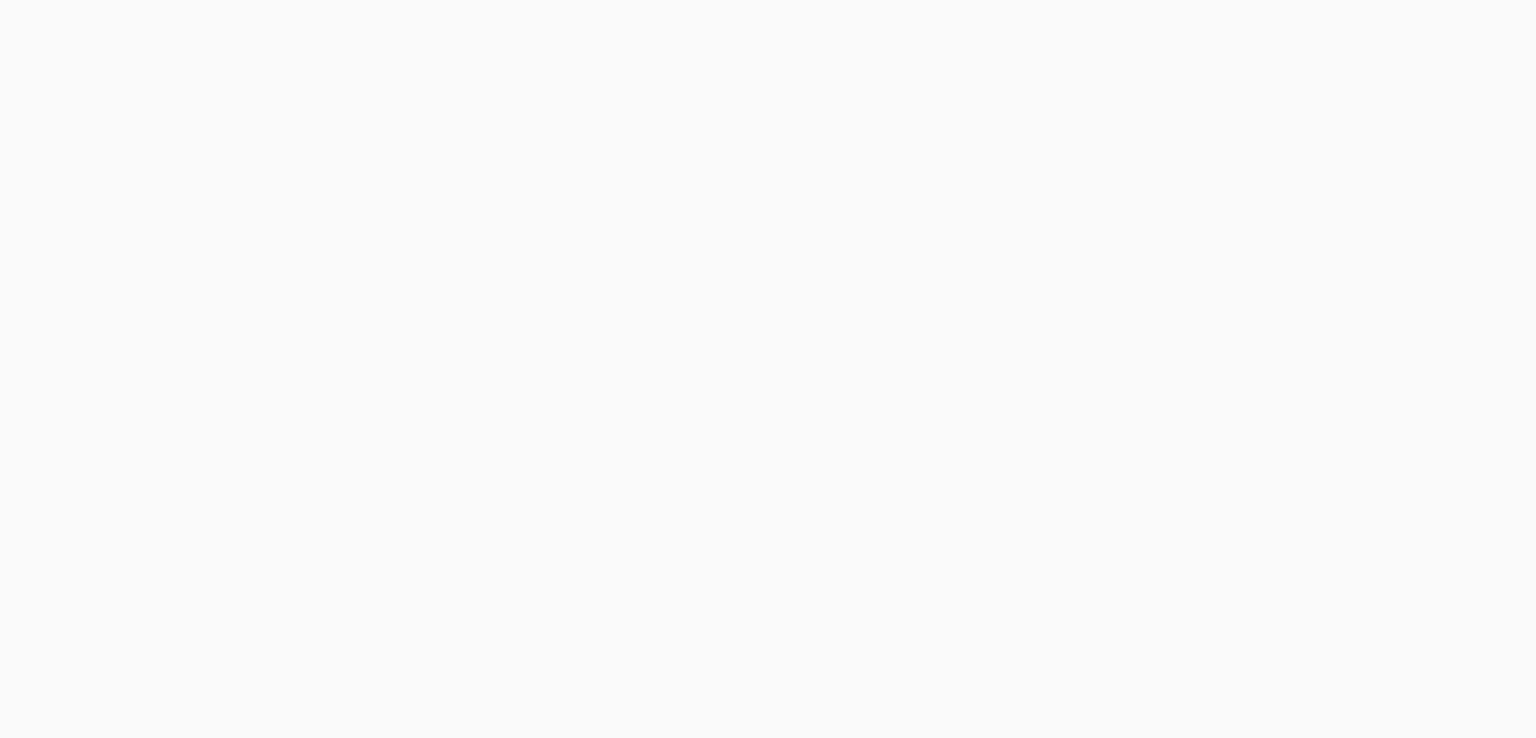 scroll, scrollTop: 0, scrollLeft: 0, axis: both 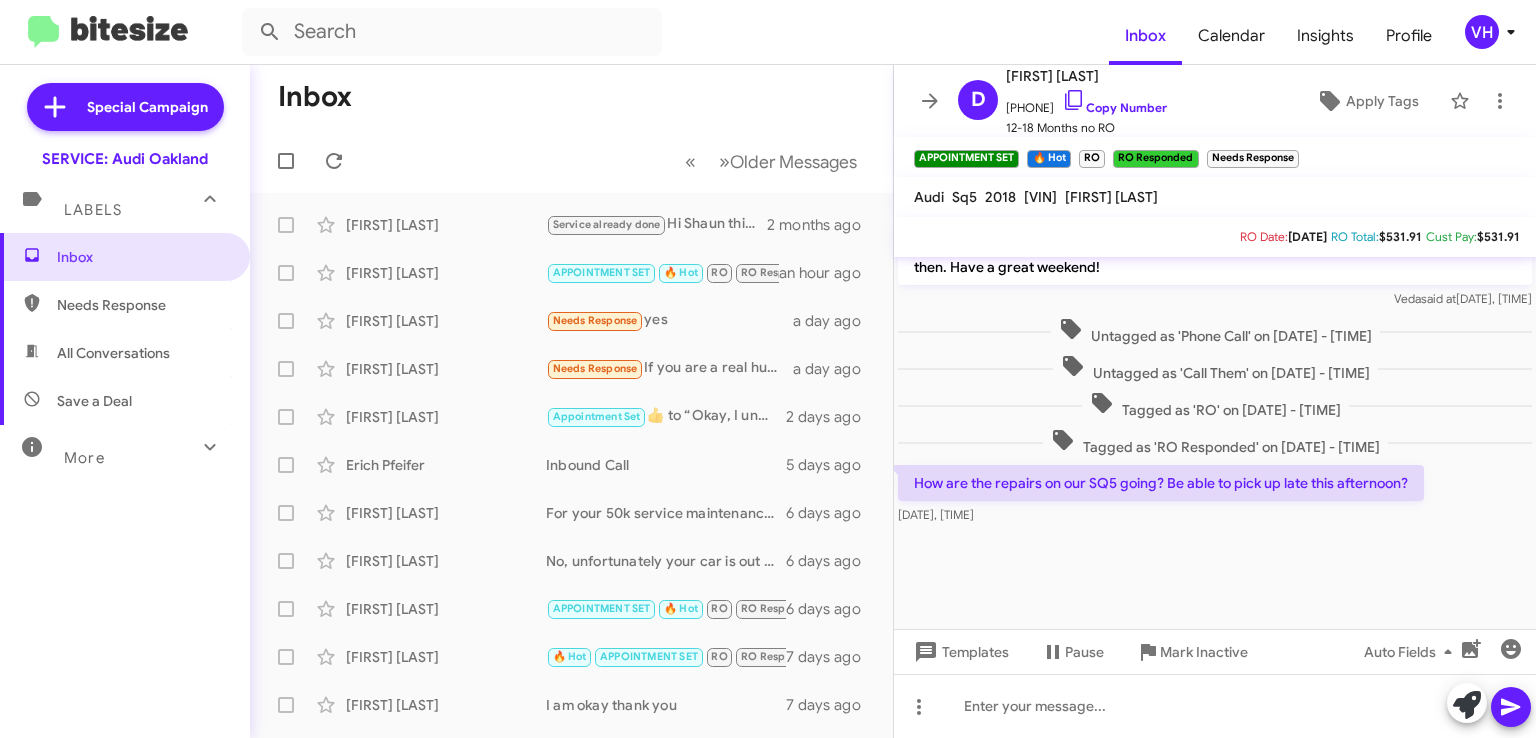 click on "VH" 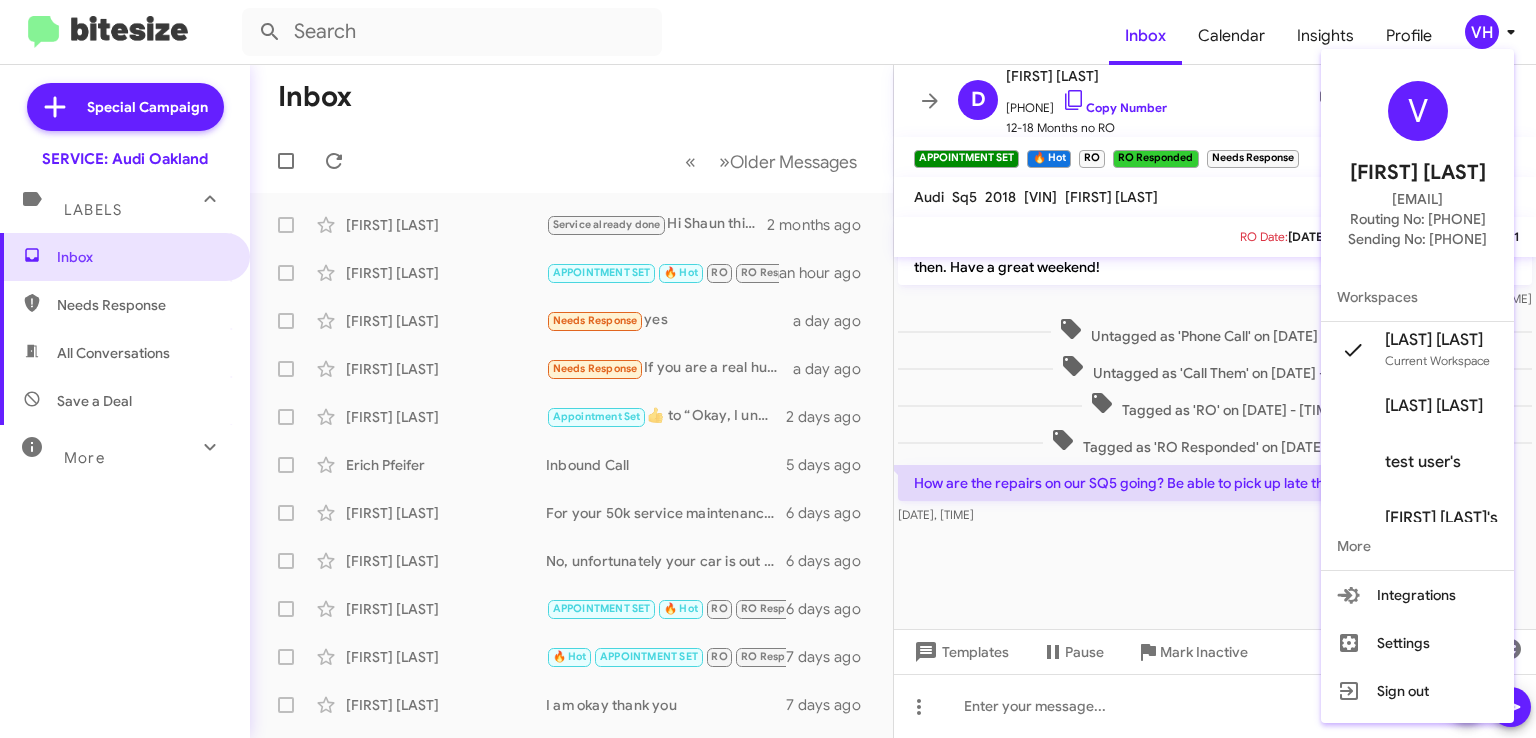 click on "Sign out" at bounding box center [1417, 691] 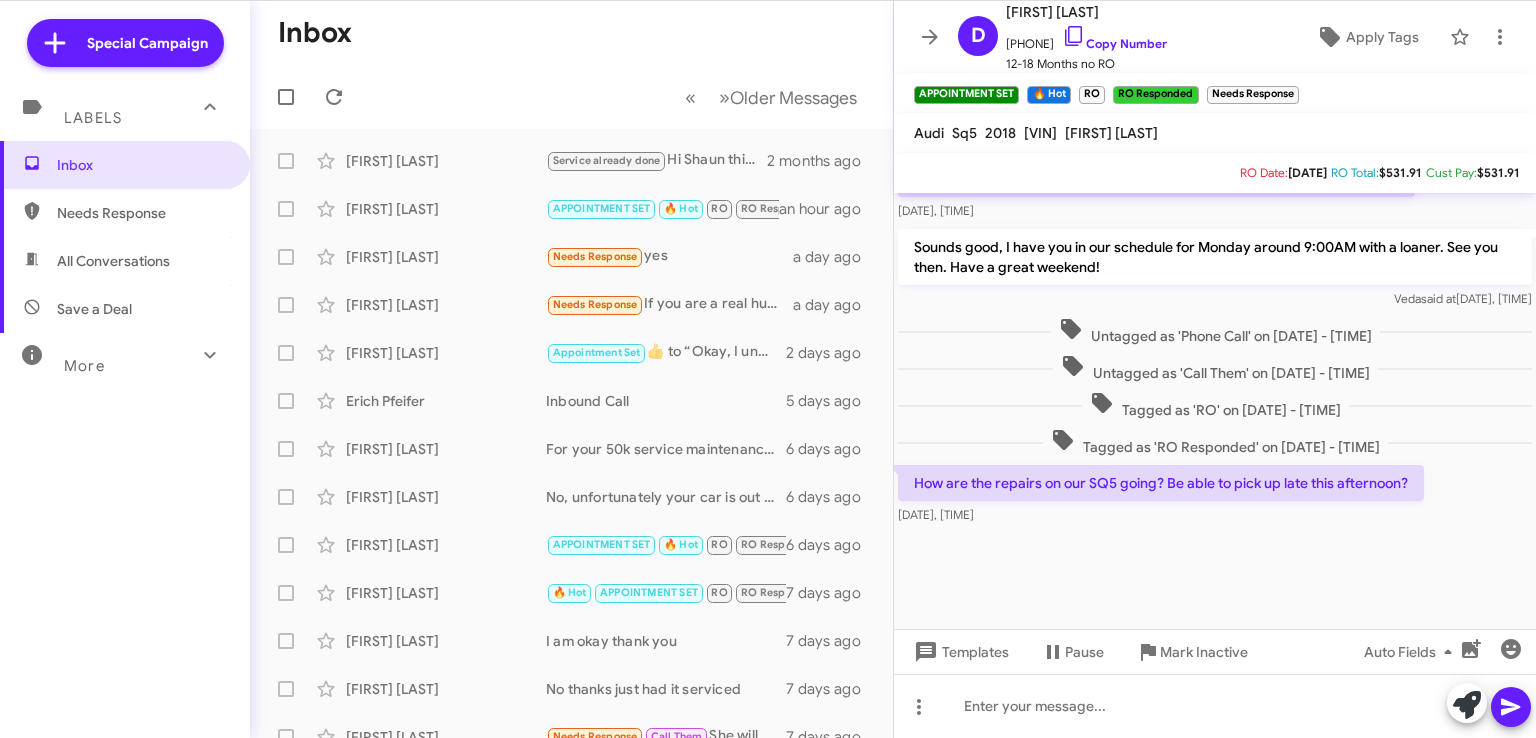 scroll, scrollTop: 1001, scrollLeft: 0, axis: vertical 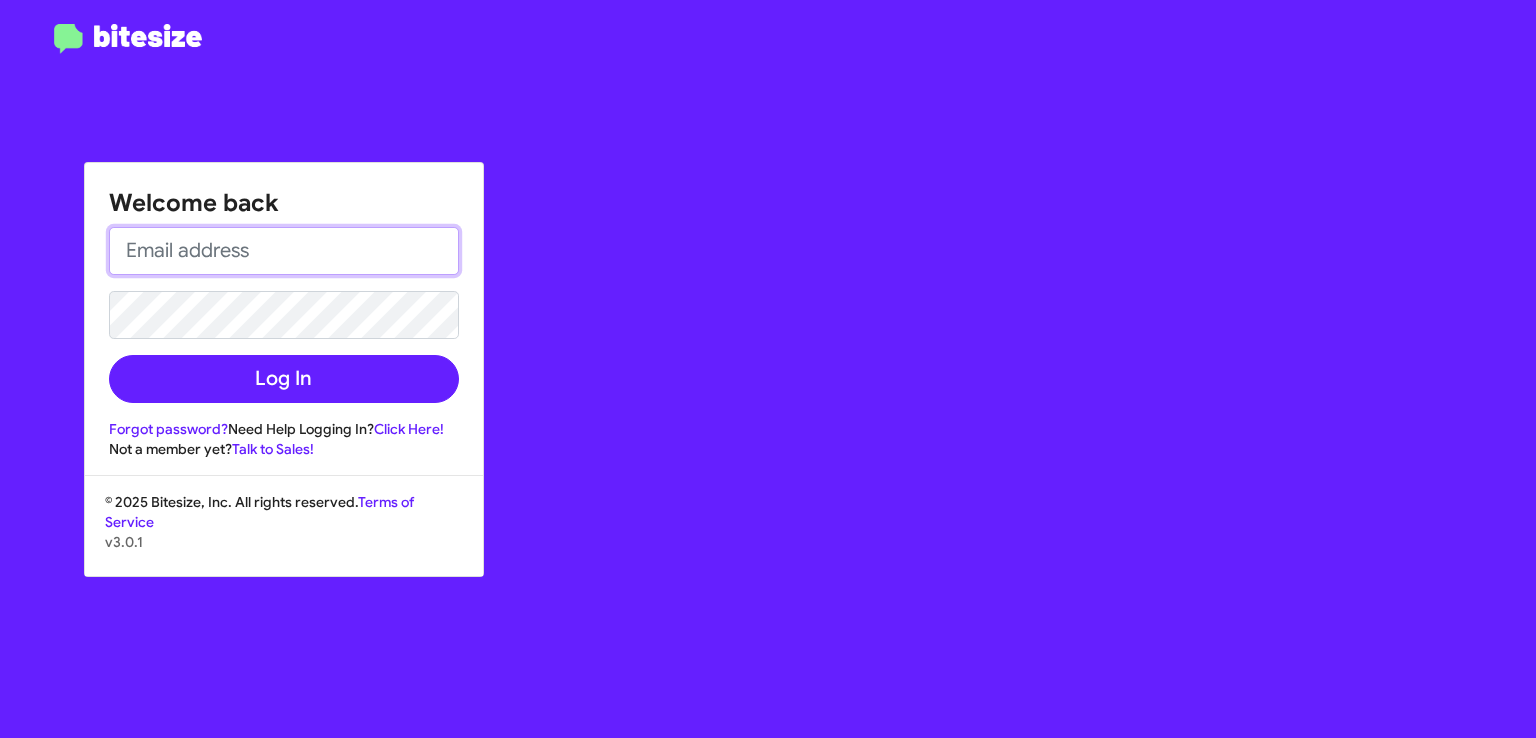 type on "[EMAIL]" 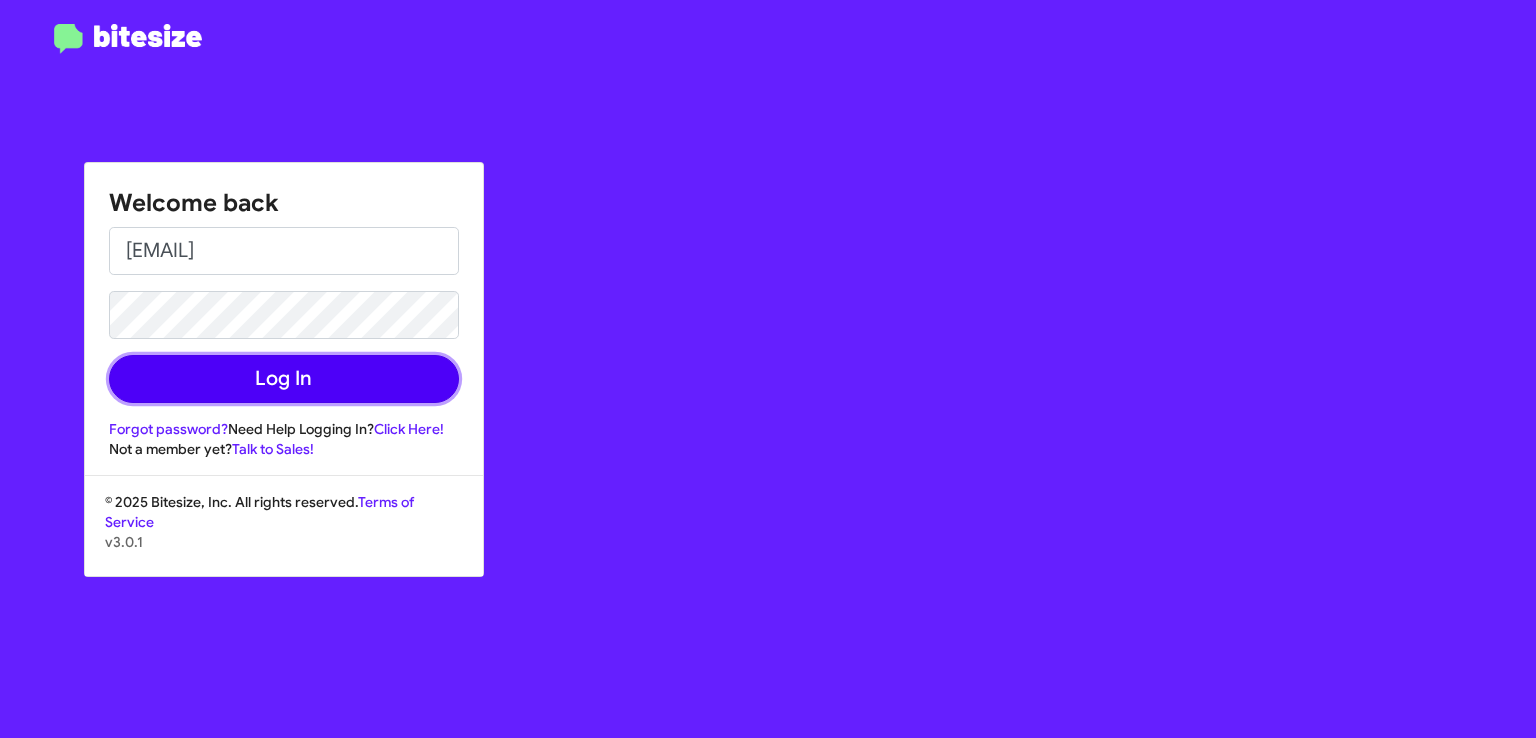 click on "Log In" 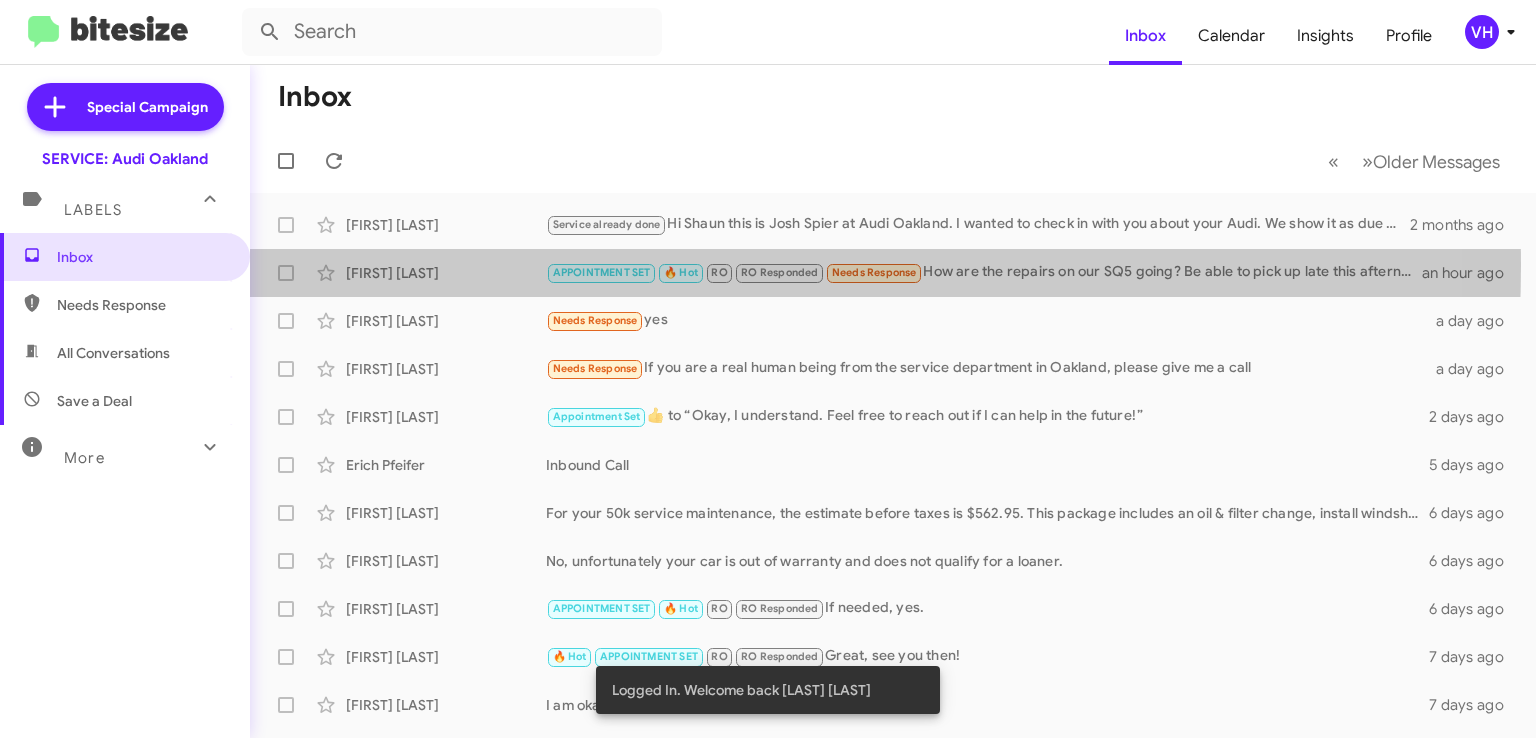 click on "[FIRST] [LAST]" 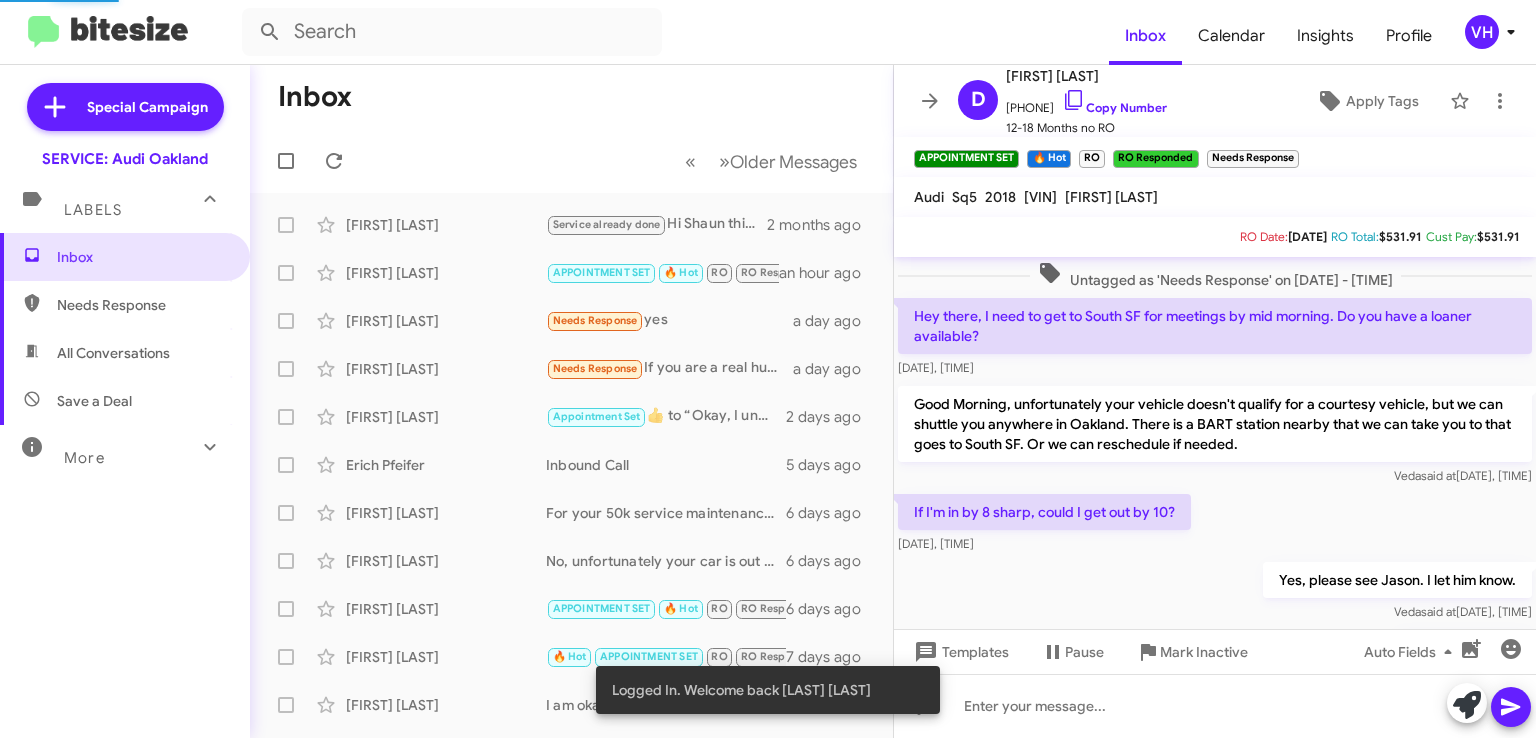 scroll, scrollTop: 1065, scrollLeft: 0, axis: vertical 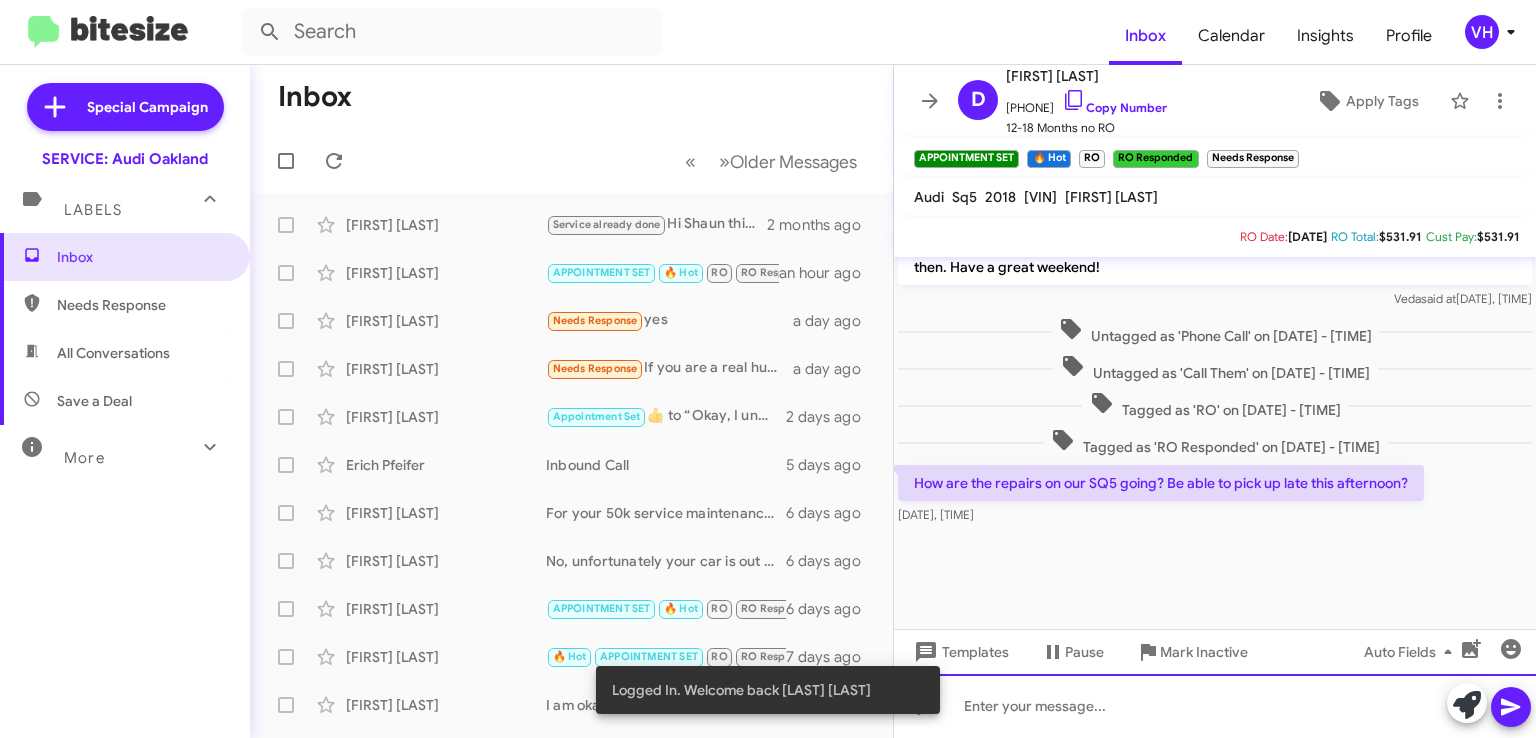 click 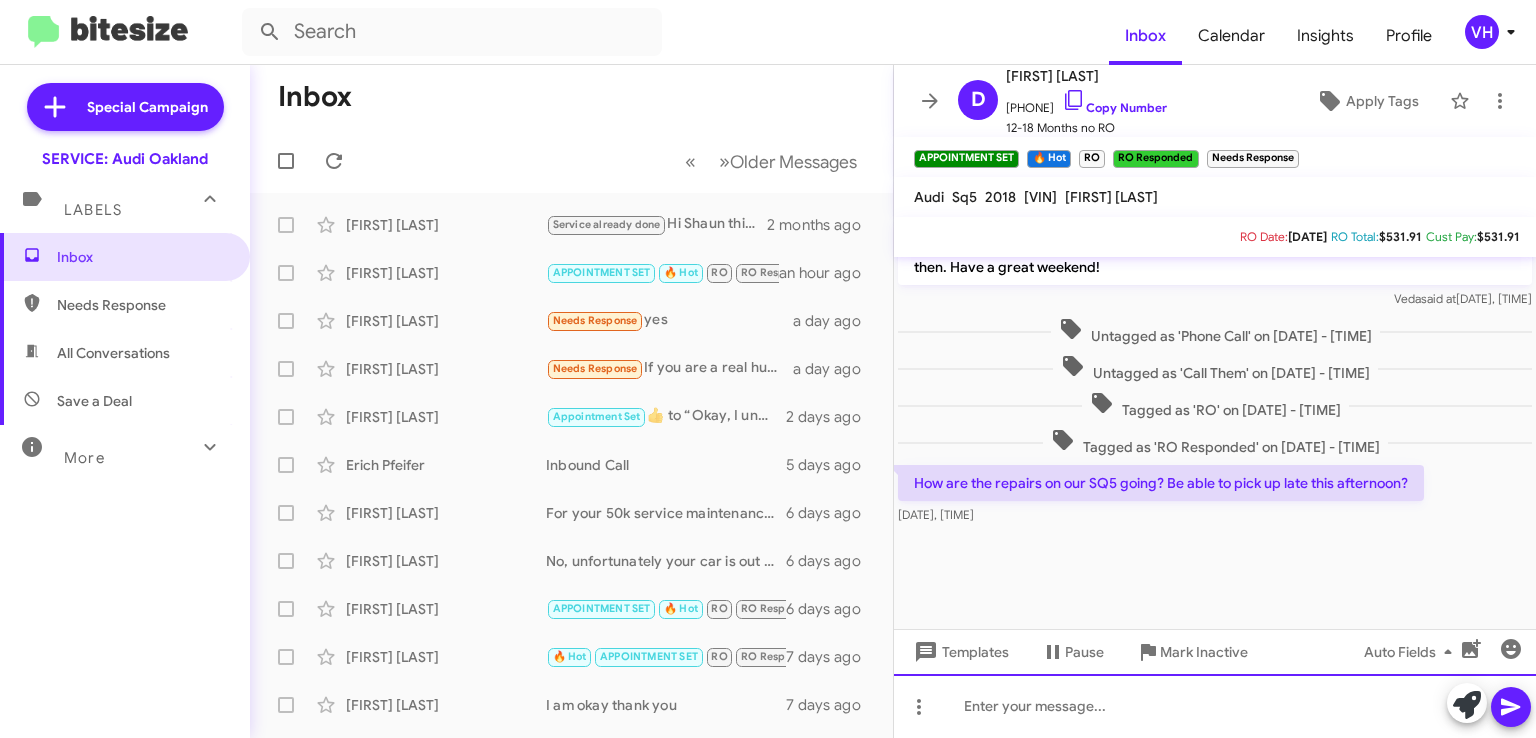 type 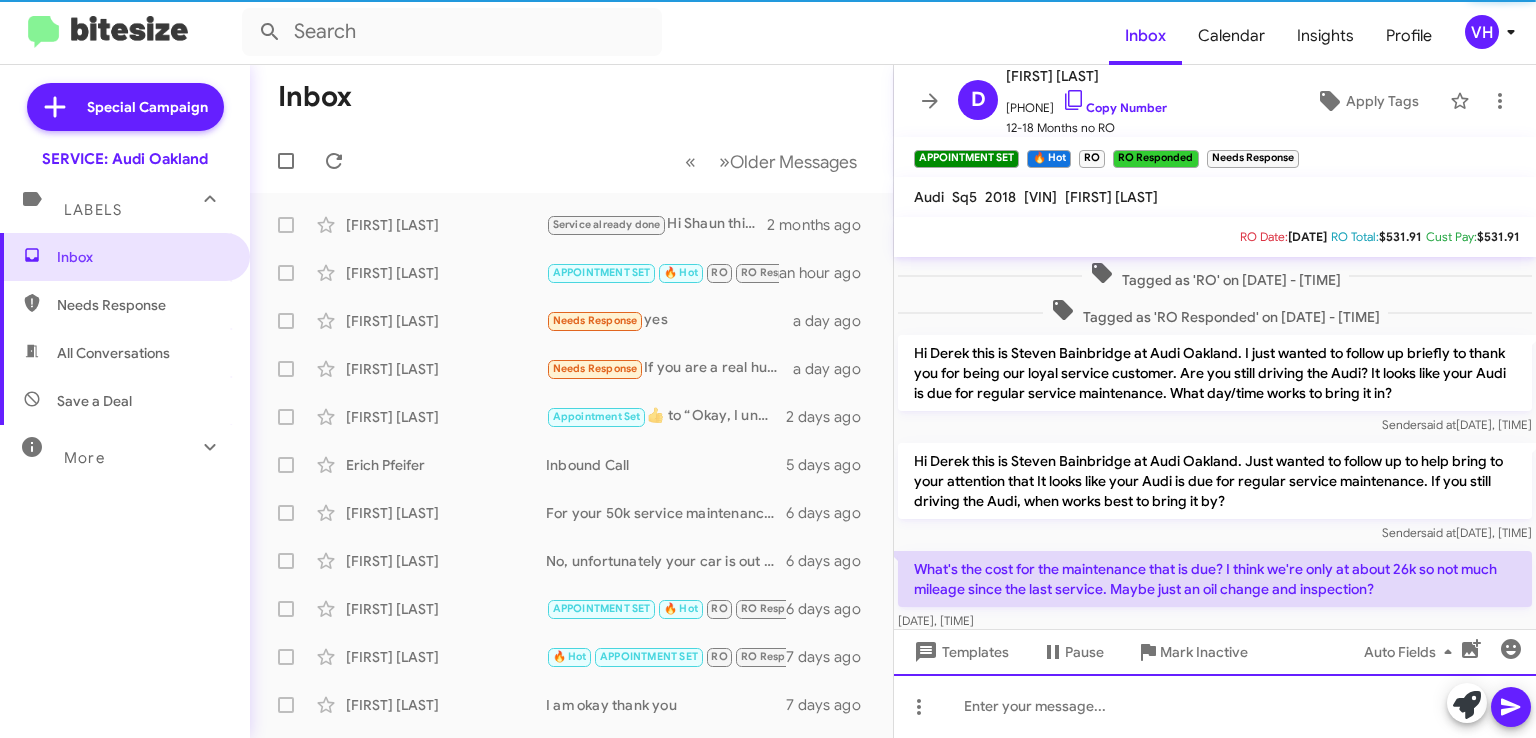 scroll, scrollTop: 100, scrollLeft: 0, axis: vertical 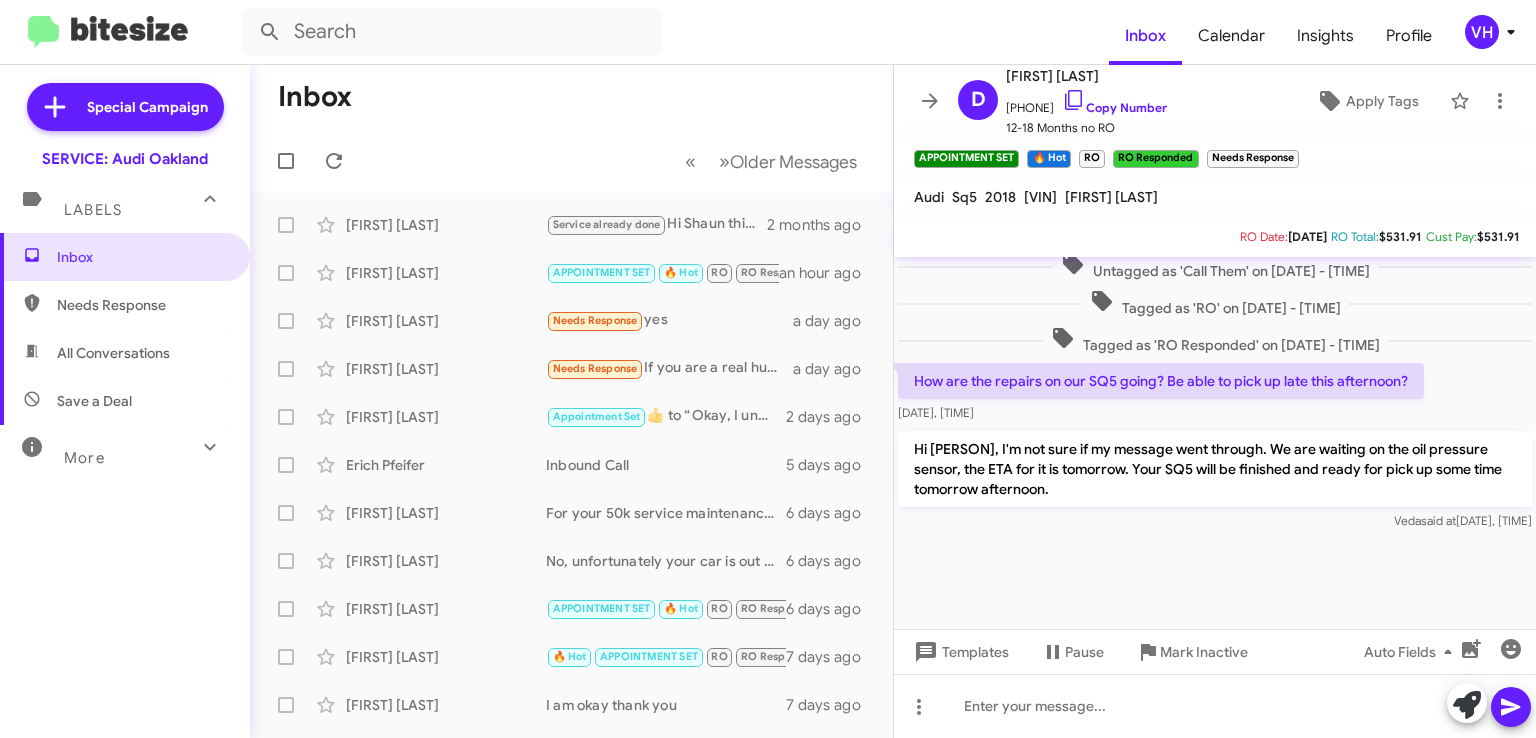 click on "Olive Neri  Needs Response   yes   a day ago" 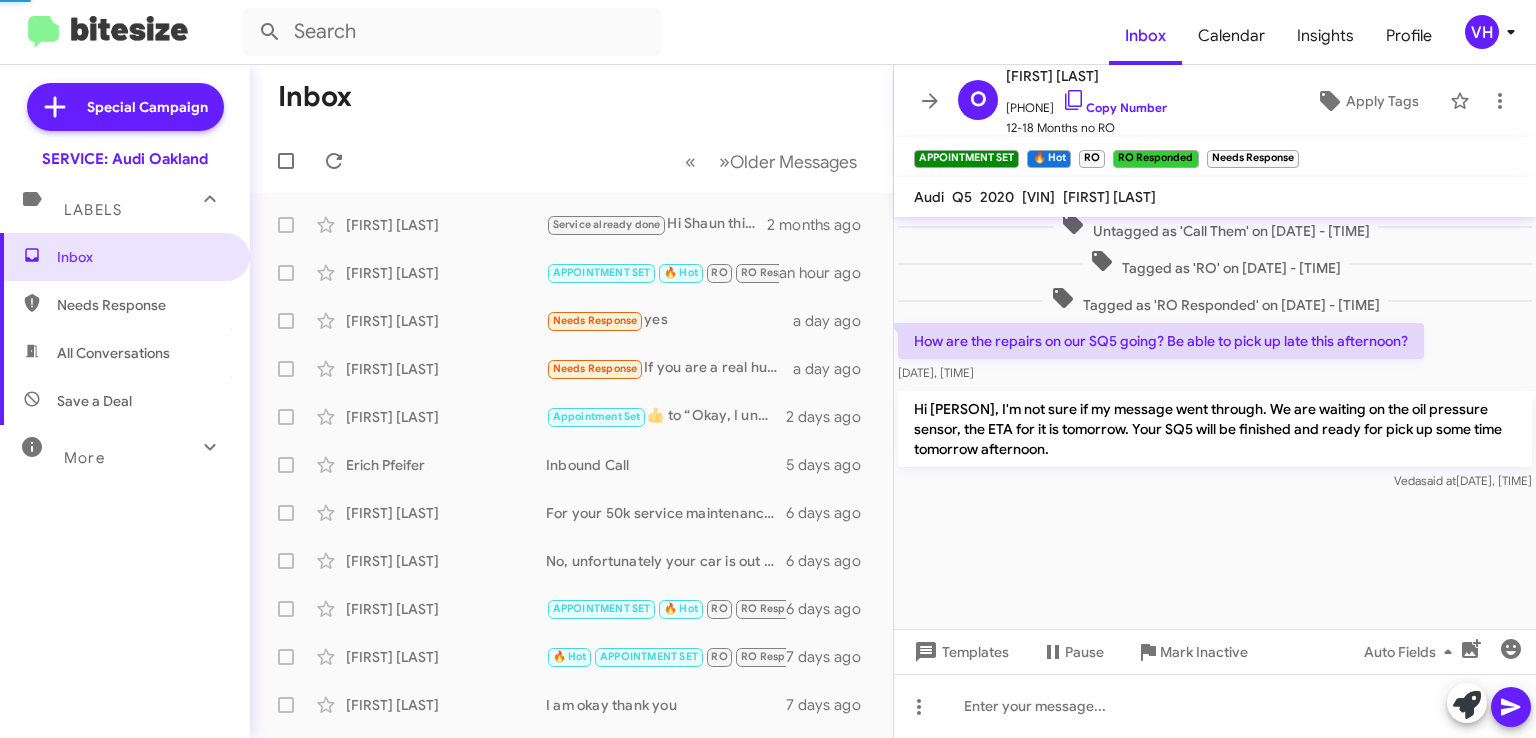 scroll, scrollTop: 638, scrollLeft: 0, axis: vertical 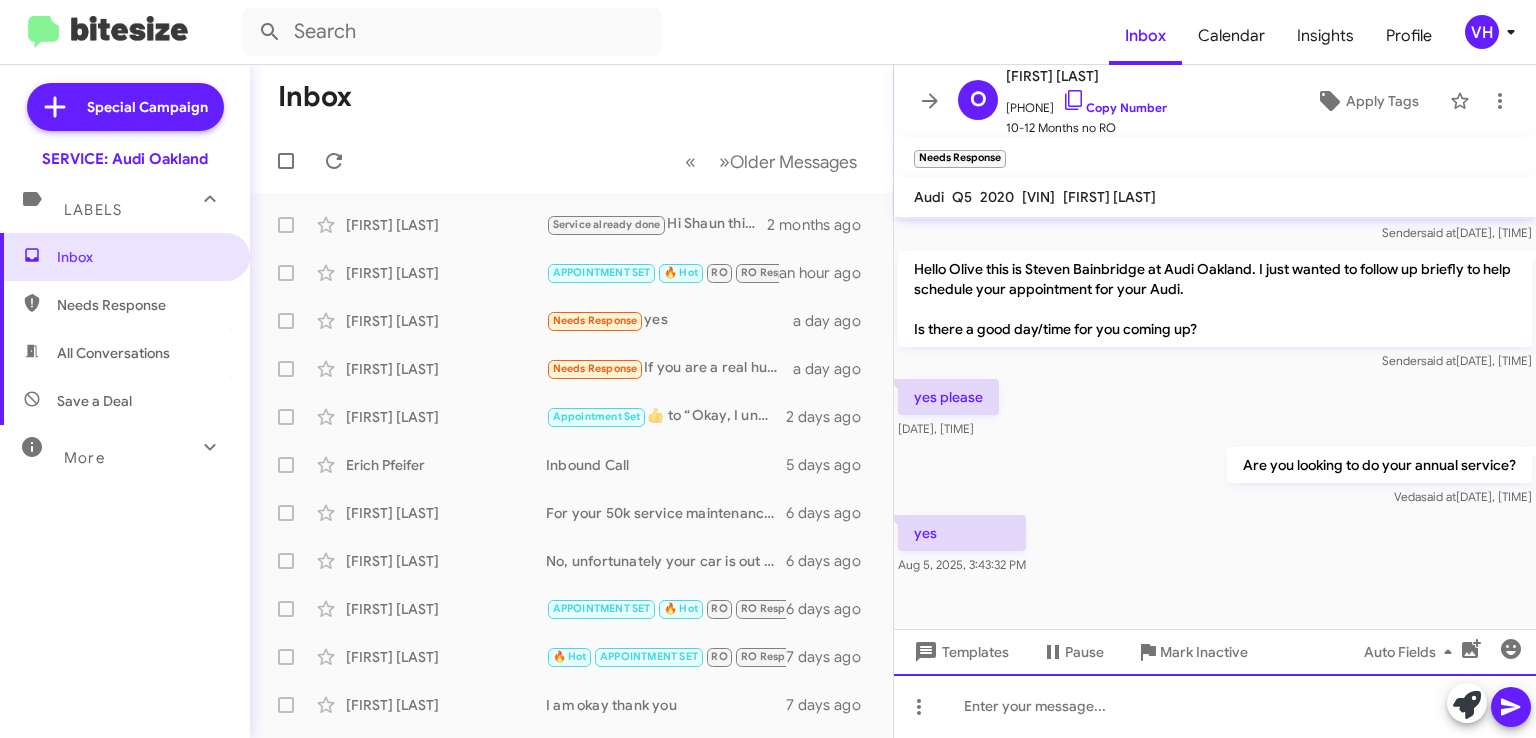 click 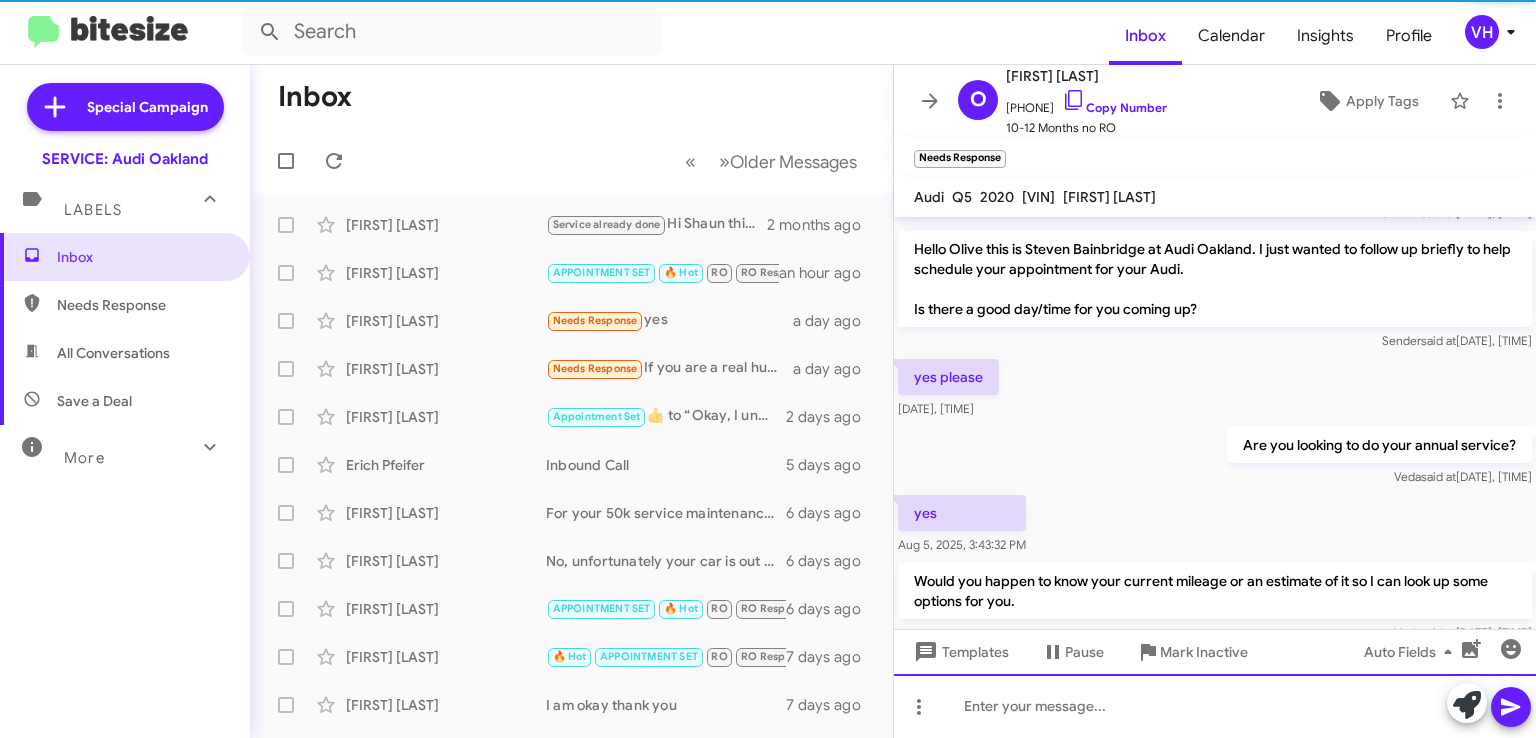 scroll, scrollTop: 0, scrollLeft: 0, axis: both 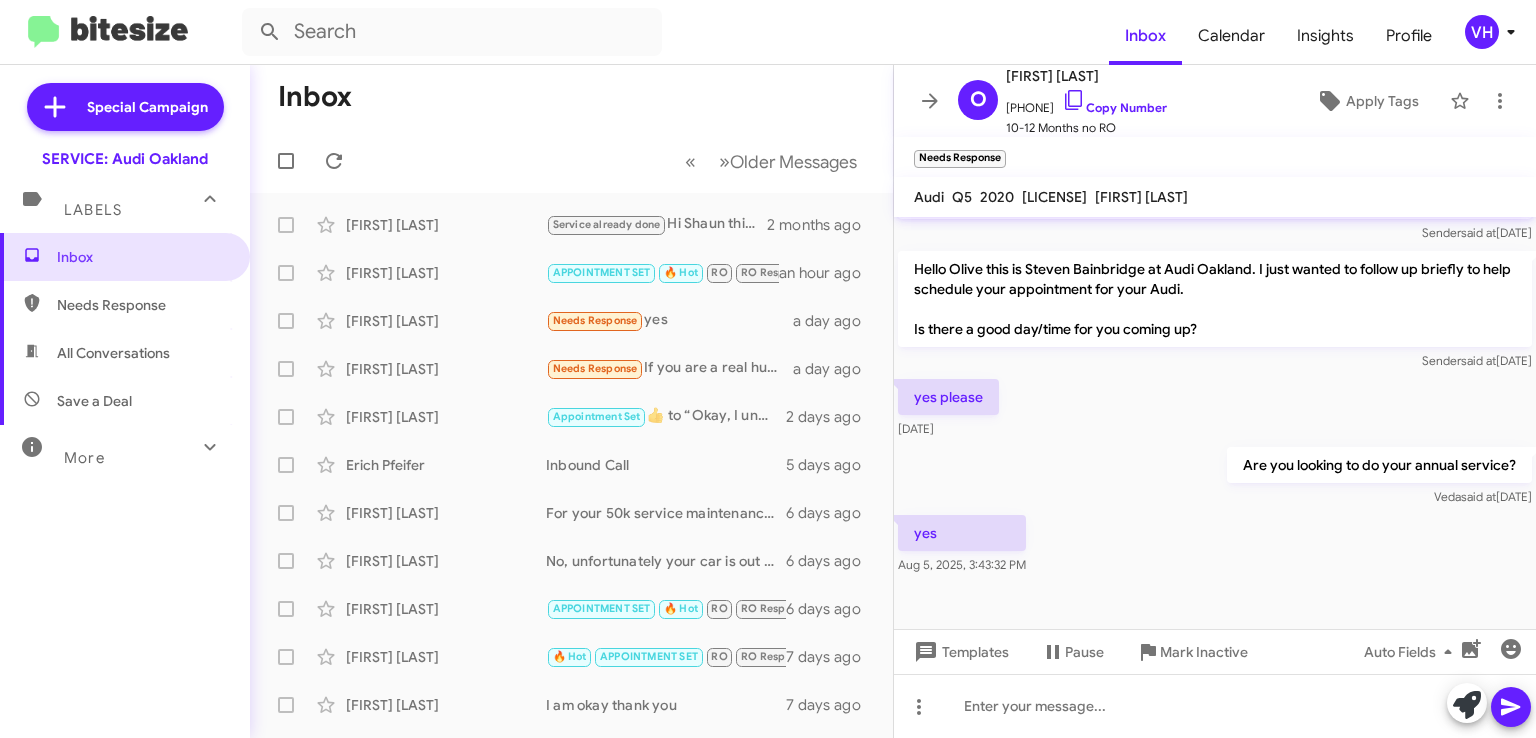 click on "[FIRST] [LAST]" 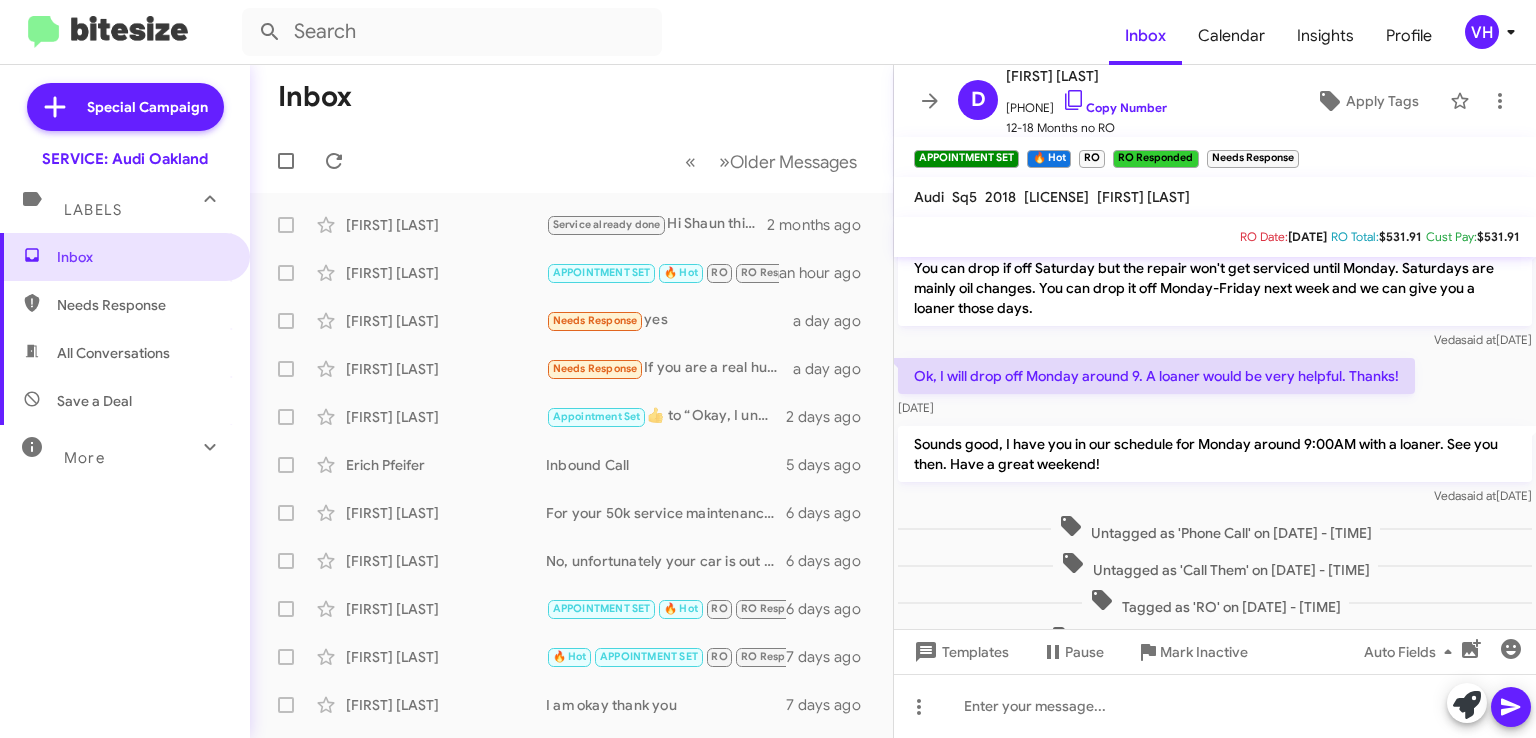 scroll, scrollTop: 1065, scrollLeft: 0, axis: vertical 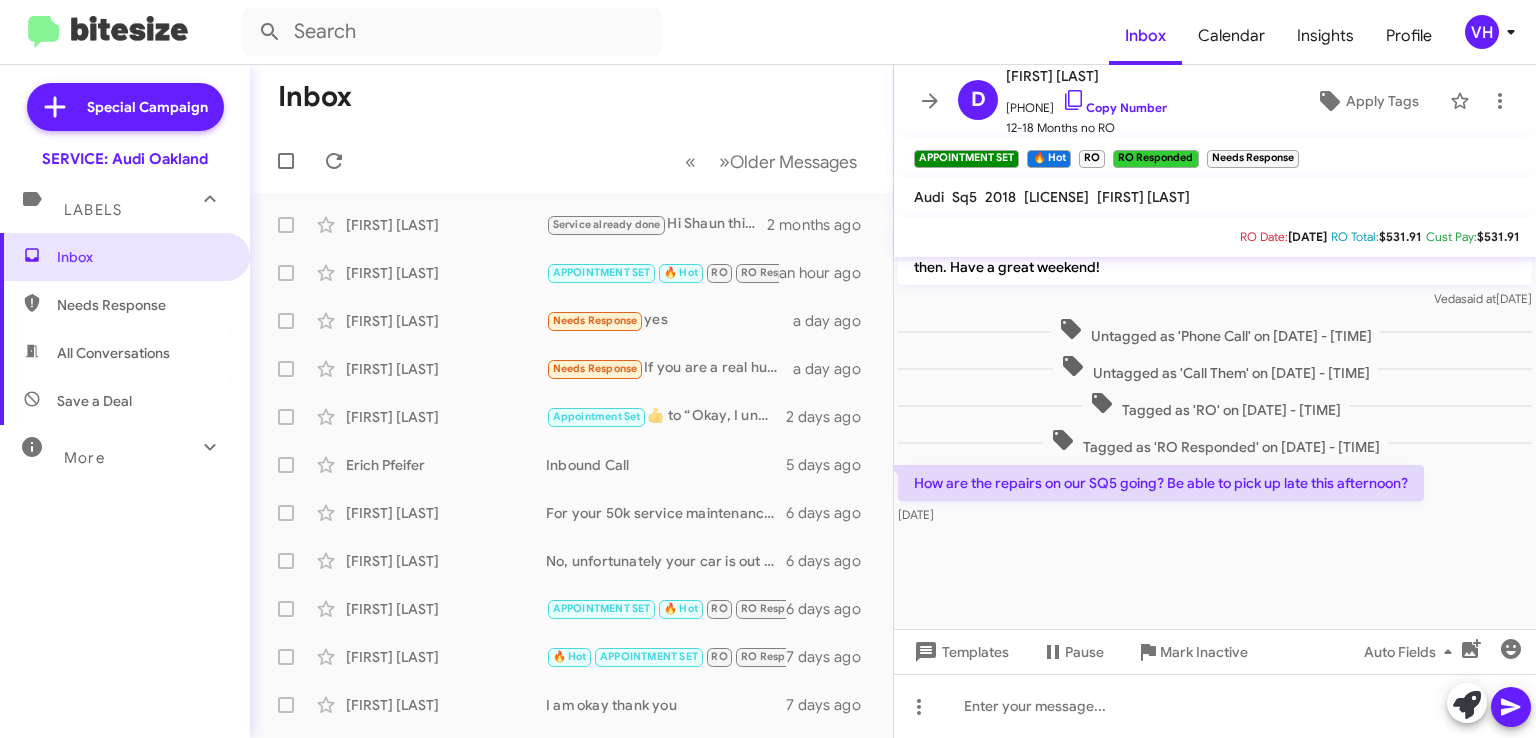 click 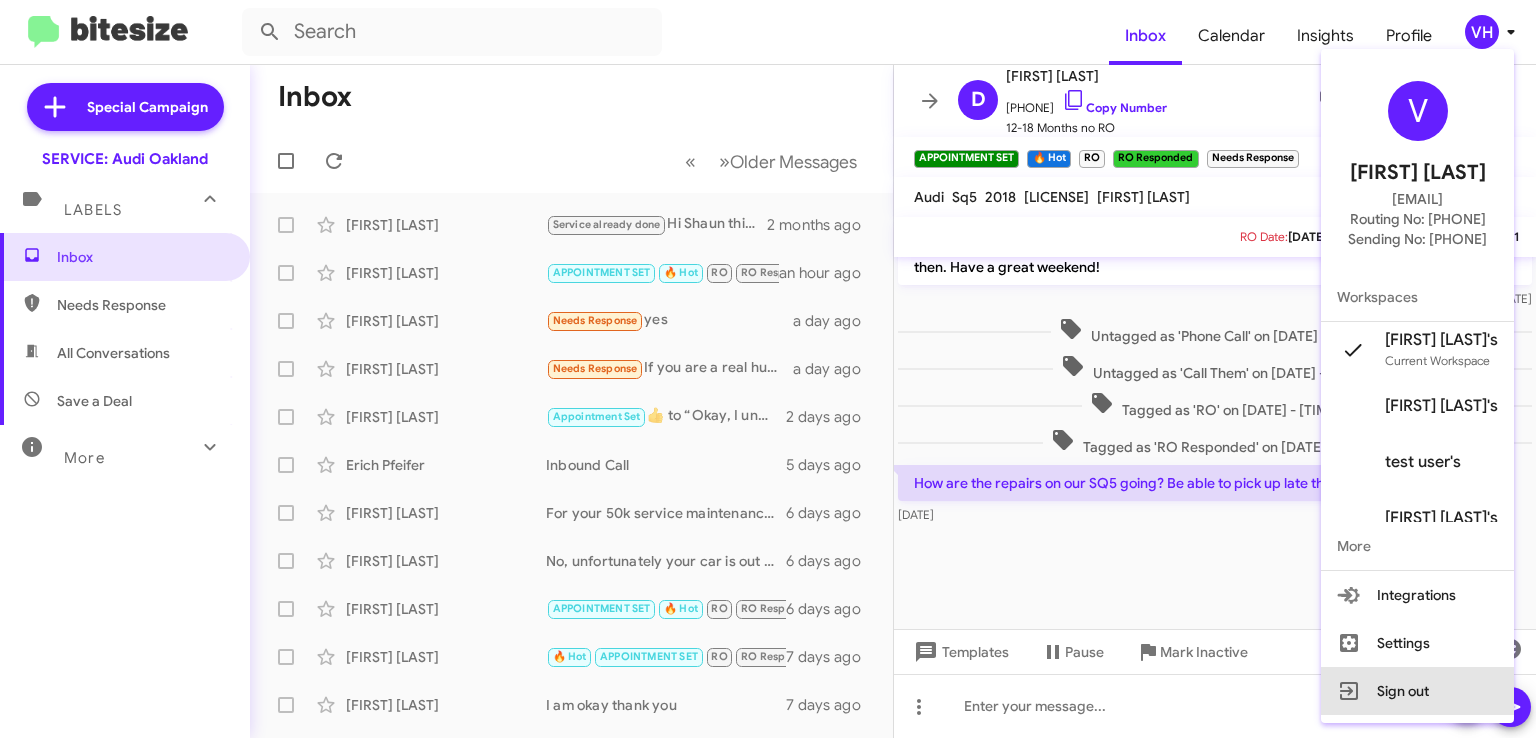 click on "Sign out" at bounding box center (1417, 691) 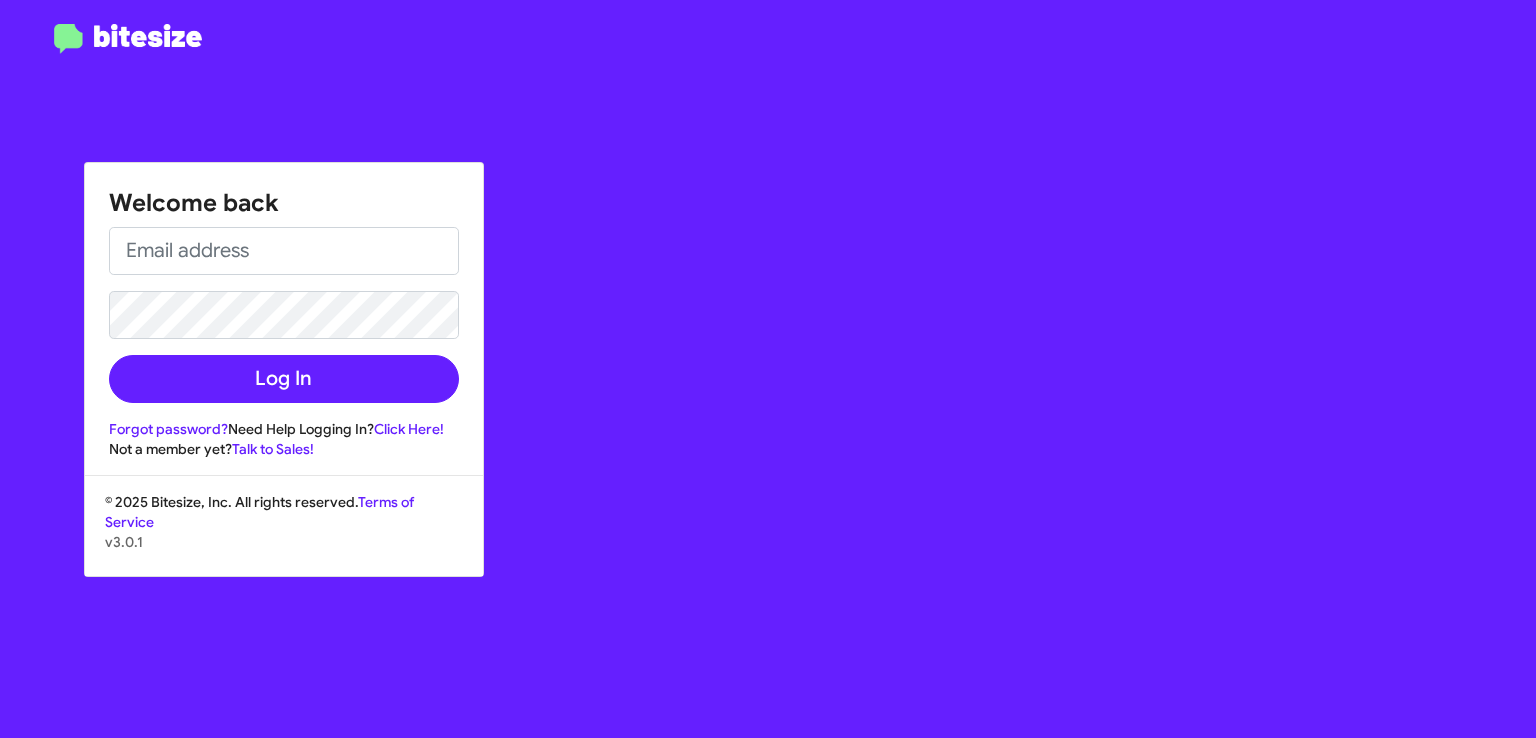 type on "[EMAIL]" 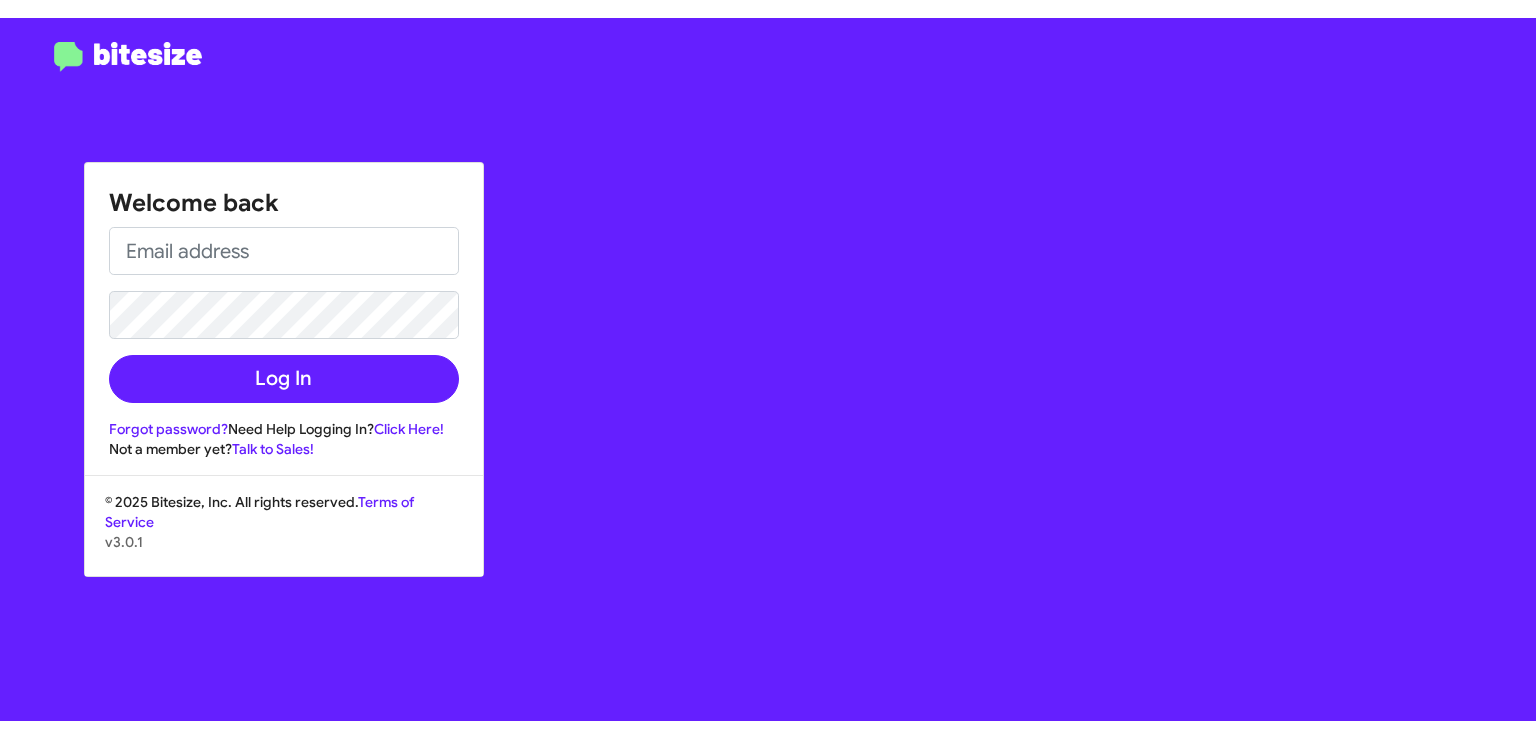 scroll, scrollTop: 0, scrollLeft: 0, axis: both 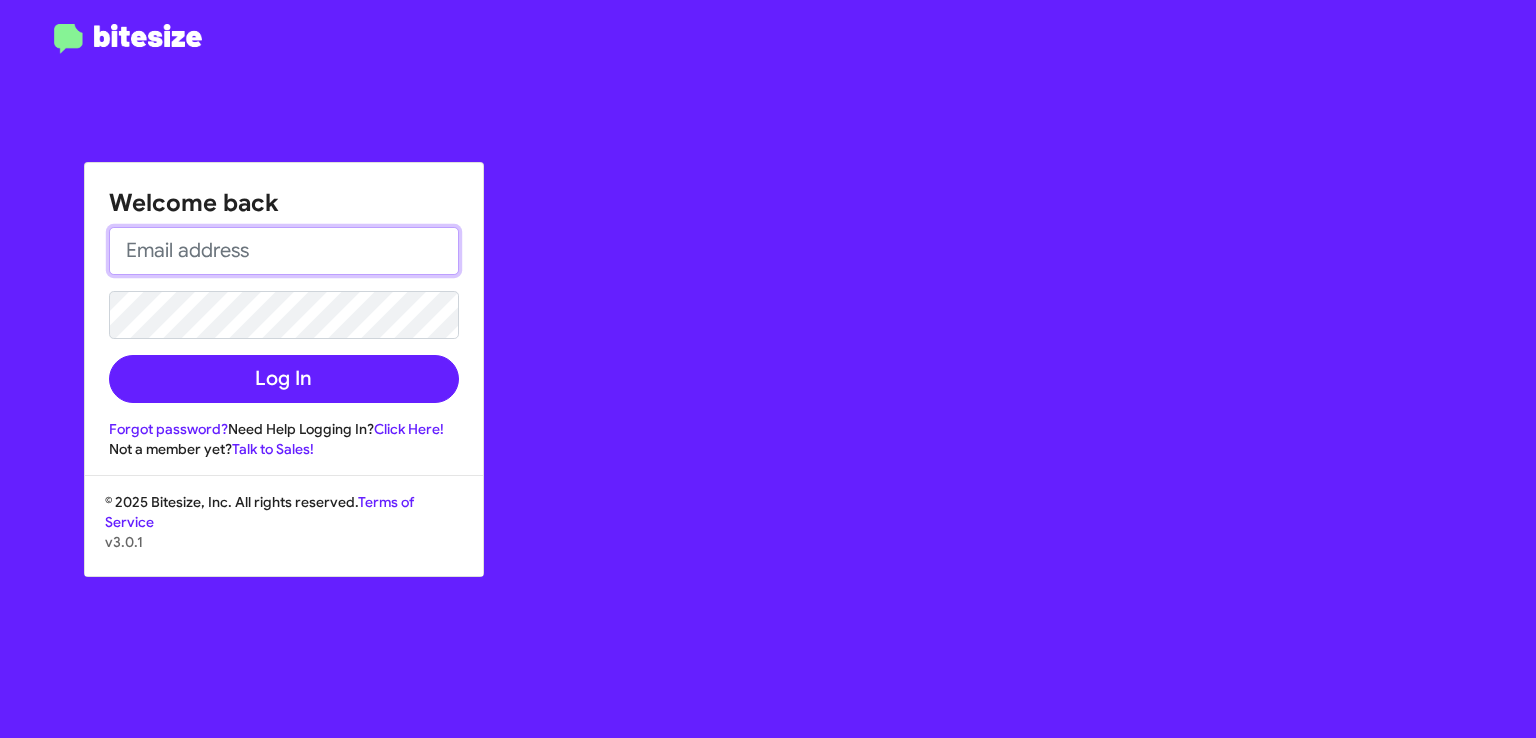 type on "[EMAIL]" 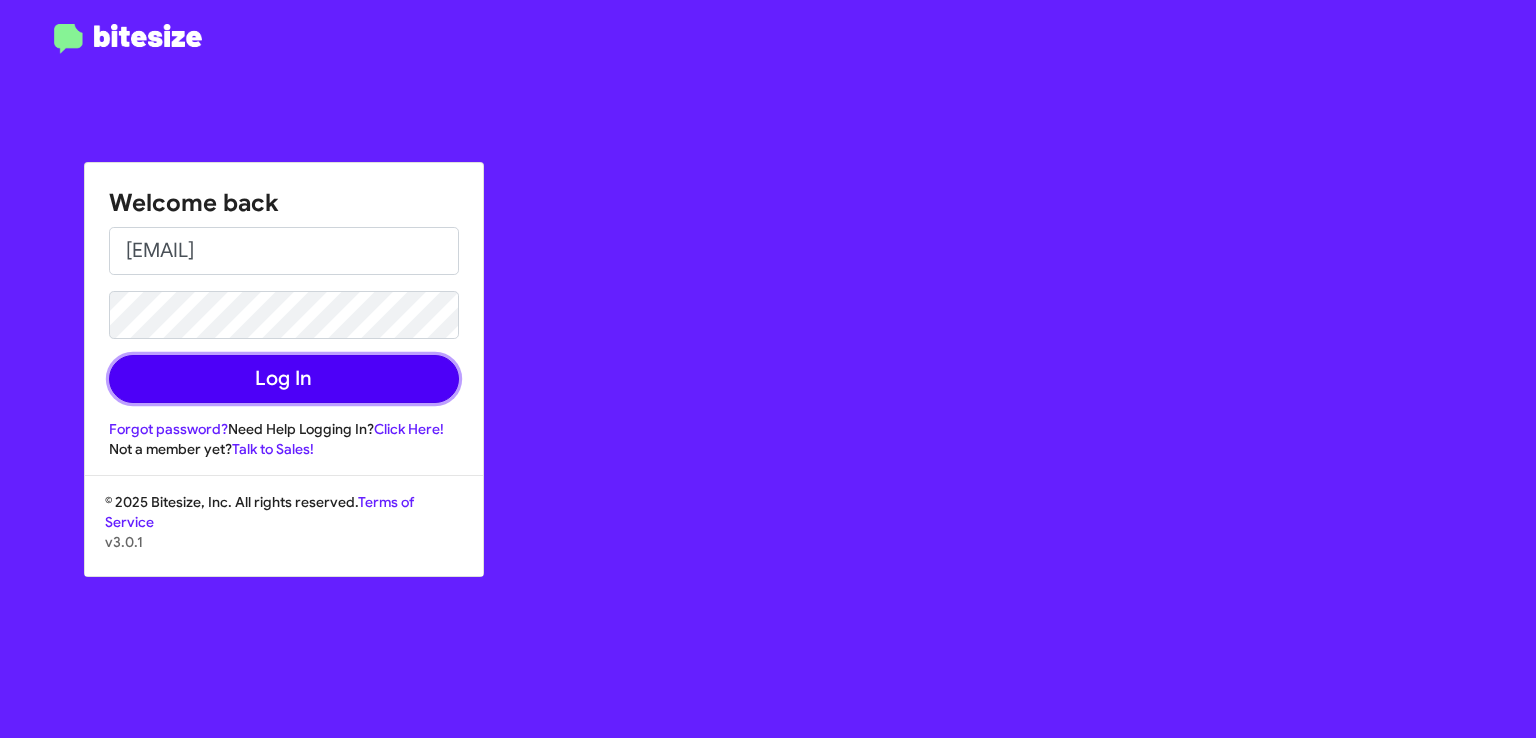 click on "Log In" 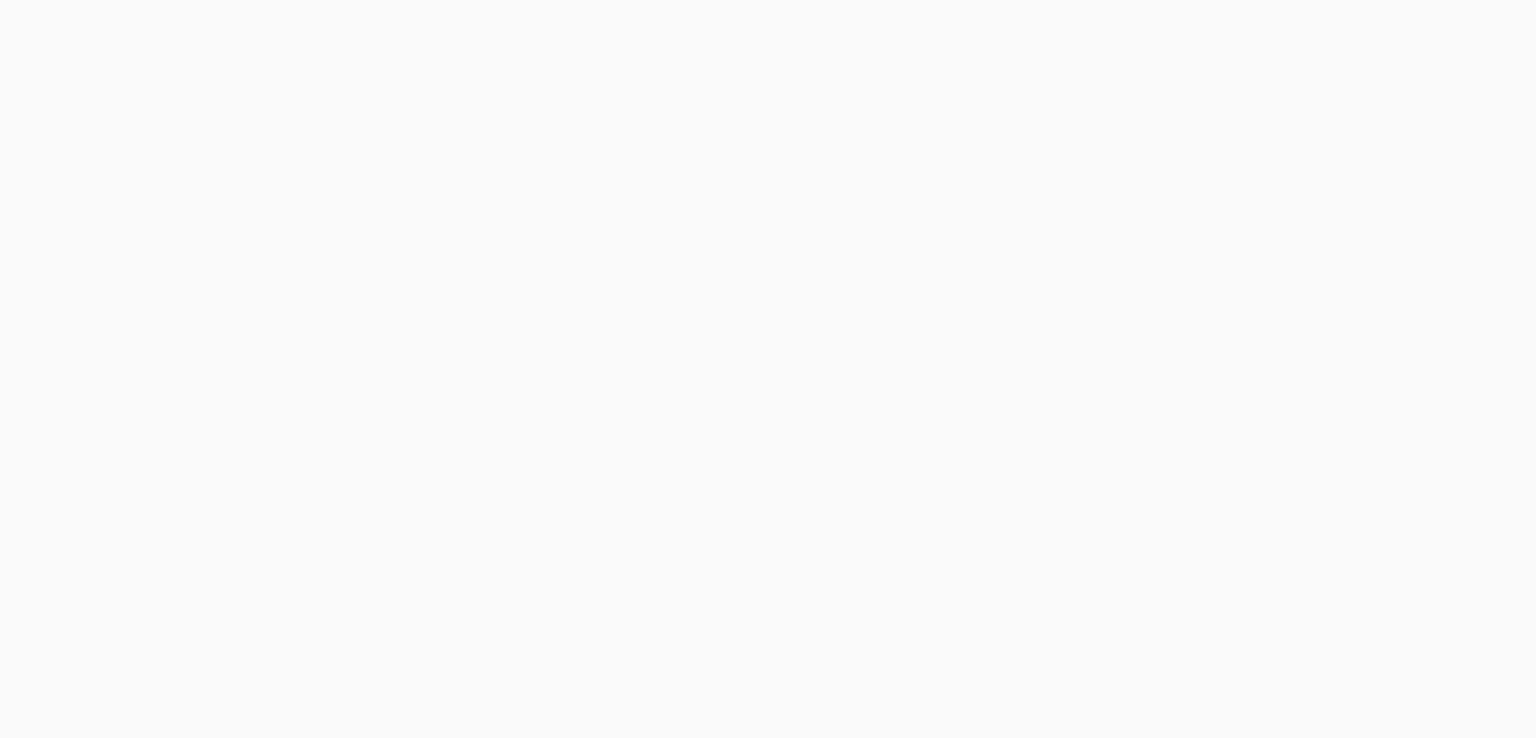 scroll, scrollTop: 0, scrollLeft: 0, axis: both 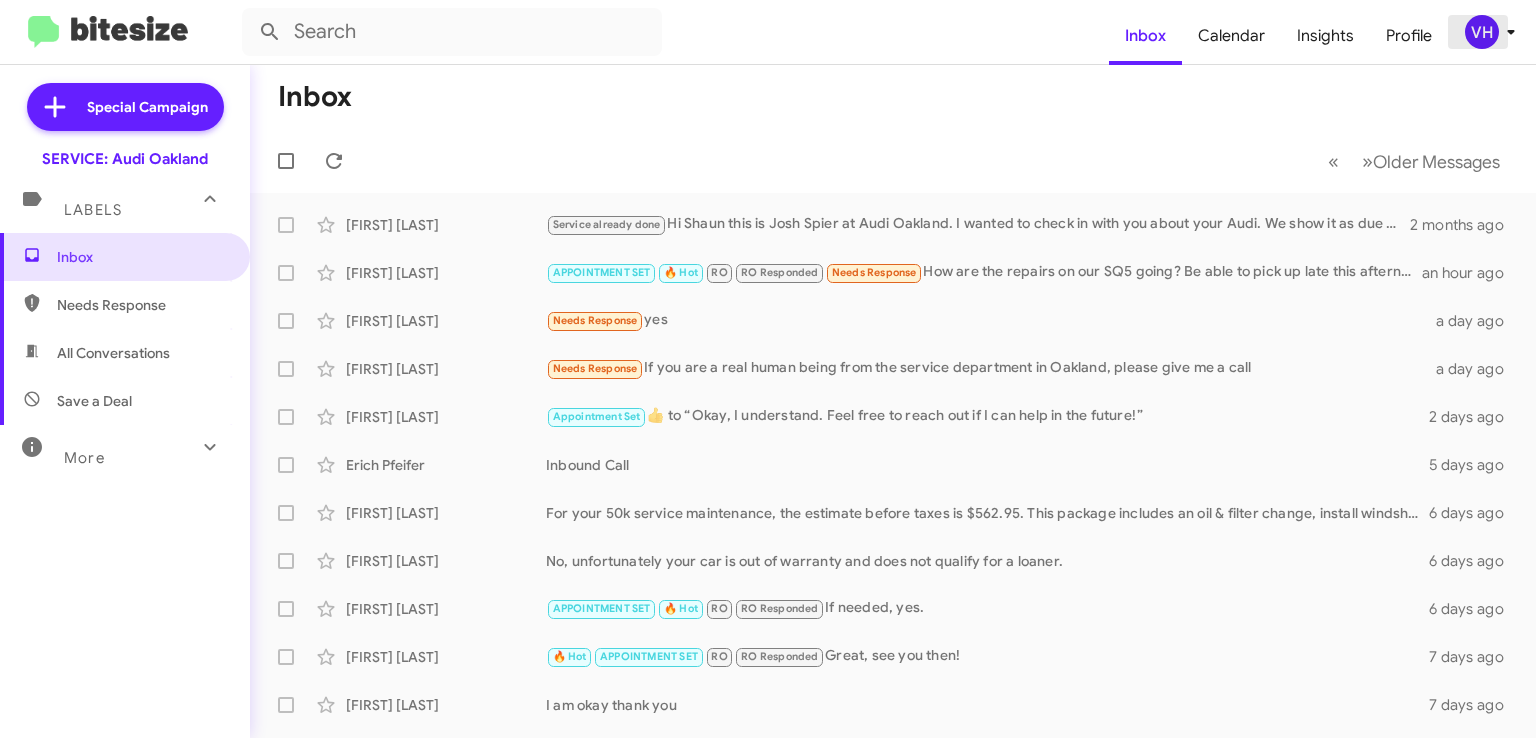 click 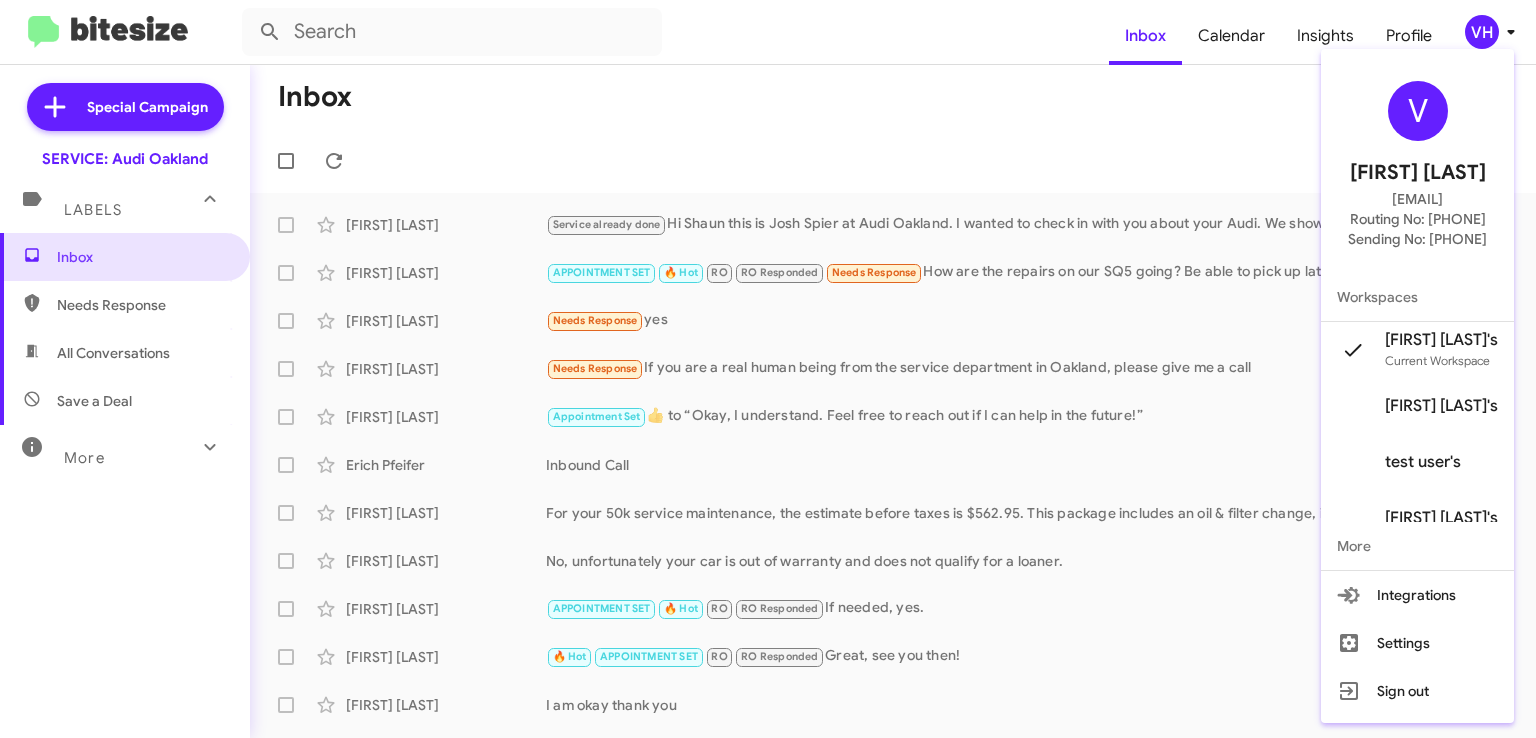 click on "Sign out" at bounding box center (1417, 691) 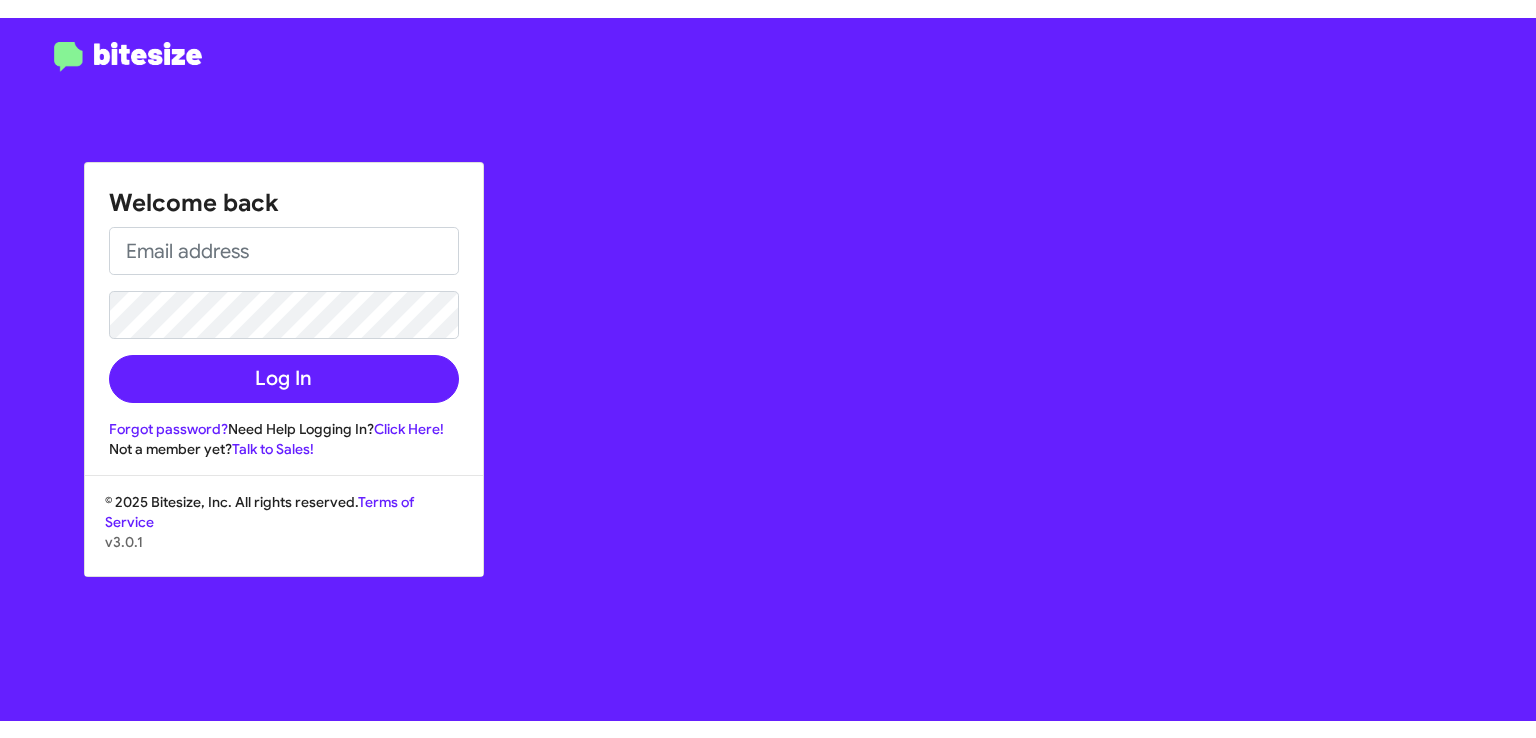 scroll, scrollTop: 0, scrollLeft: 0, axis: both 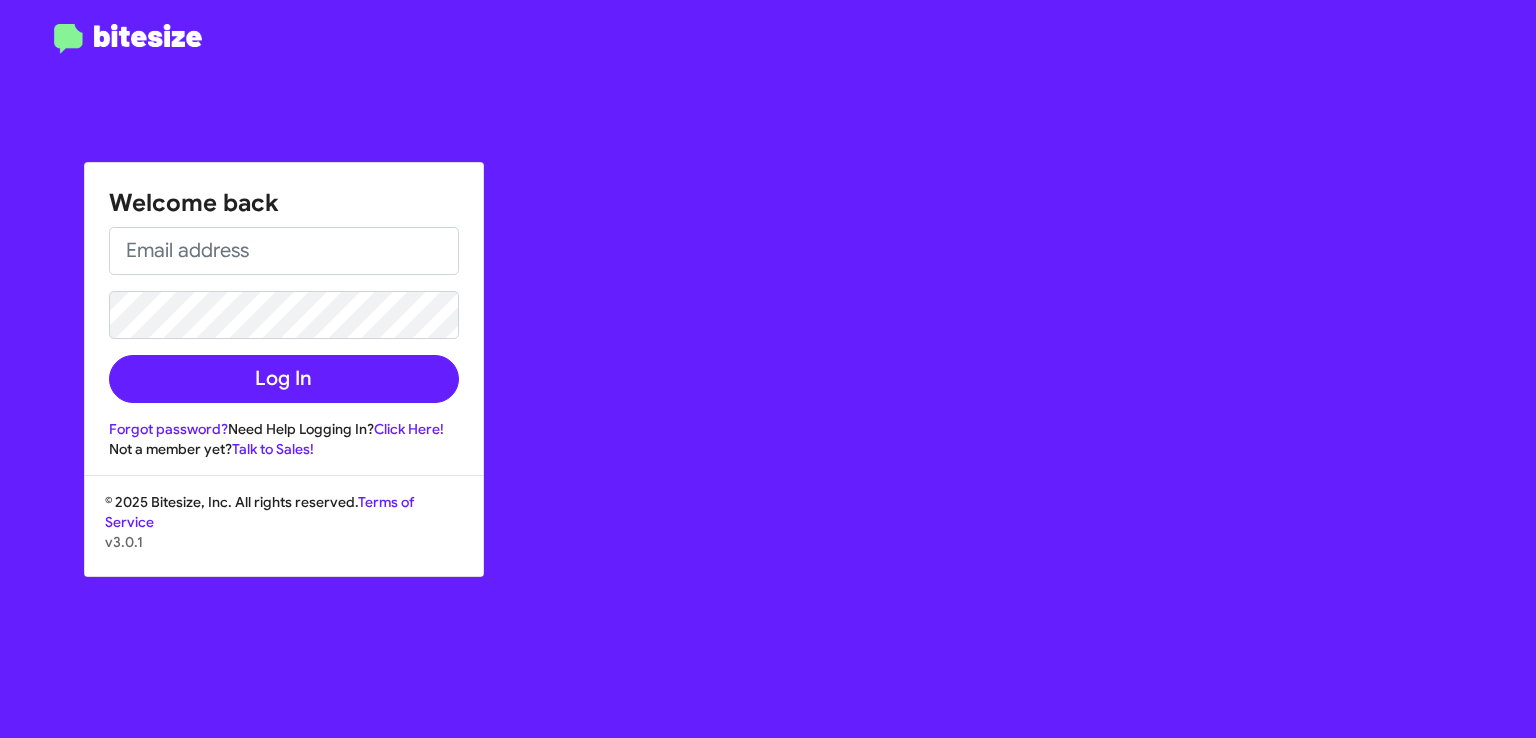 type on "veda.houngviengkham@swickard.com" 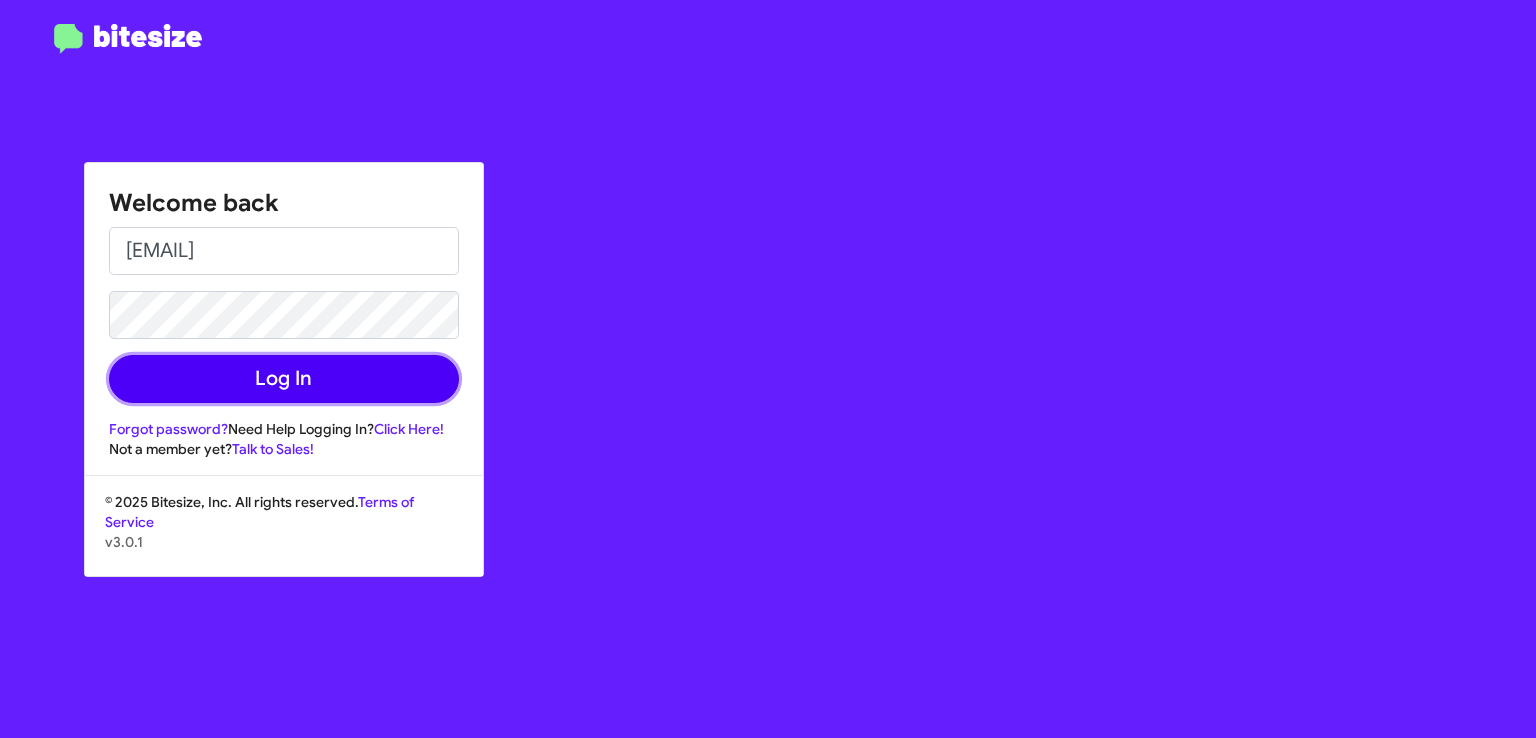 click on "Log In" 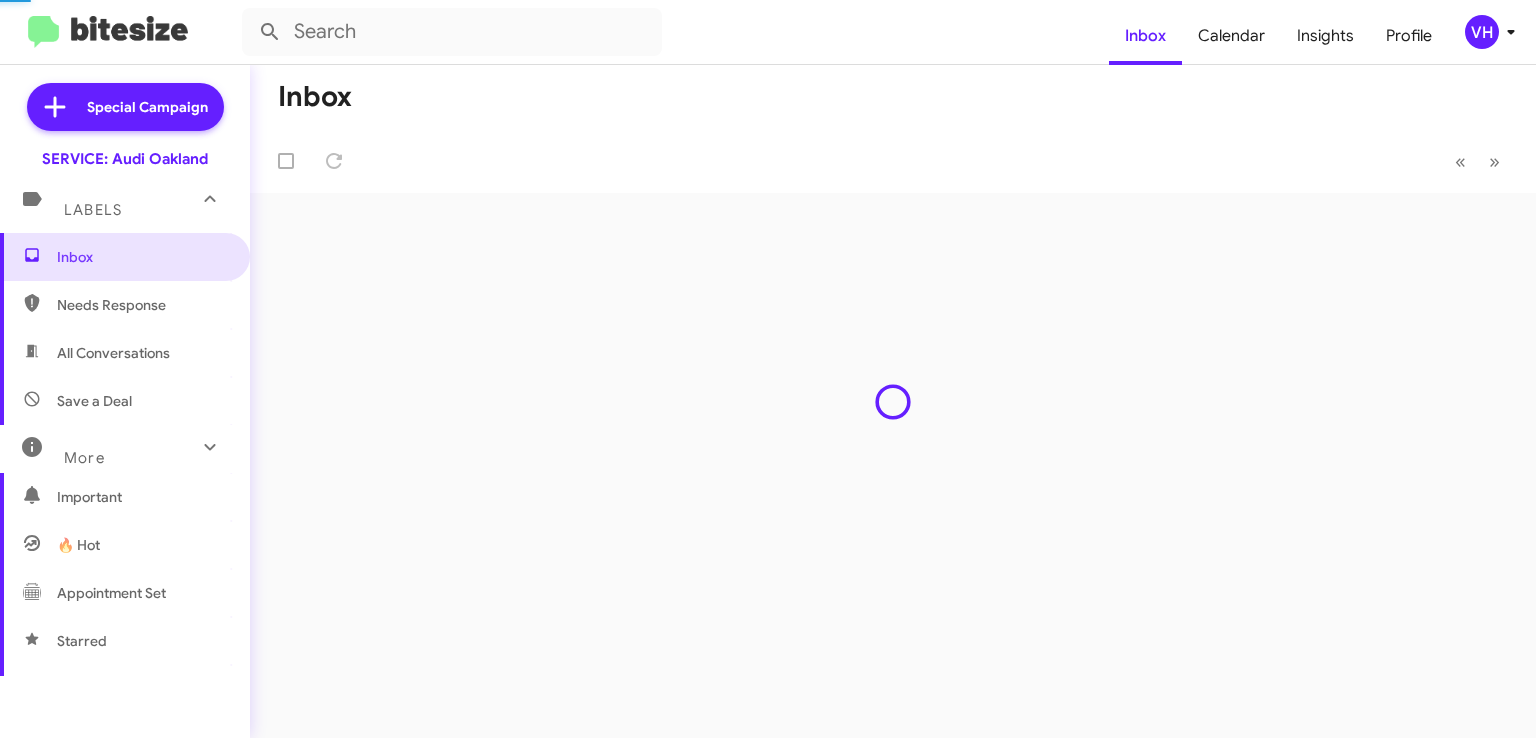 scroll, scrollTop: 0, scrollLeft: 0, axis: both 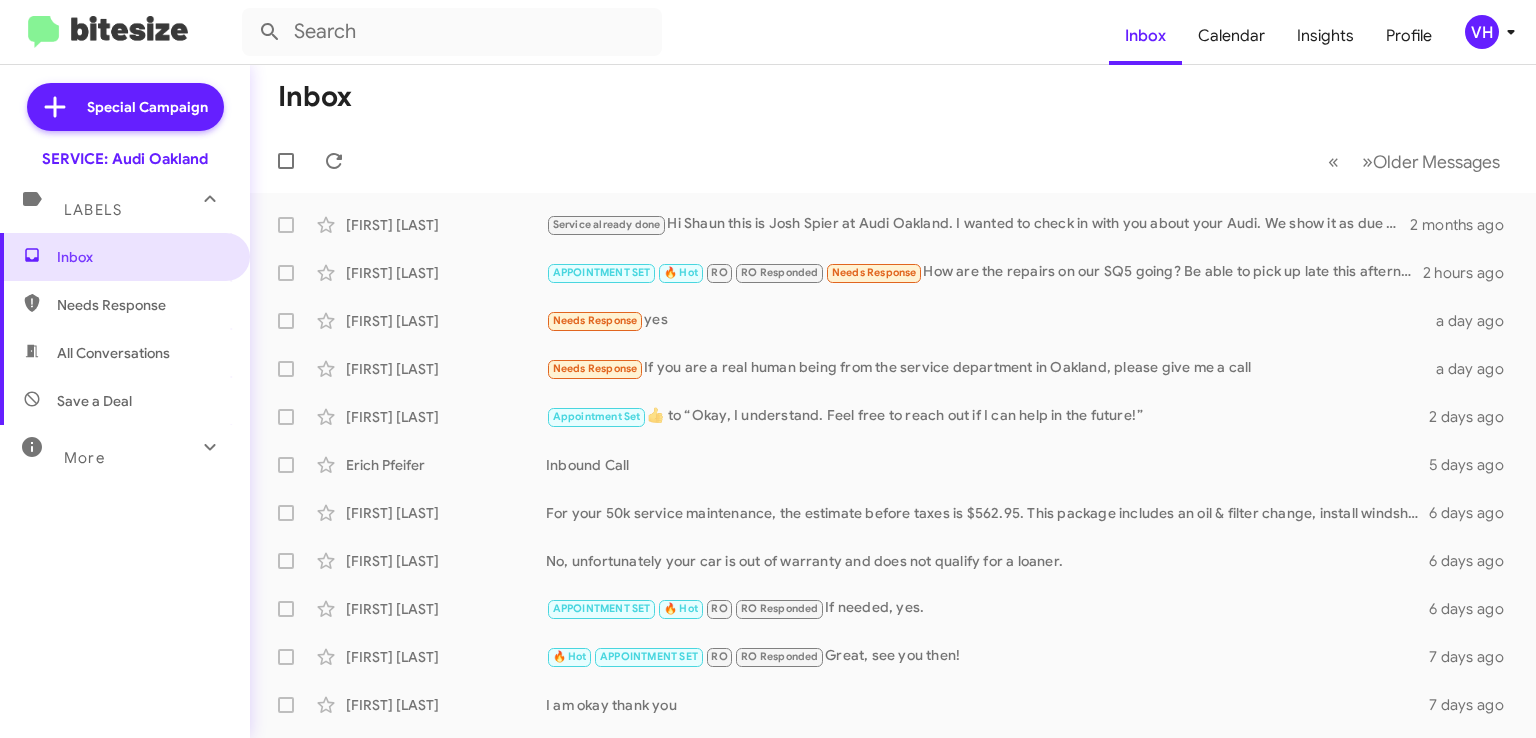 click on "Inbox" 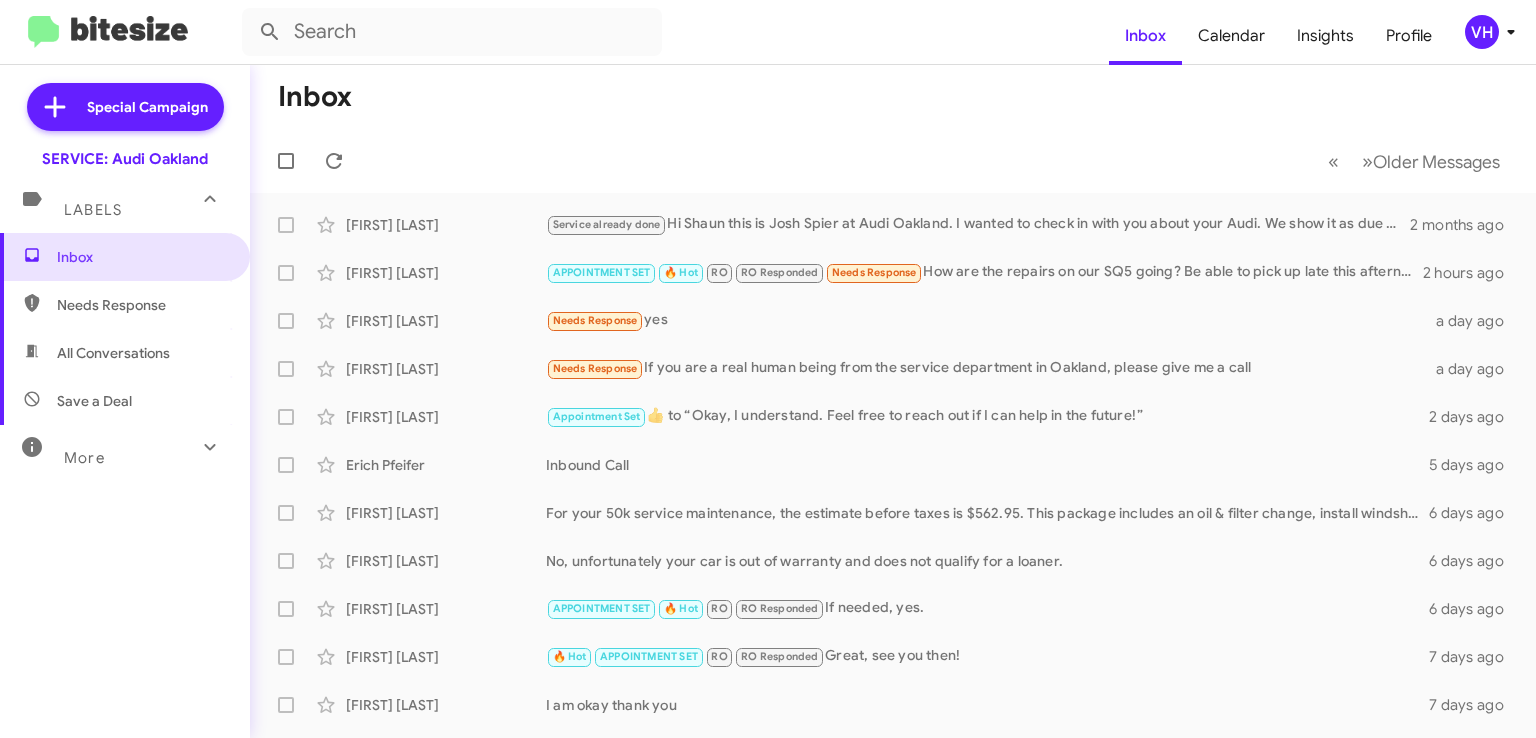 click on "Inbox" 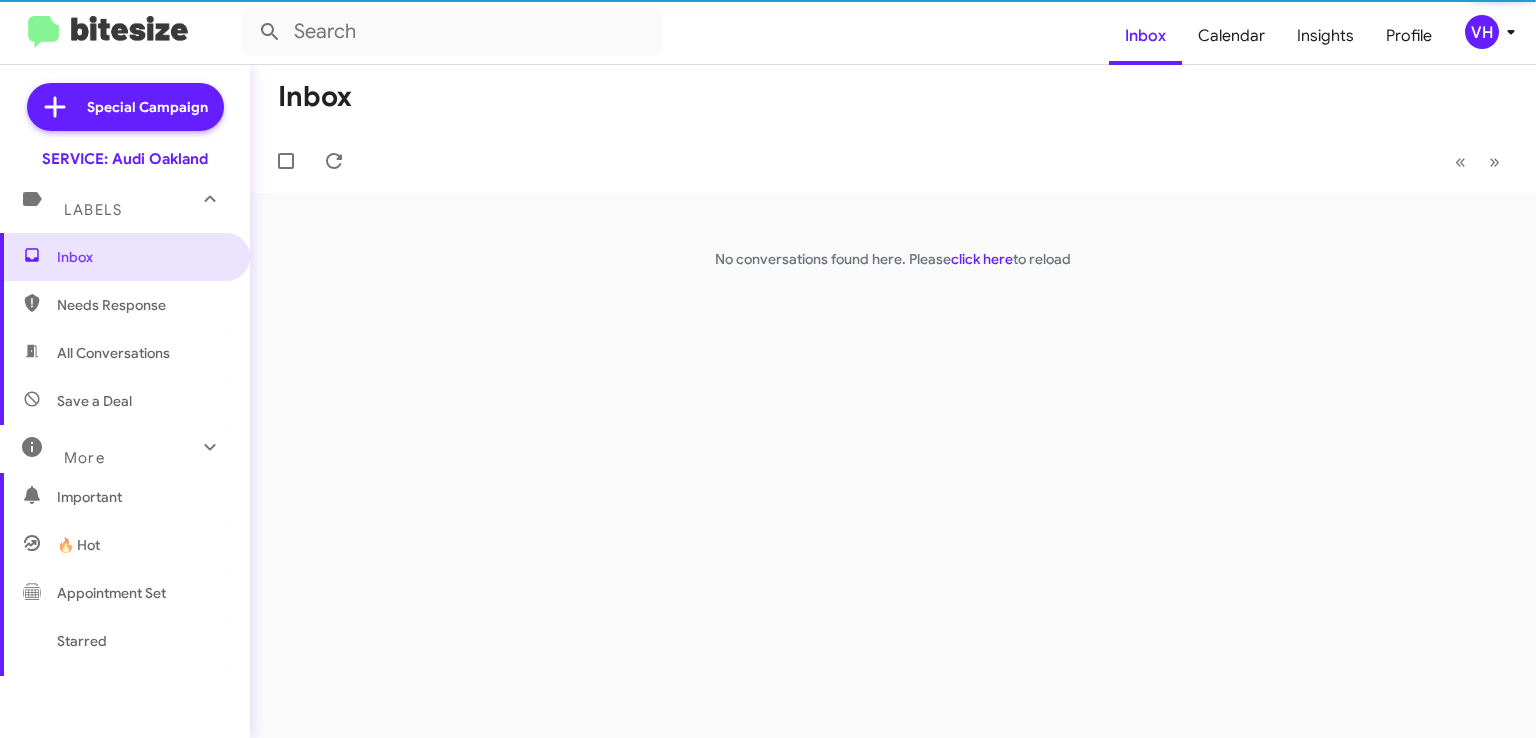 scroll, scrollTop: 0, scrollLeft: 0, axis: both 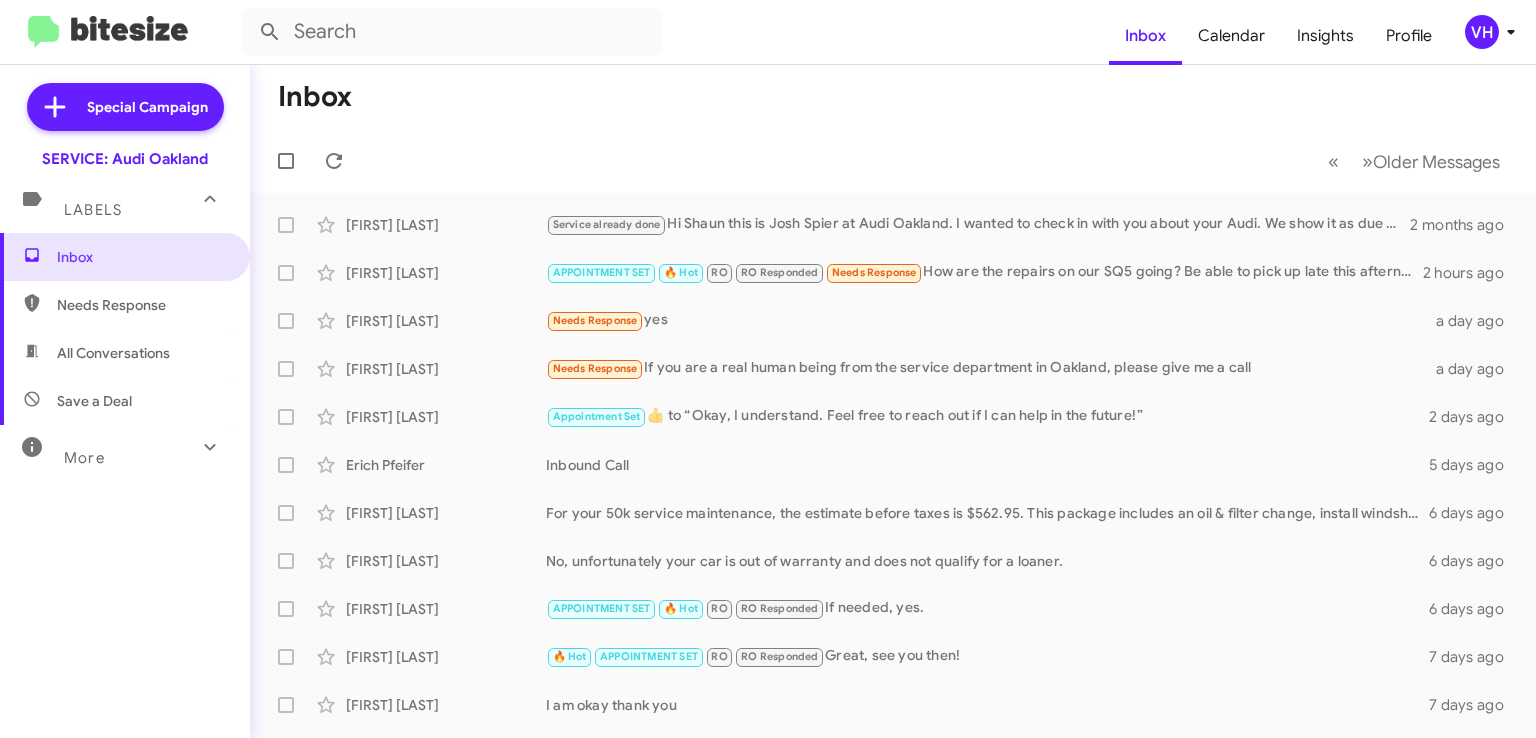 click on "Inbox" 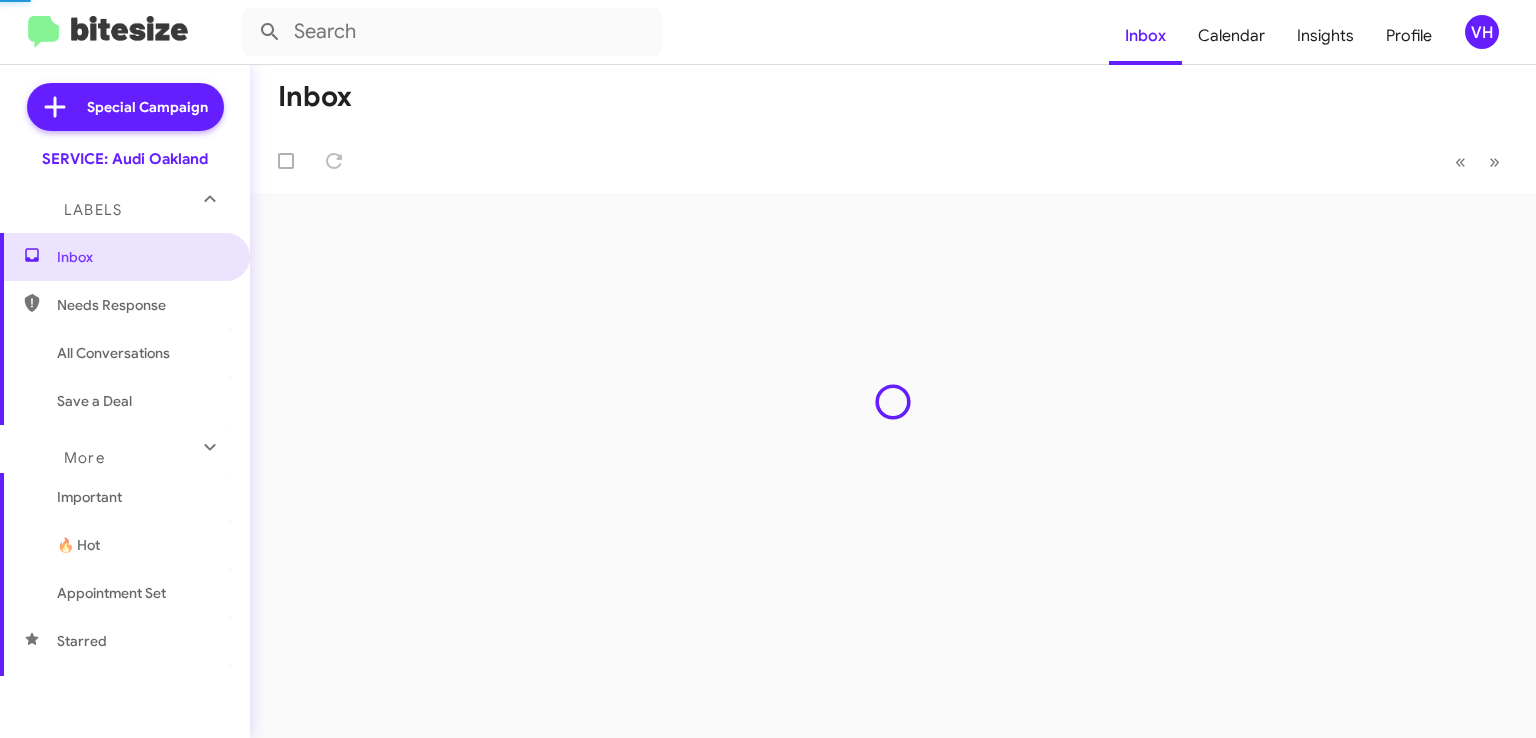 scroll, scrollTop: 0, scrollLeft: 0, axis: both 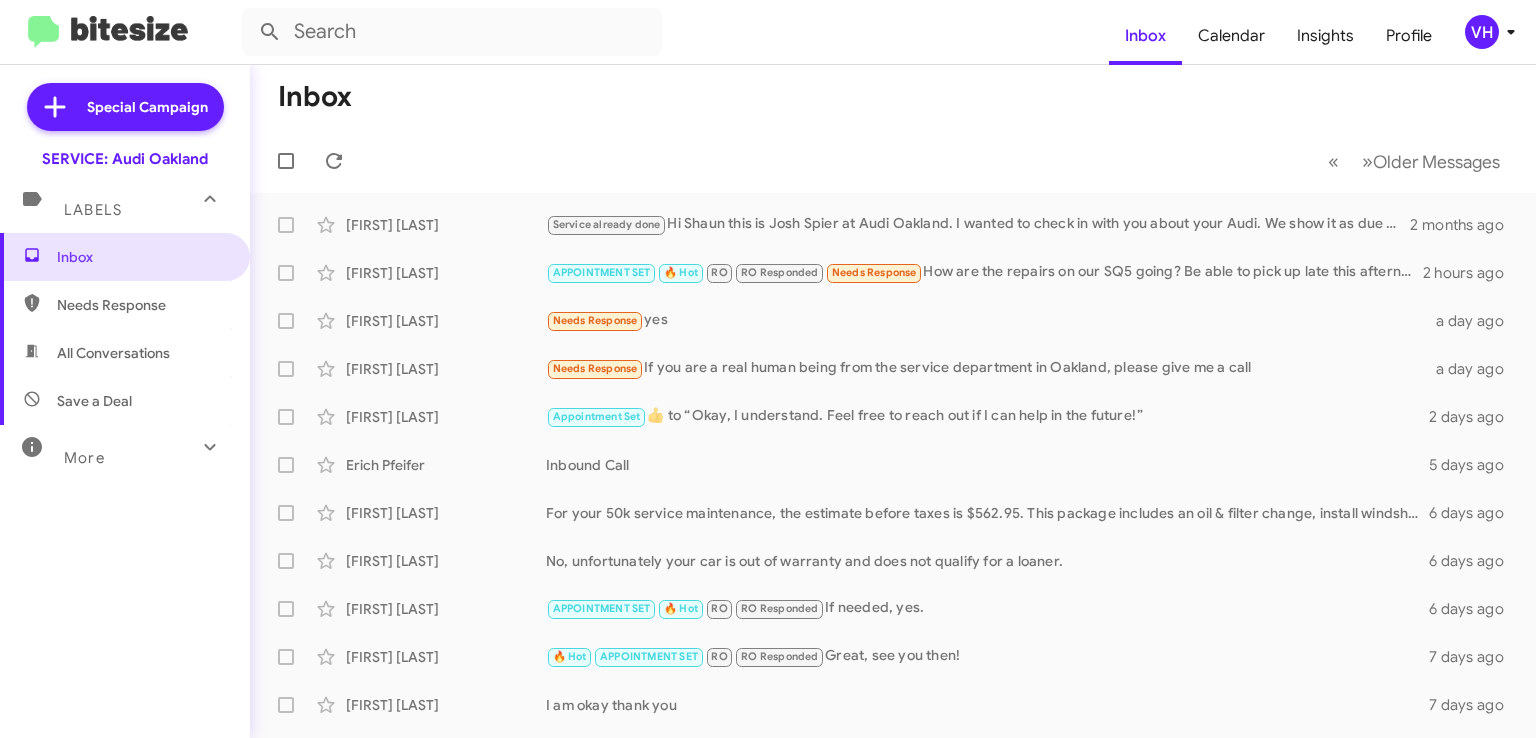 click on "Inbox" 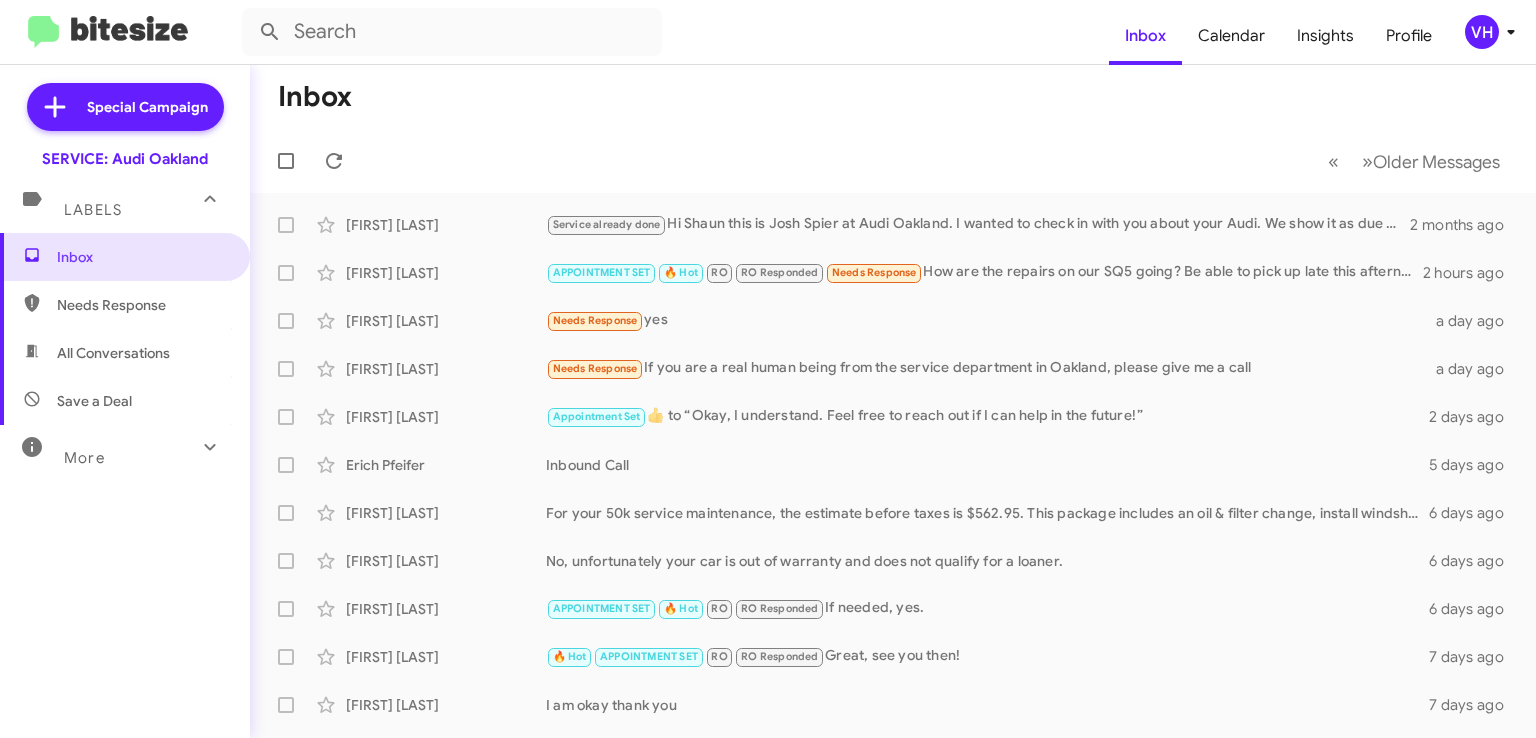 click on "« Previous » Next   Older Messages" 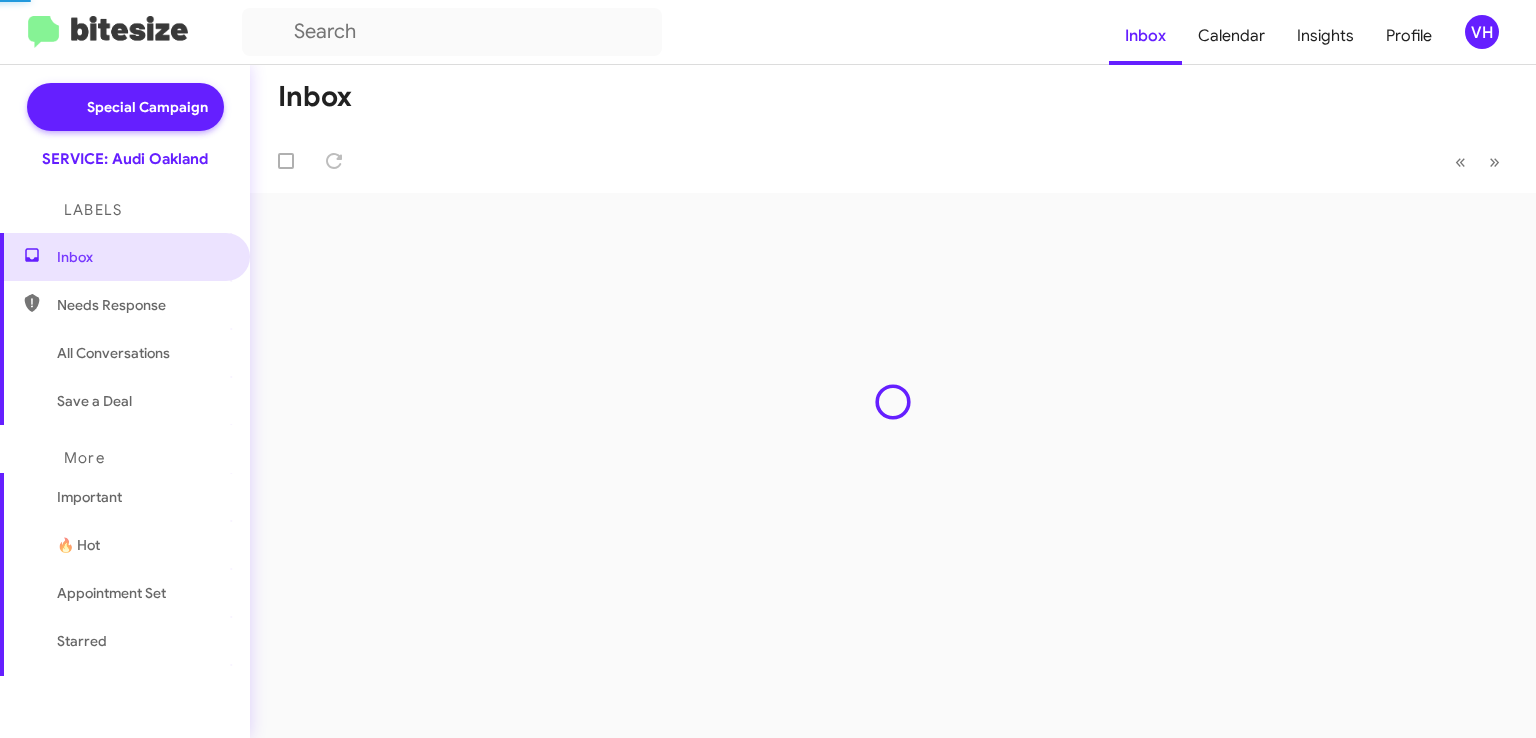 scroll, scrollTop: 0, scrollLeft: 0, axis: both 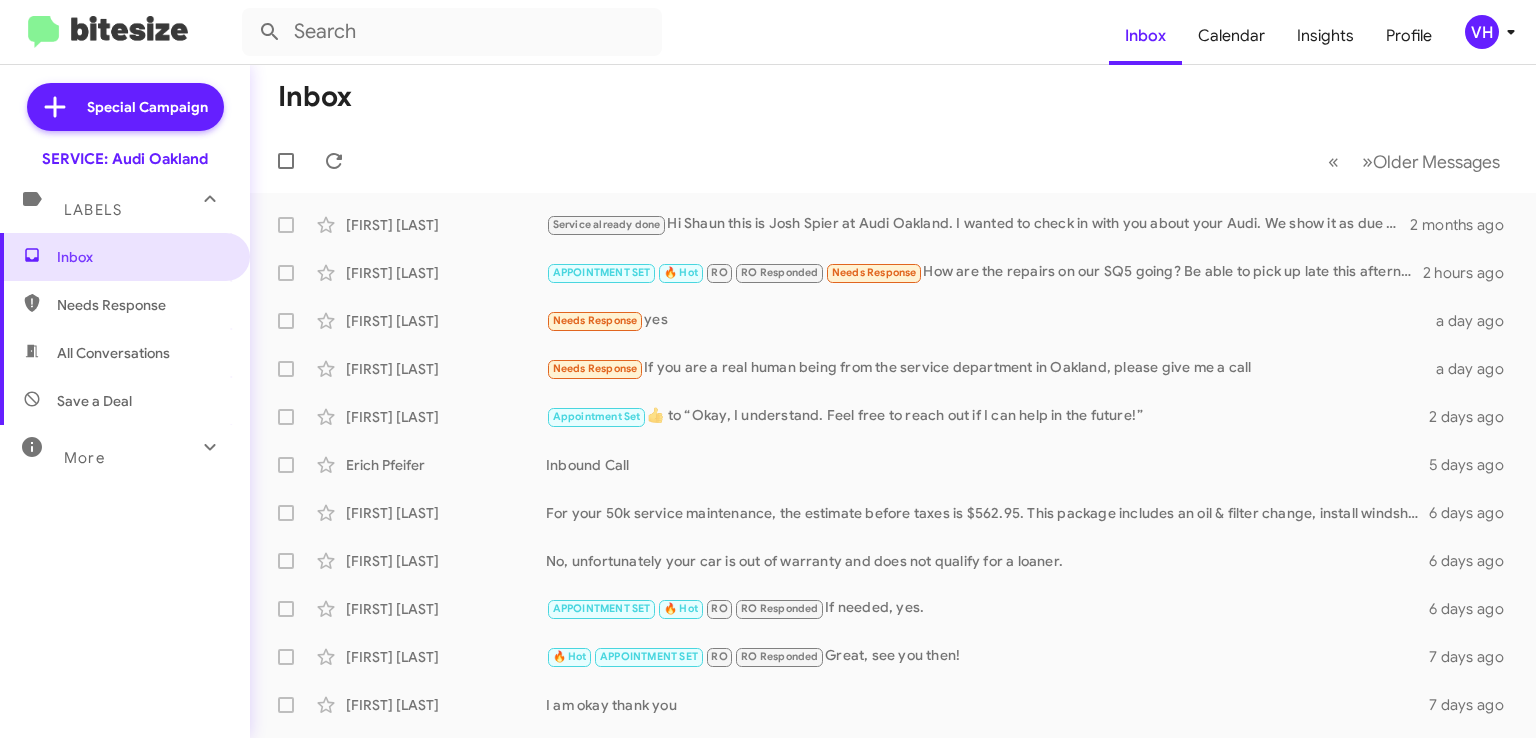 click on "VH" 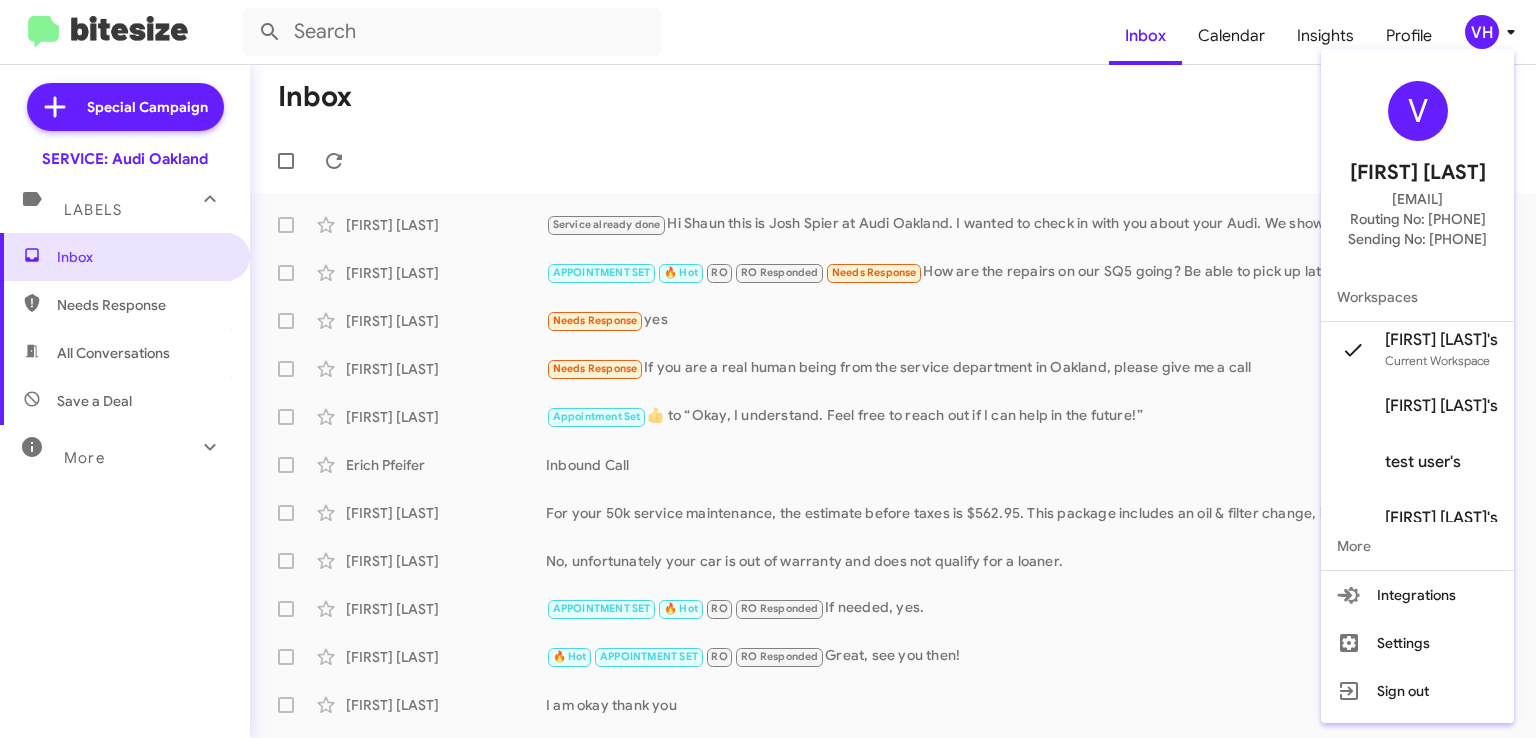 click at bounding box center [768, 369] 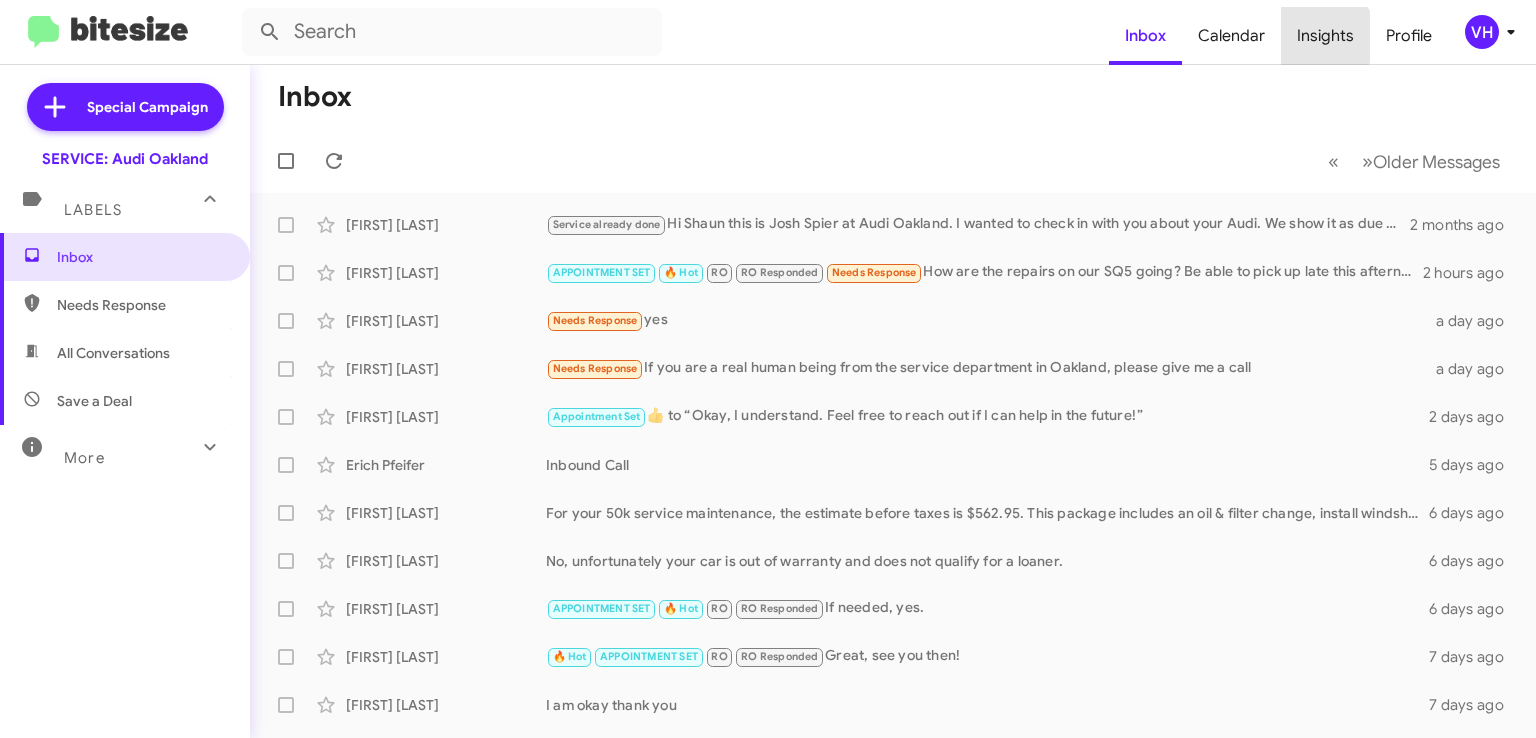 click on "Insights" 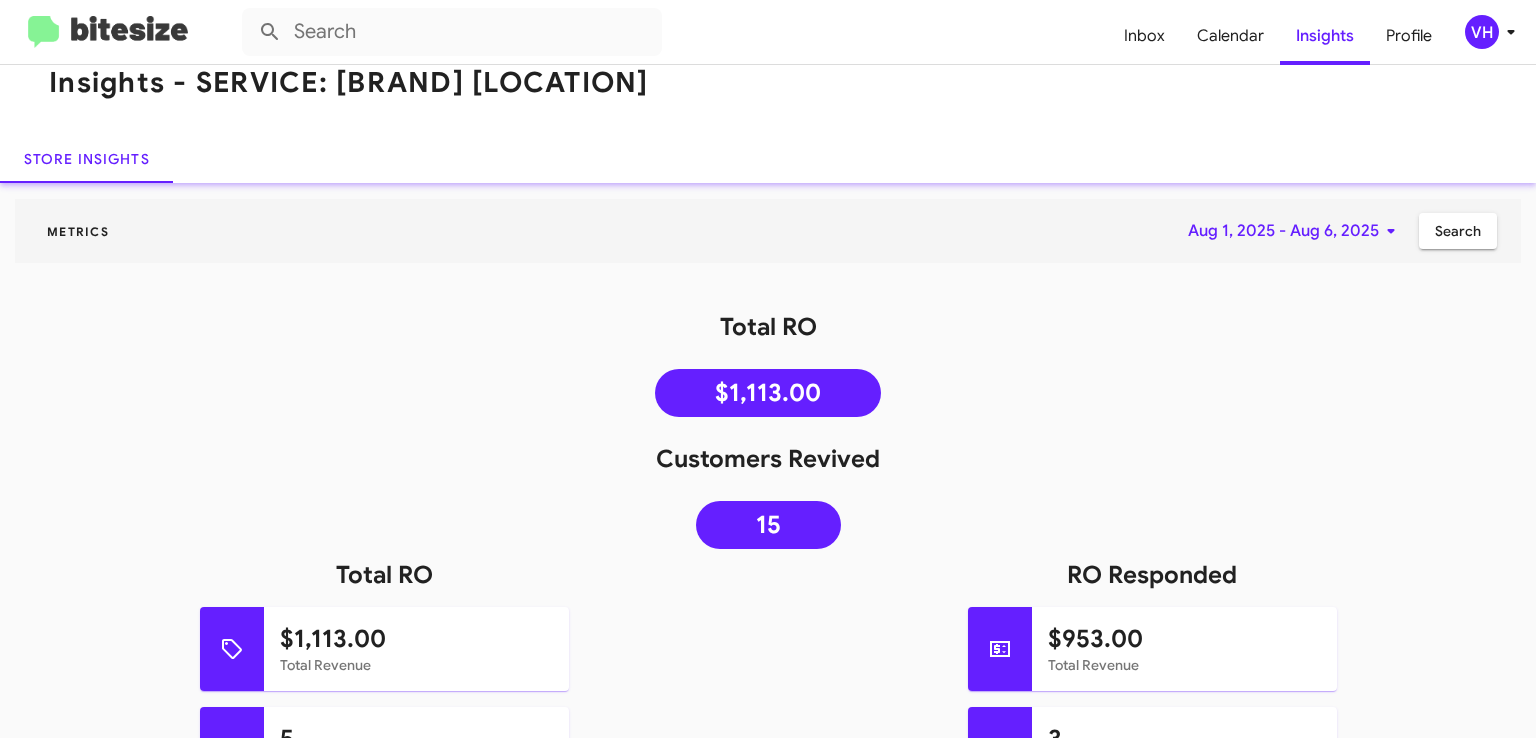 scroll, scrollTop: 0, scrollLeft: 0, axis: both 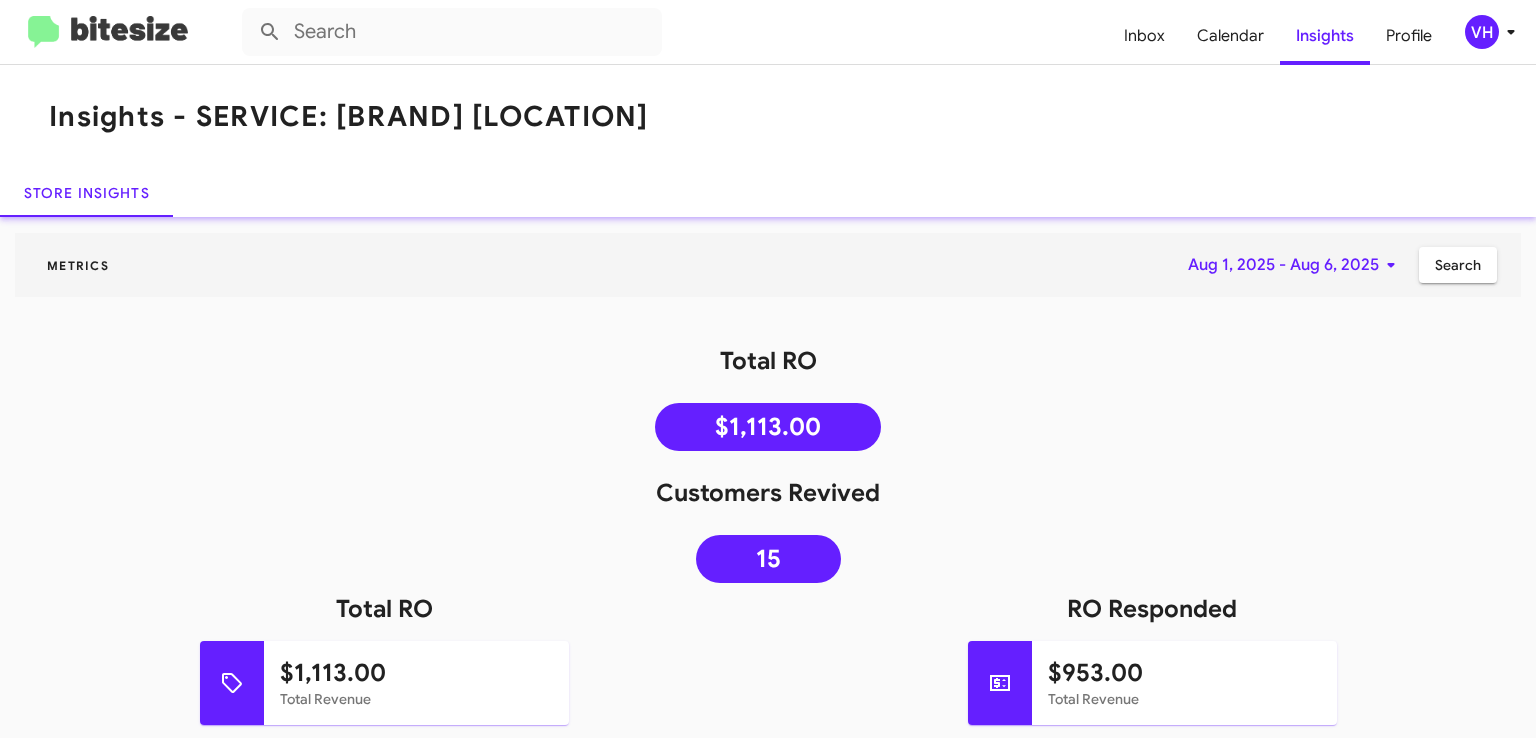 click on "Inbox" 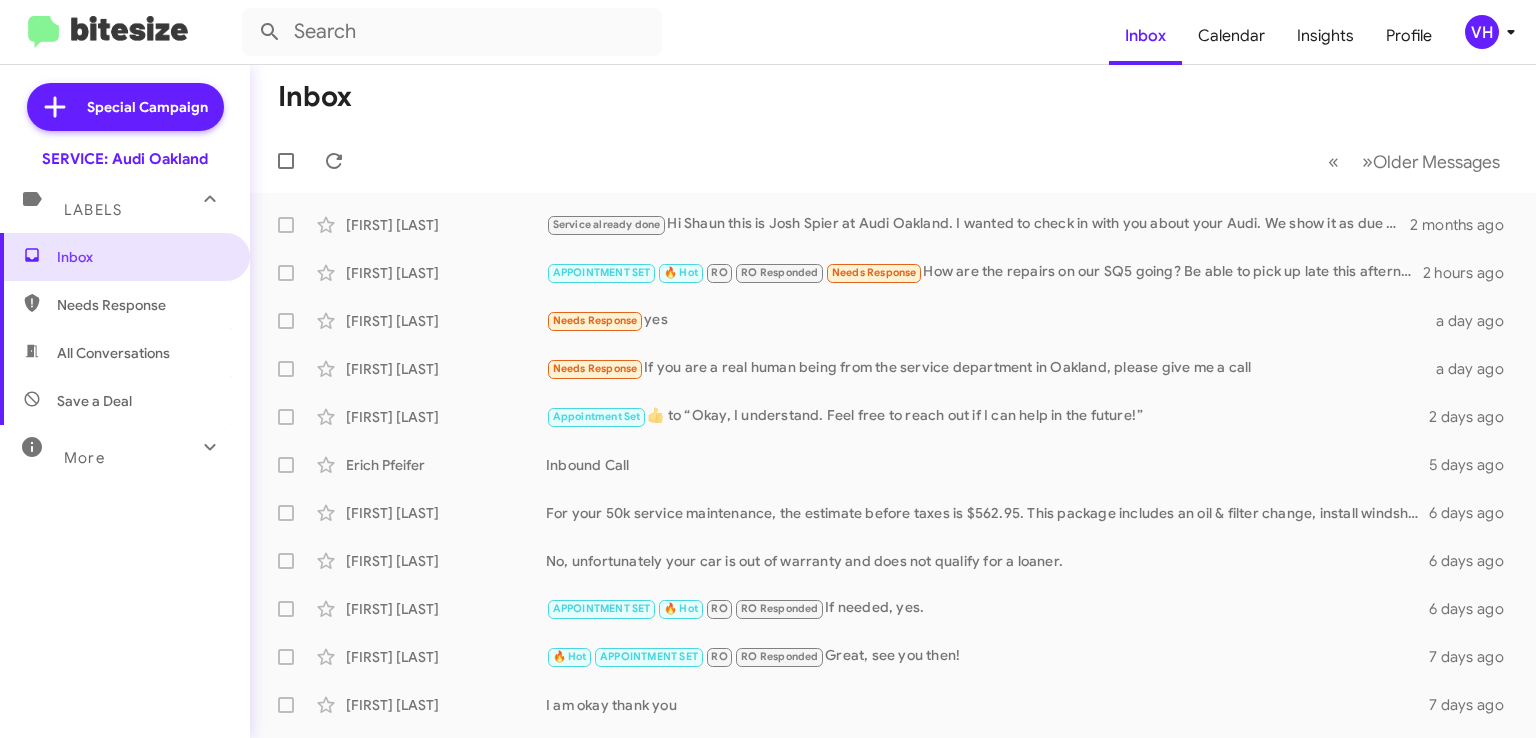 click on "Calendar" 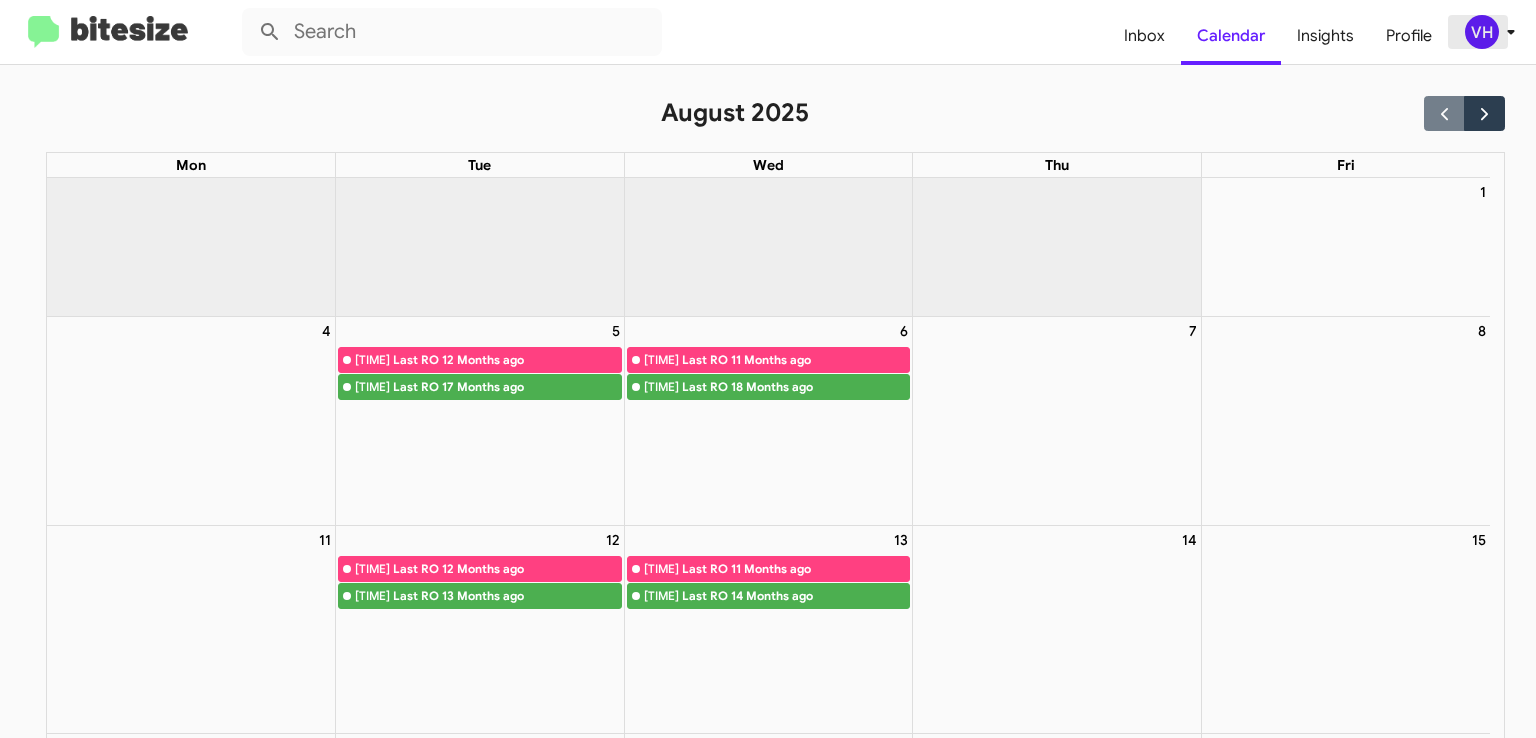 click on "VH" 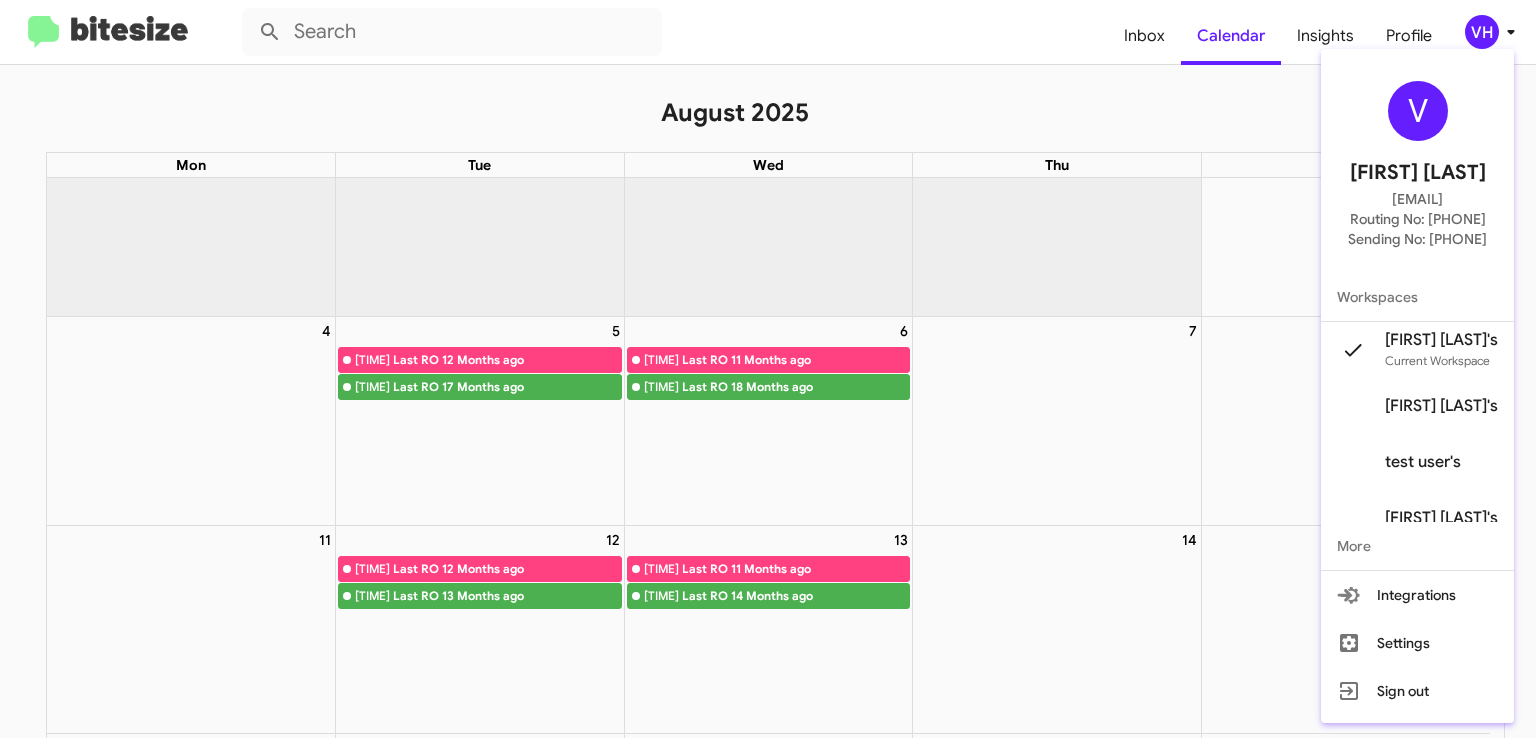 click on "Sign out" at bounding box center [1417, 691] 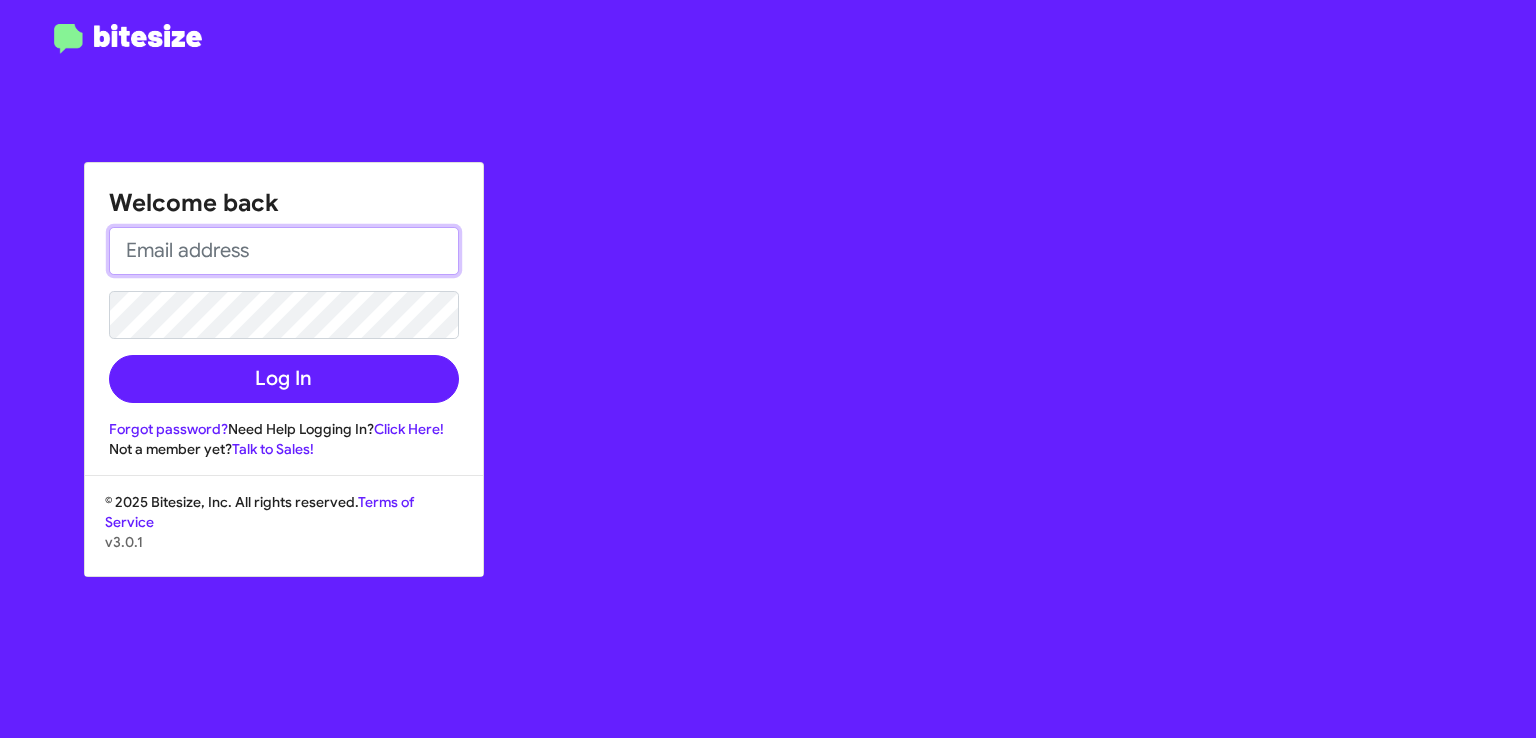 type on "[FIRST].[LAST]@[example.com]" 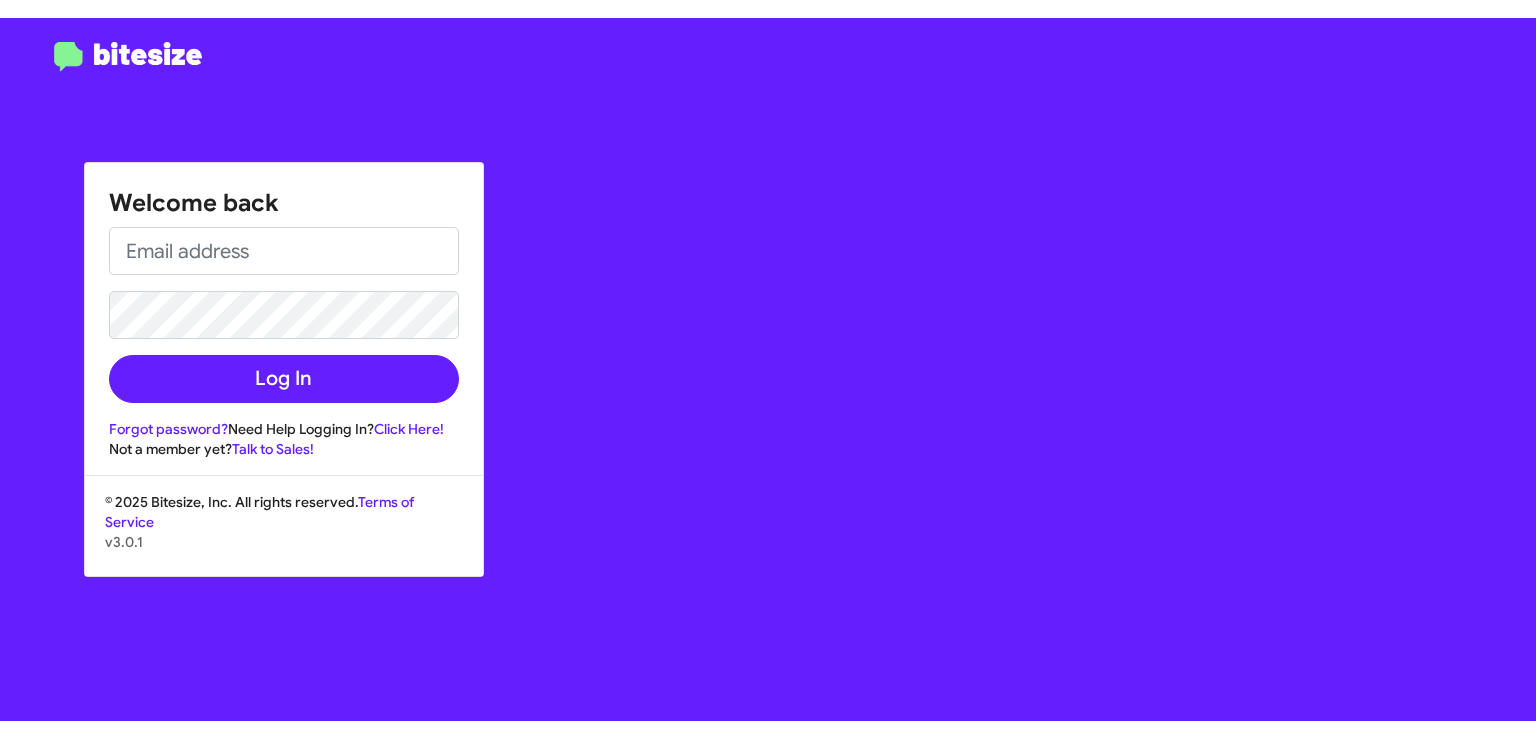 scroll, scrollTop: 0, scrollLeft: 0, axis: both 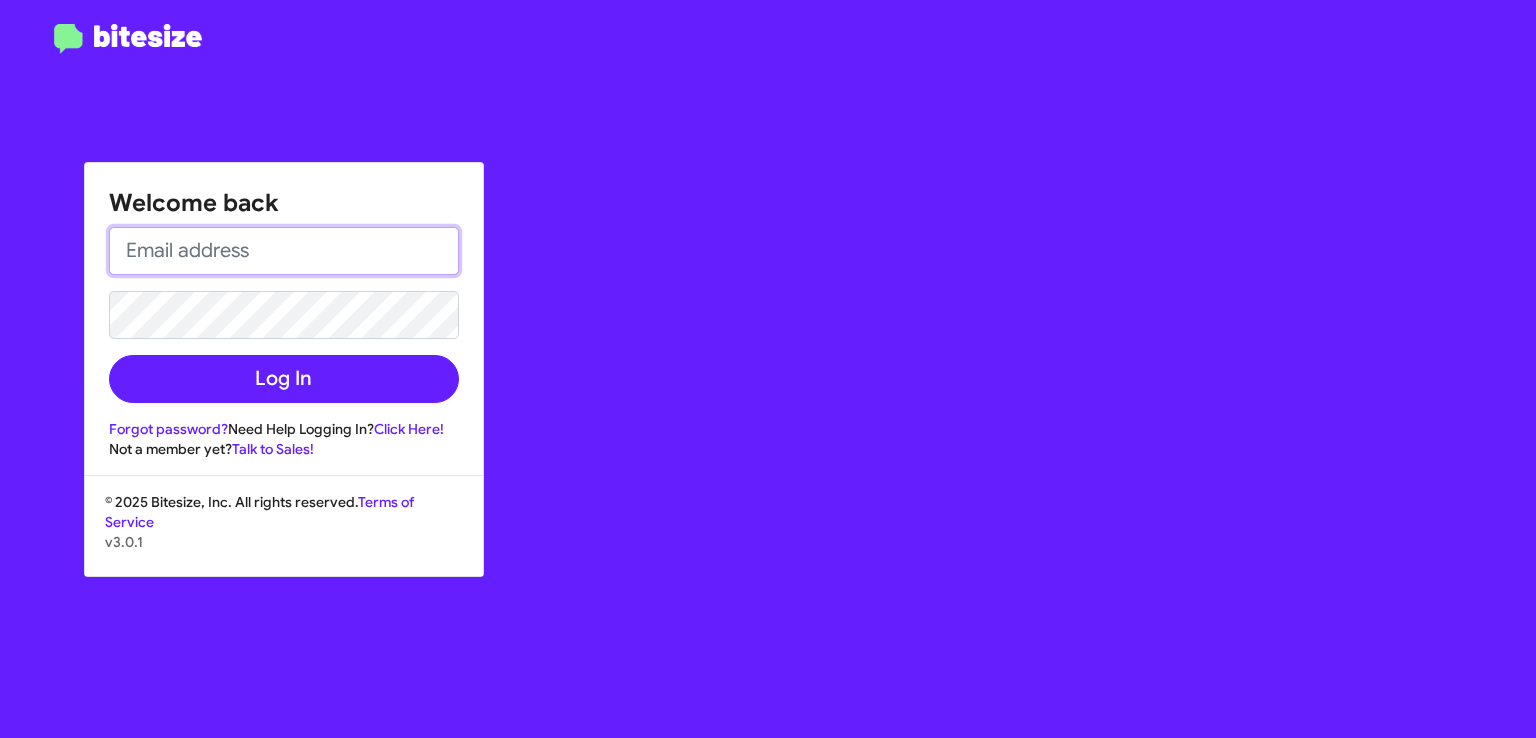 type on "[EMAIL]" 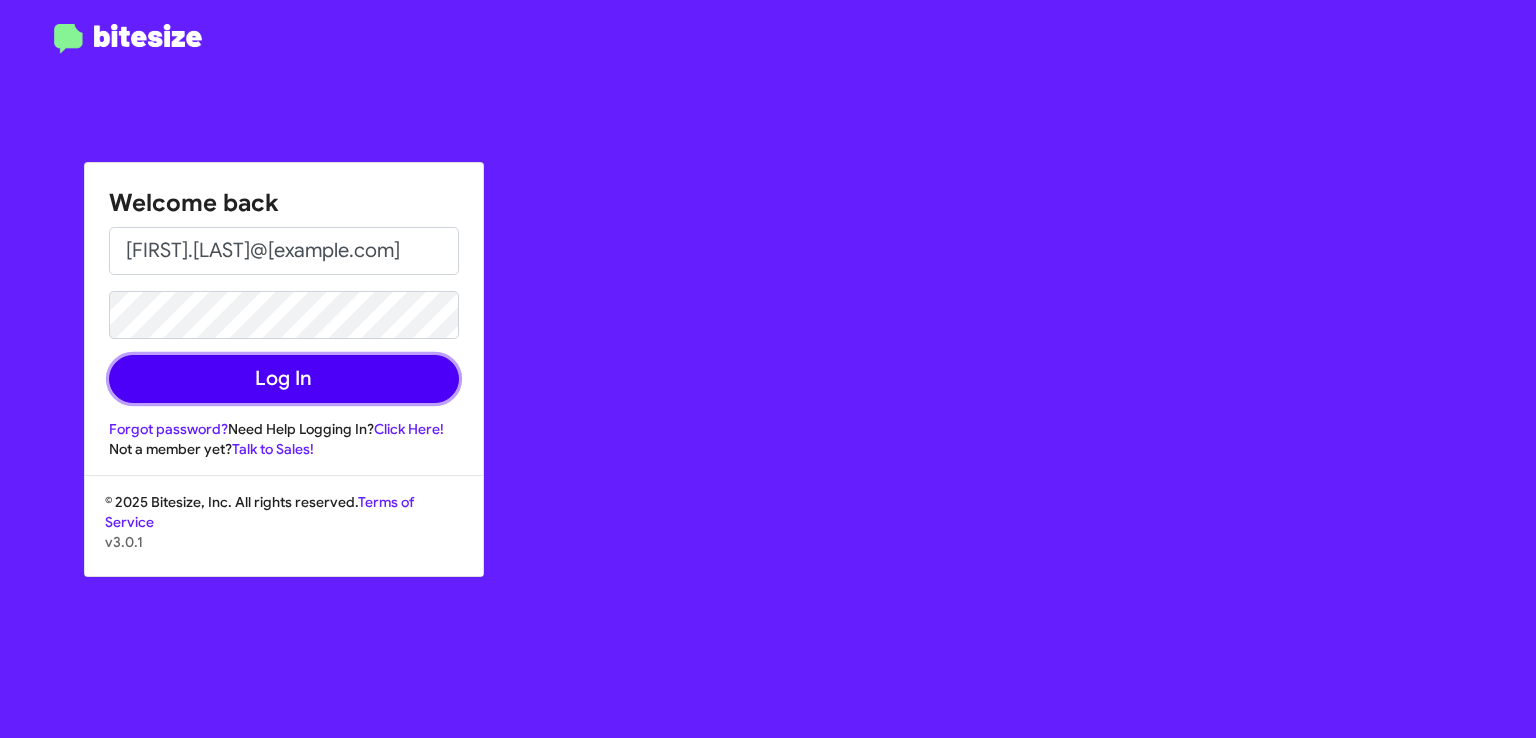 click on "Log In" 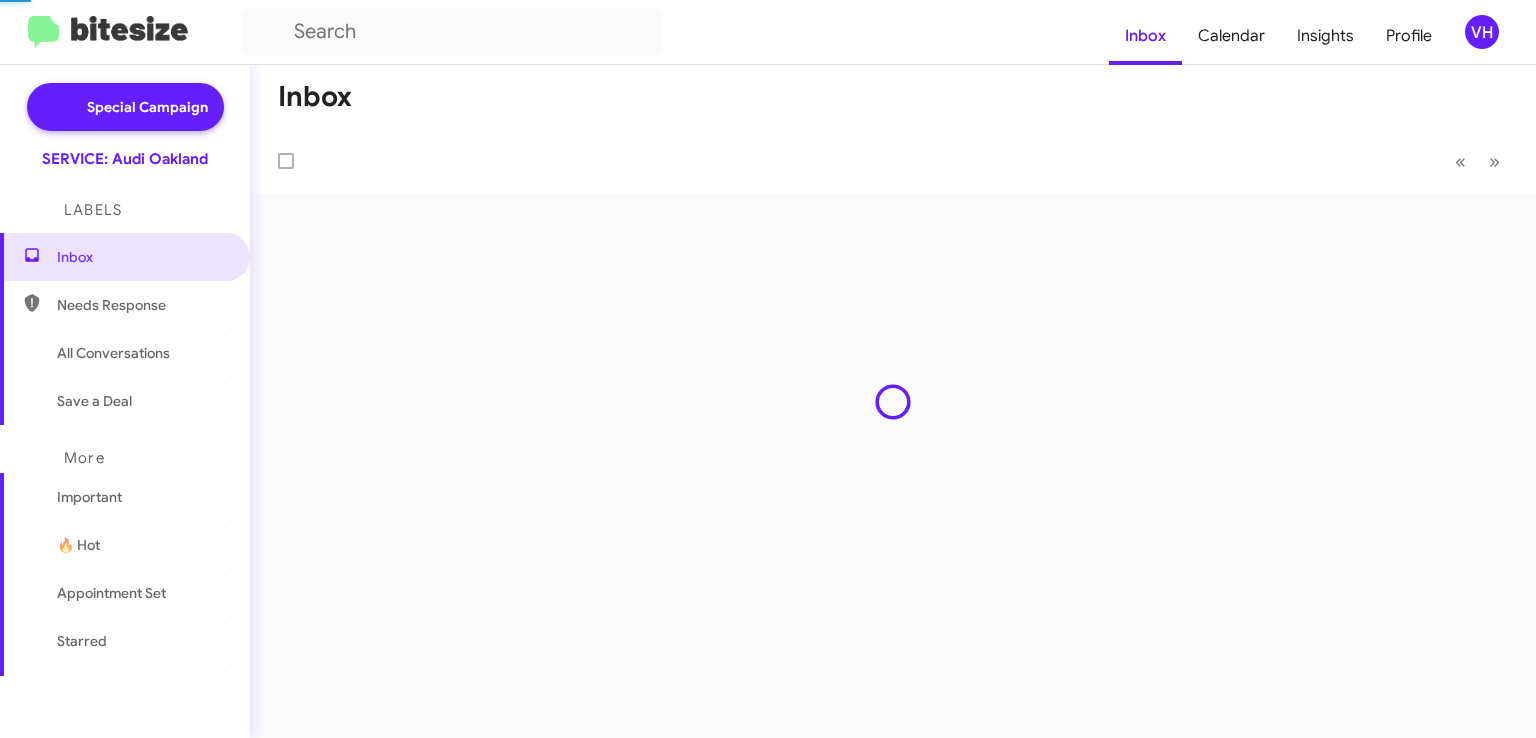 scroll, scrollTop: 0, scrollLeft: 0, axis: both 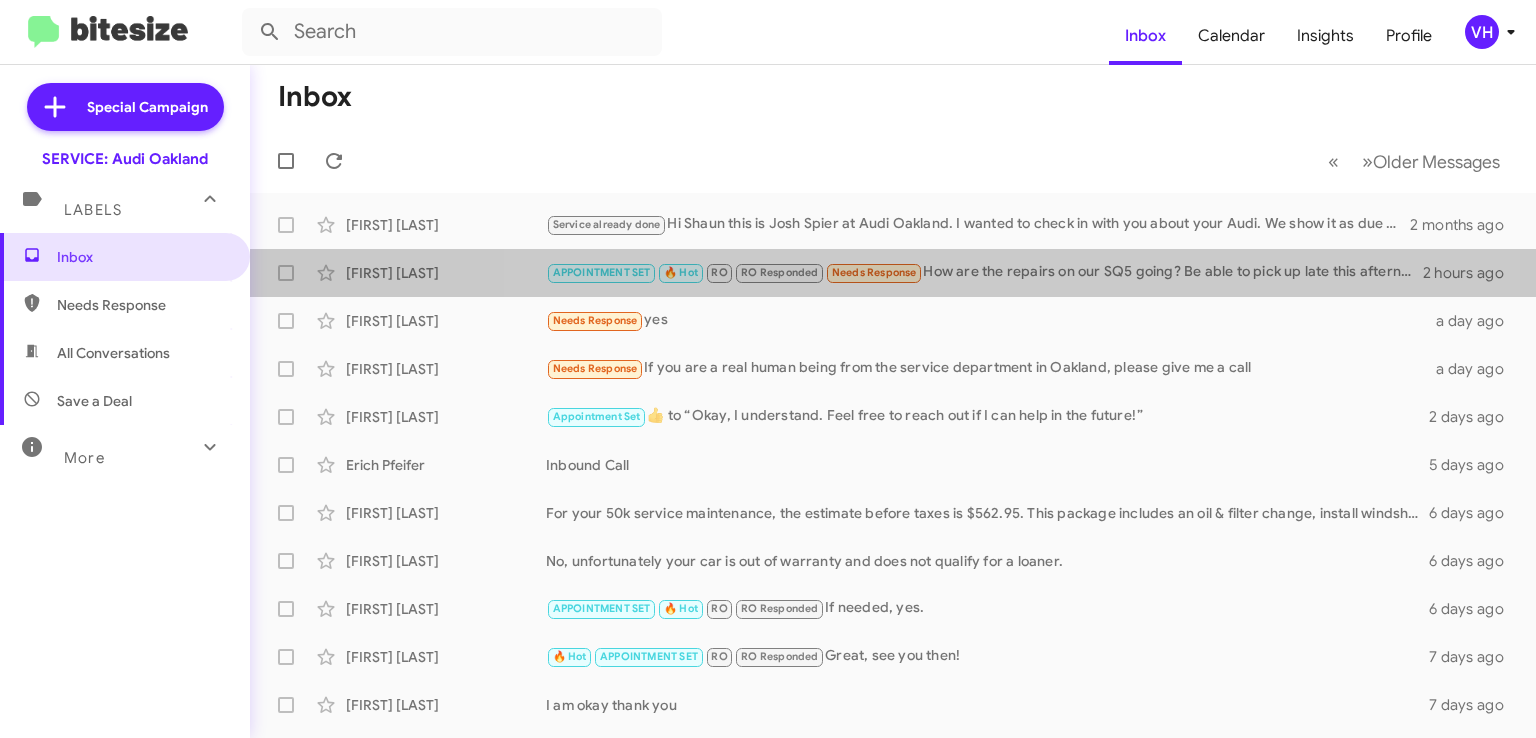 click on "APPOINTMENT SET   🔥 Hot   RO   RO Responded   Needs Response   How are the repairs on our SQ5 going? Be able to pick up late this afternoon?" 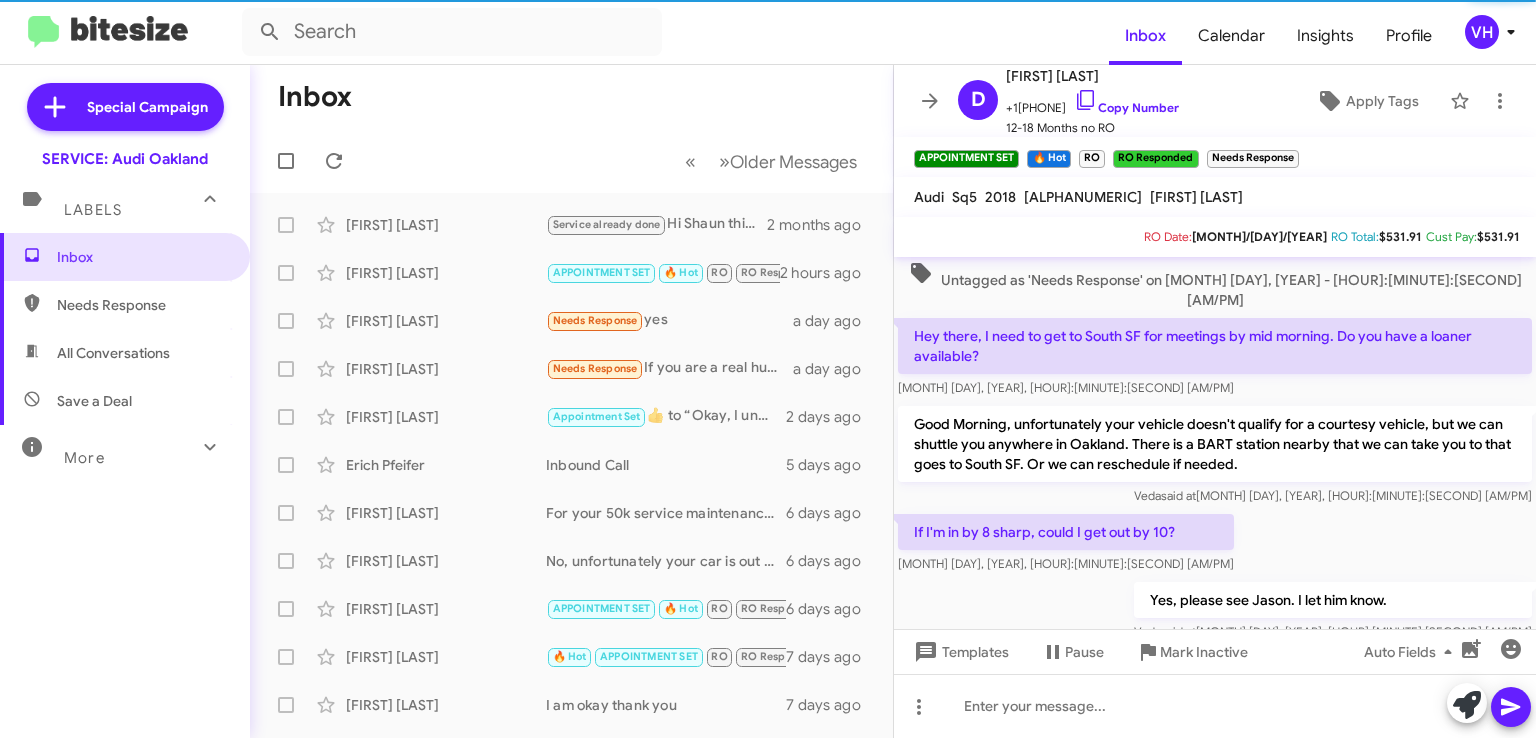 scroll, scrollTop: 1025, scrollLeft: 0, axis: vertical 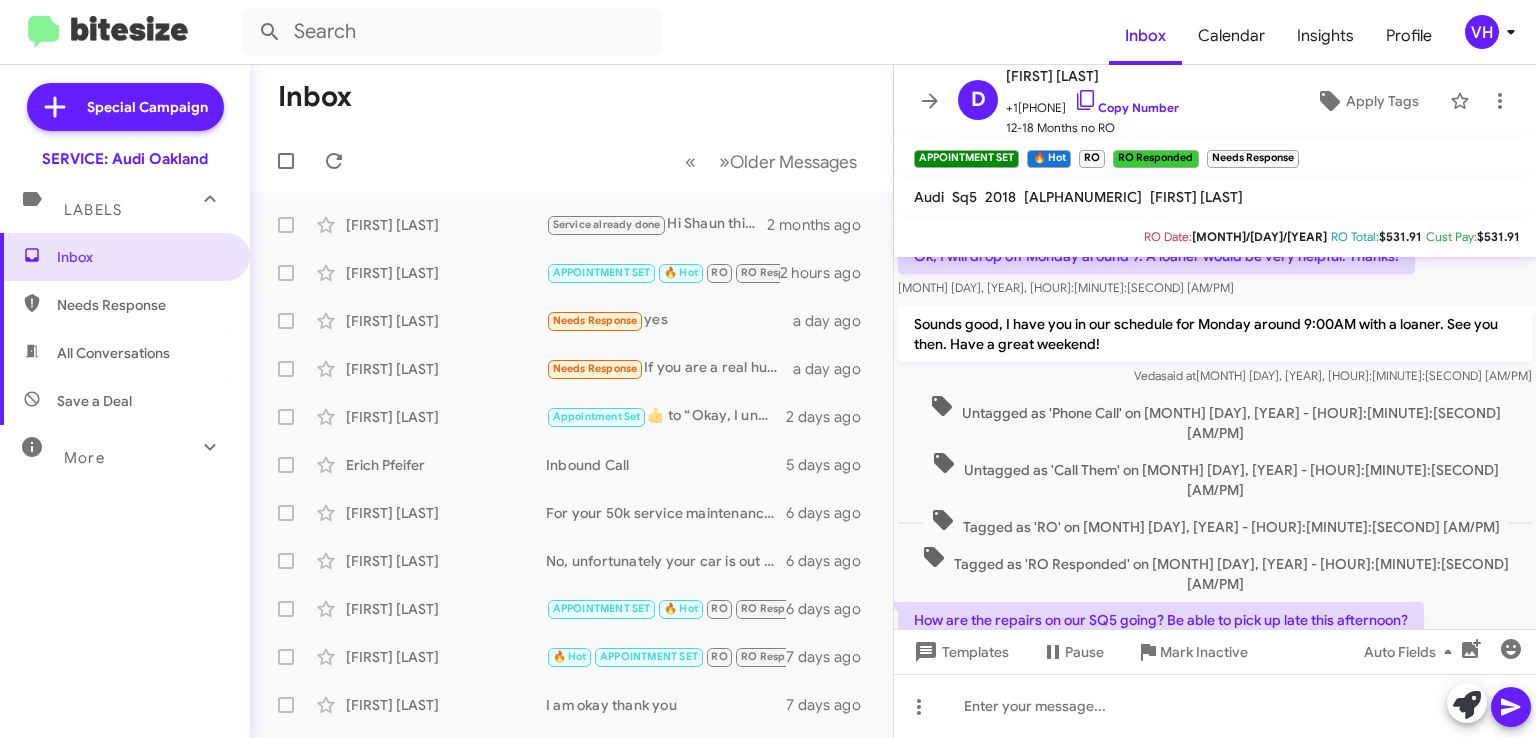 click on "Derek Abbott  APPOINTMENT SET   🔥 Hot   RO   RO Responded   Needs Response   How are the repairs on our SQ5 going? Be able to pick up late this afternoon?   2 hours ago" 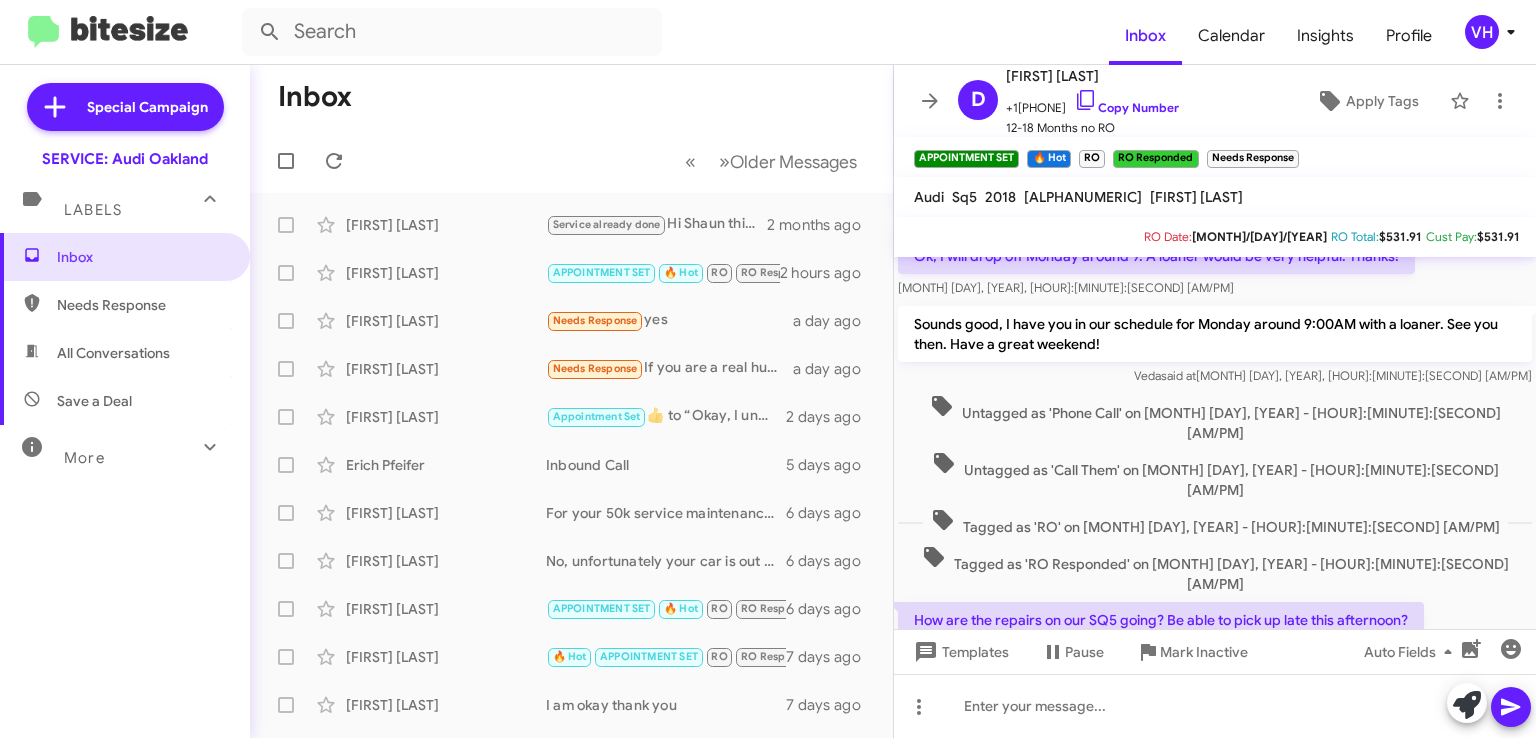 click 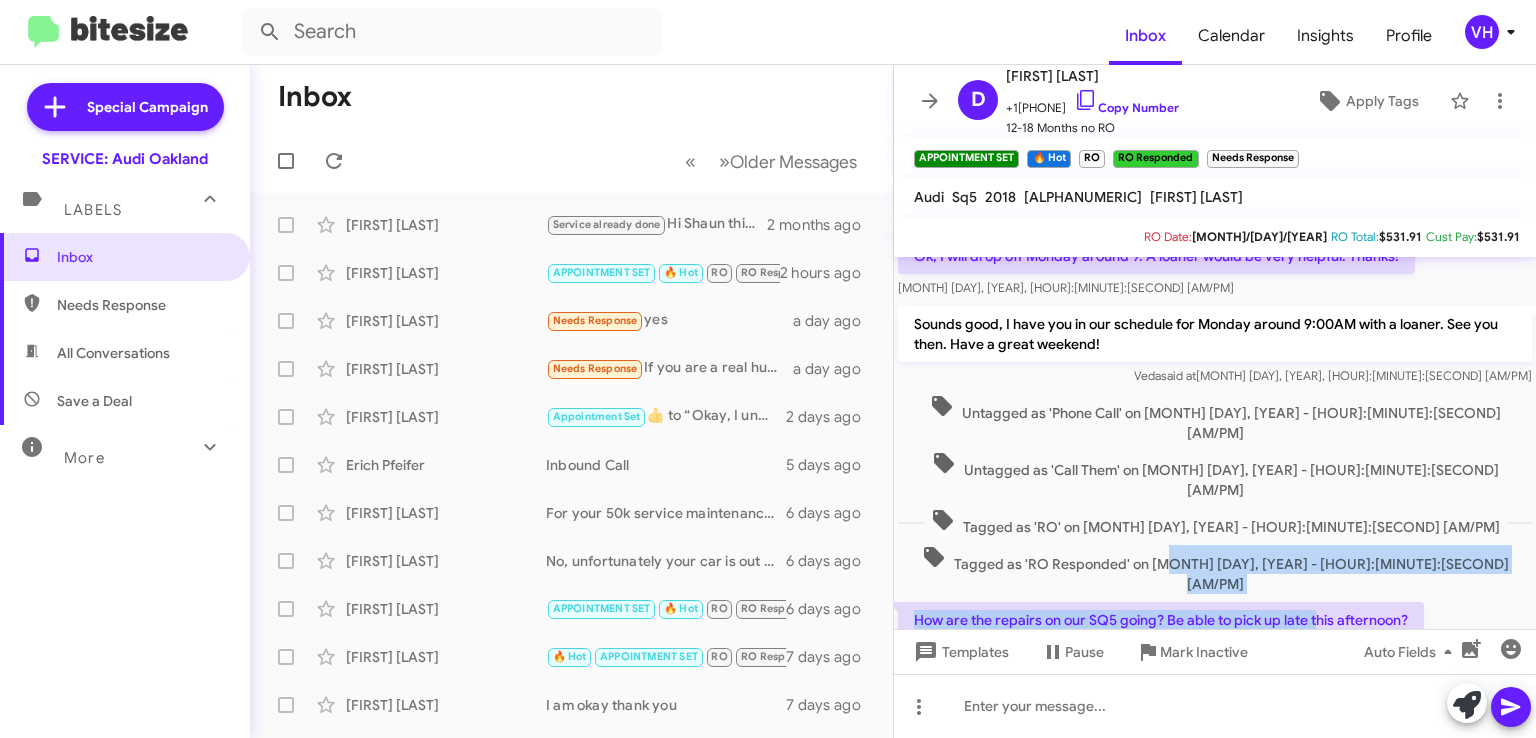 drag, startPoint x: 1320, startPoint y: 536, endPoint x: 1200, endPoint y: 421, distance: 166.2077 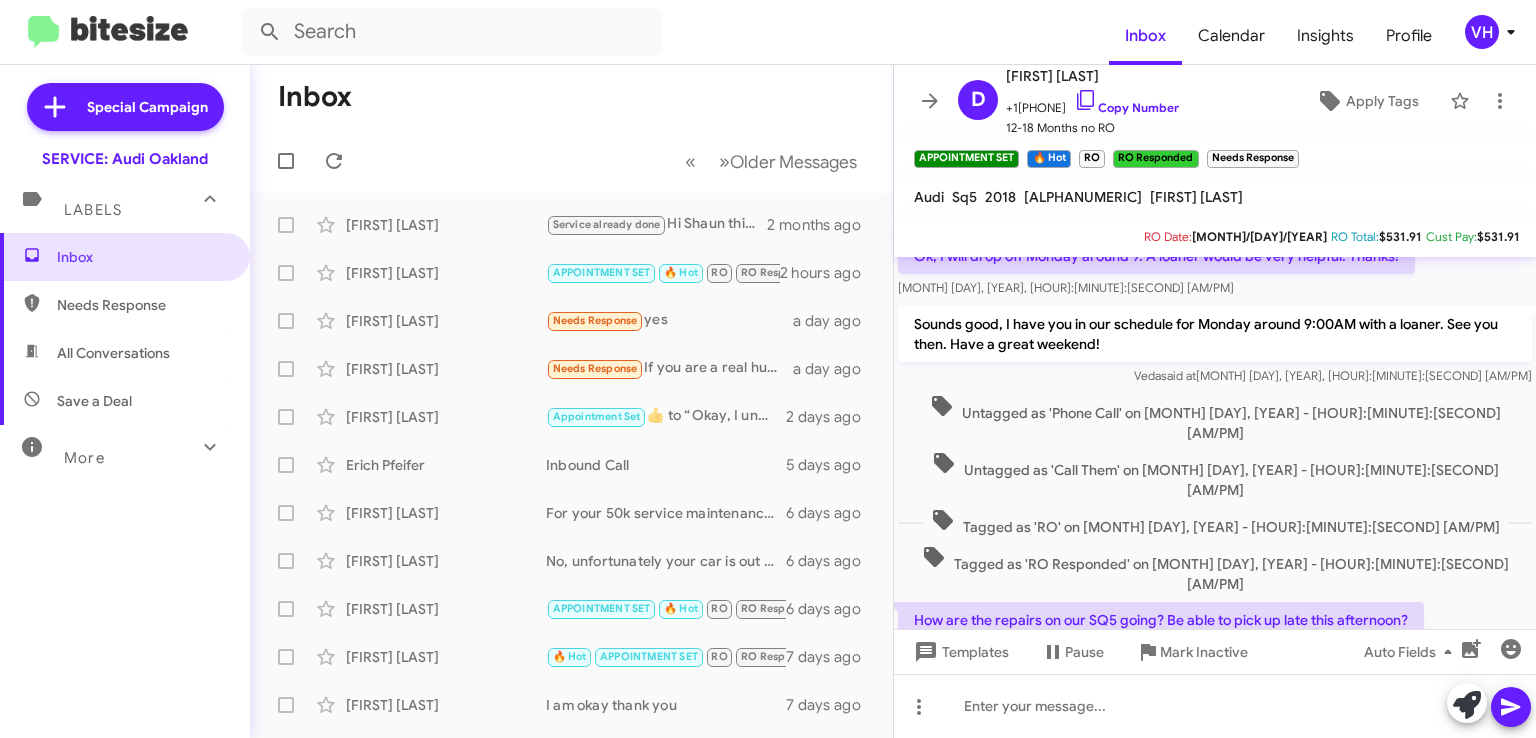click on "Untagged as 'Call Them' on [DATE] - [TIME]" 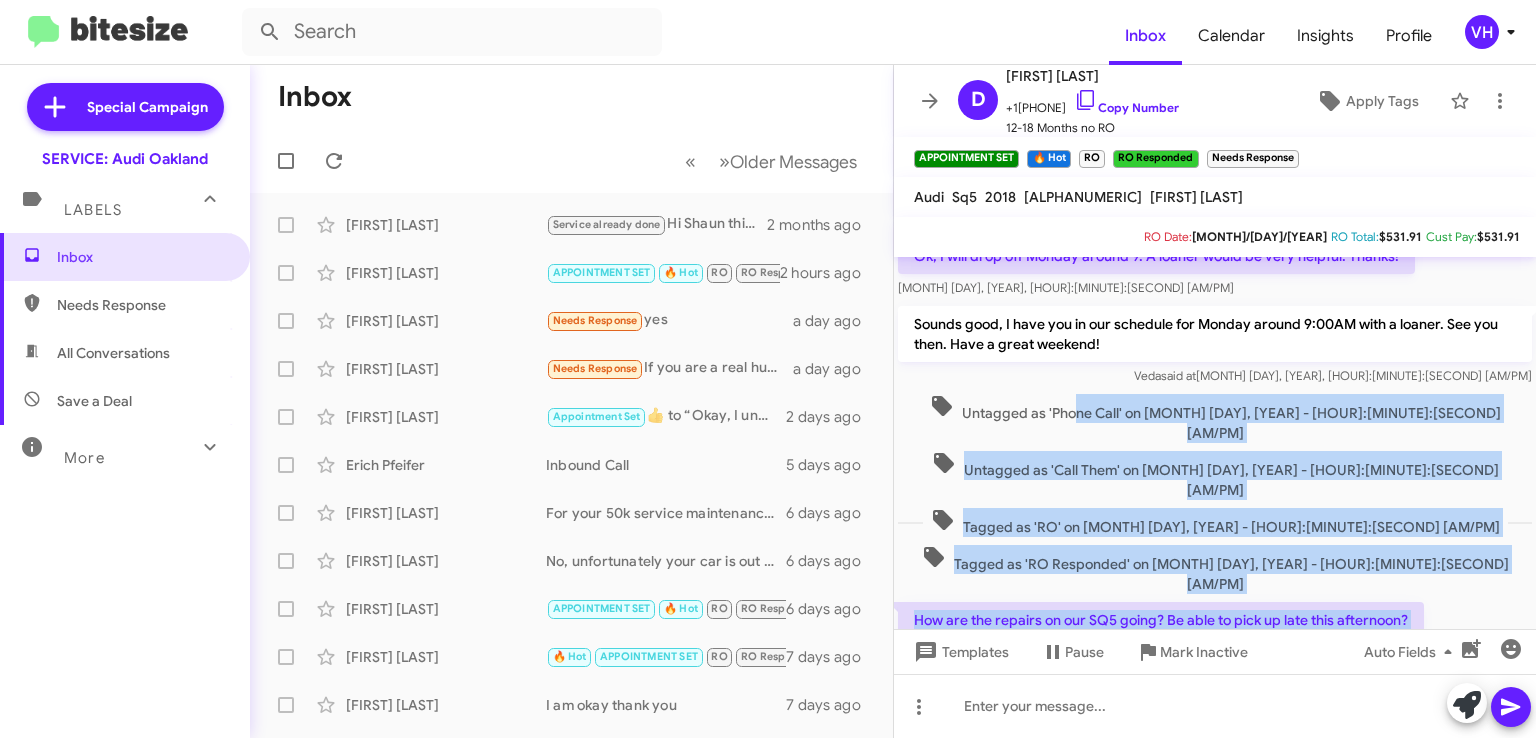 drag, startPoint x: 1152, startPoint y: 385, endPoint x: 1468, endPoint y: 590, distance: 376.67093 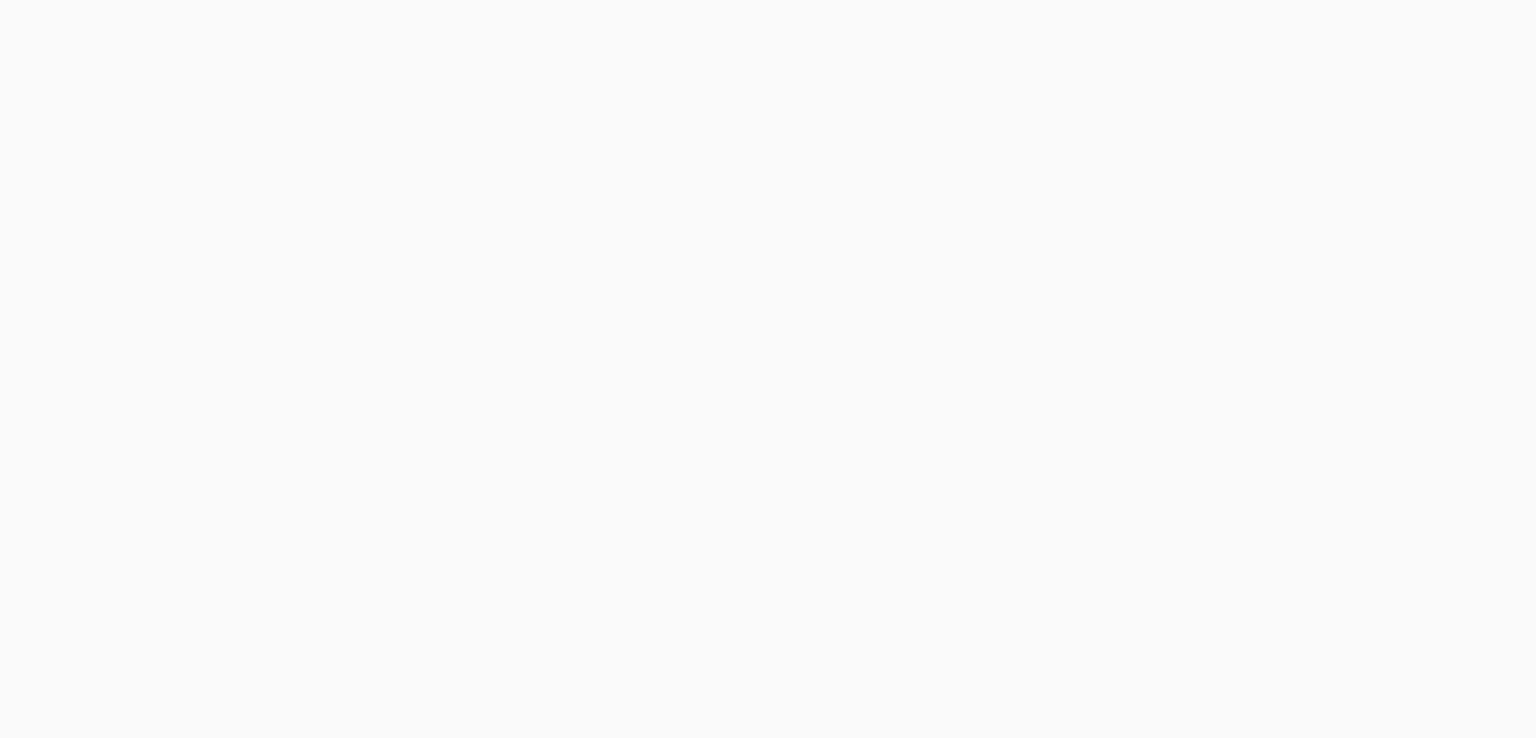 scroll, scrollTop: 0, scrollLeft: 0, axis: both 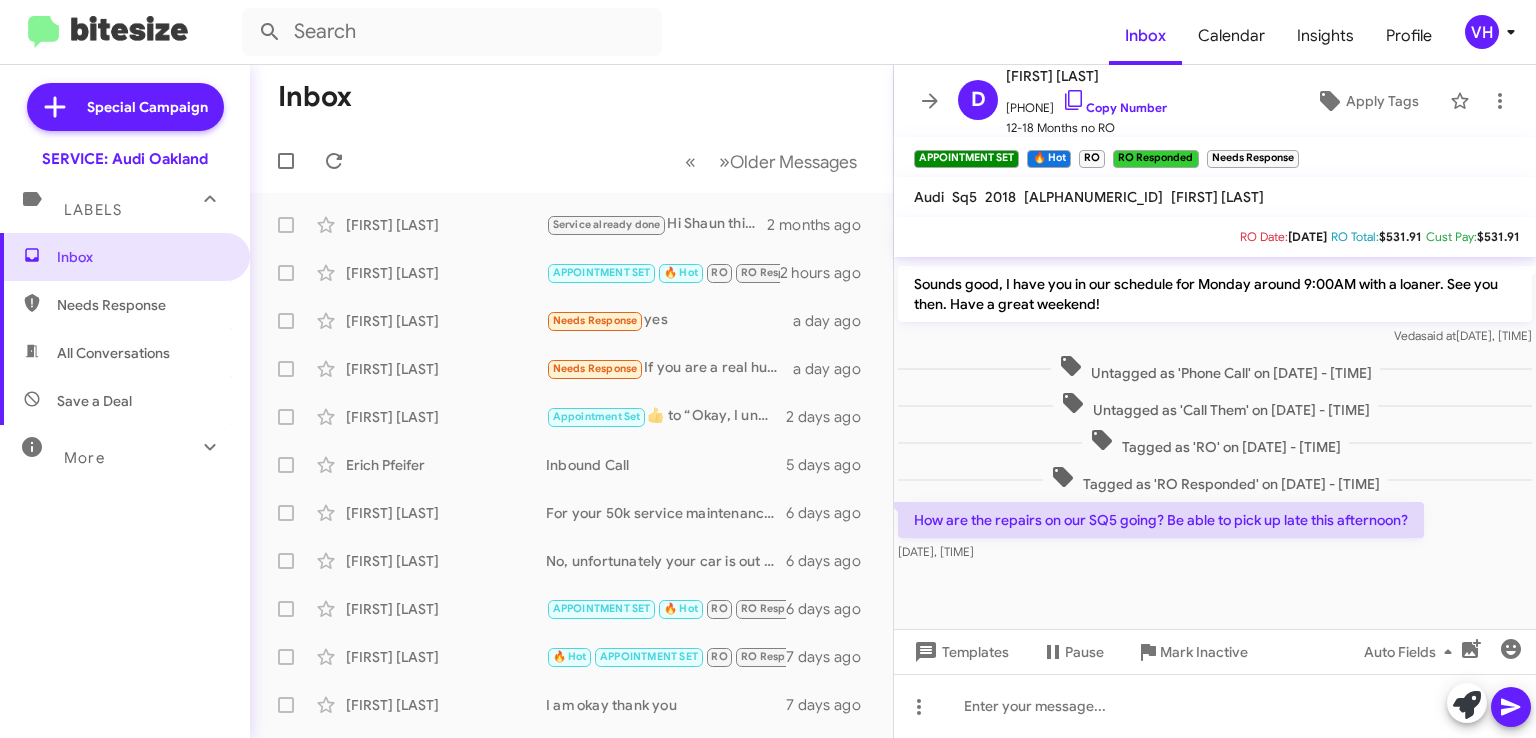 click on "Inbox" at bounding box center [142, 257] 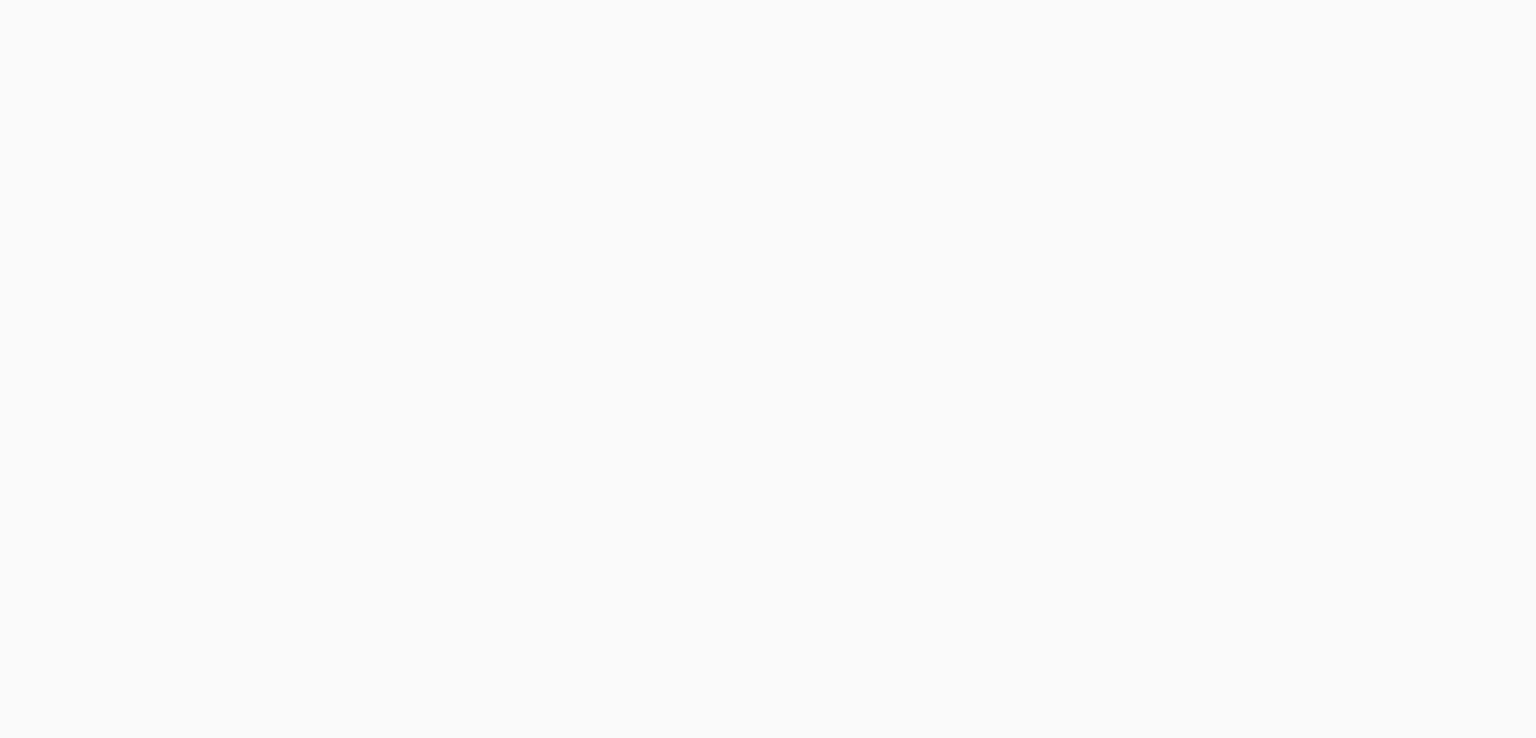 scroll, scrollTop: 0, scrollLeft: 0, axis: both 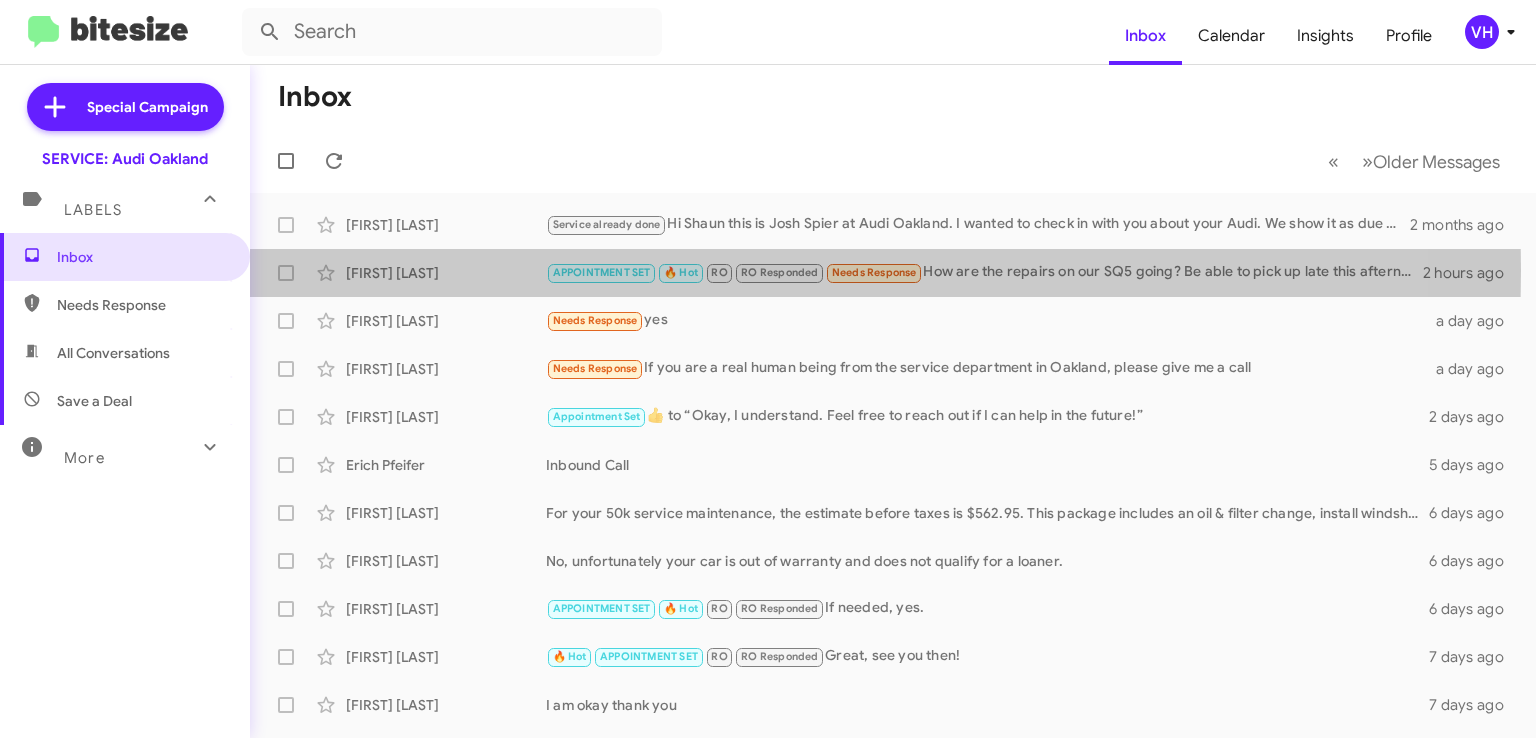 click on "[FIRST] [LAST]" 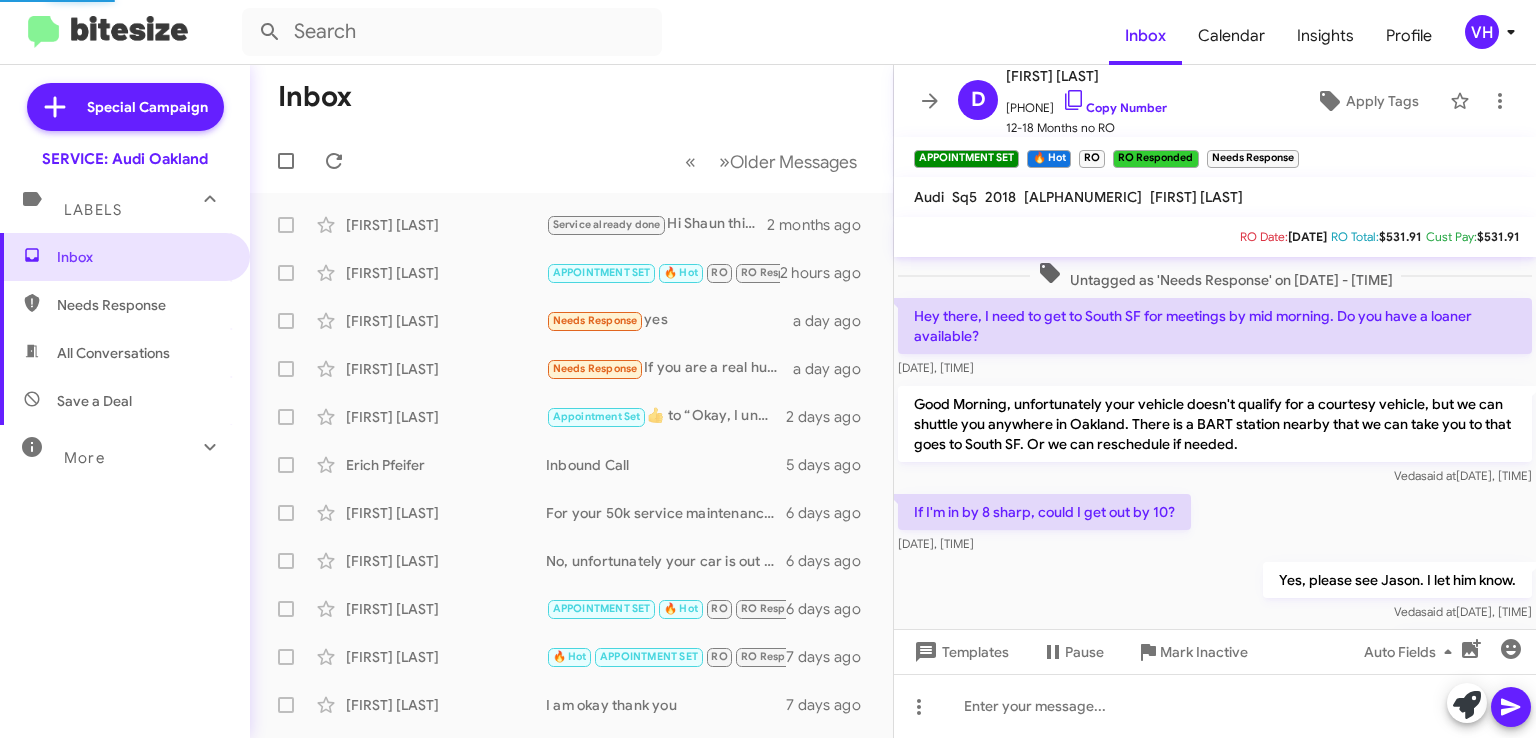 scroll, scrollTop: 1025, scrollLeft: 0, axis: vertical 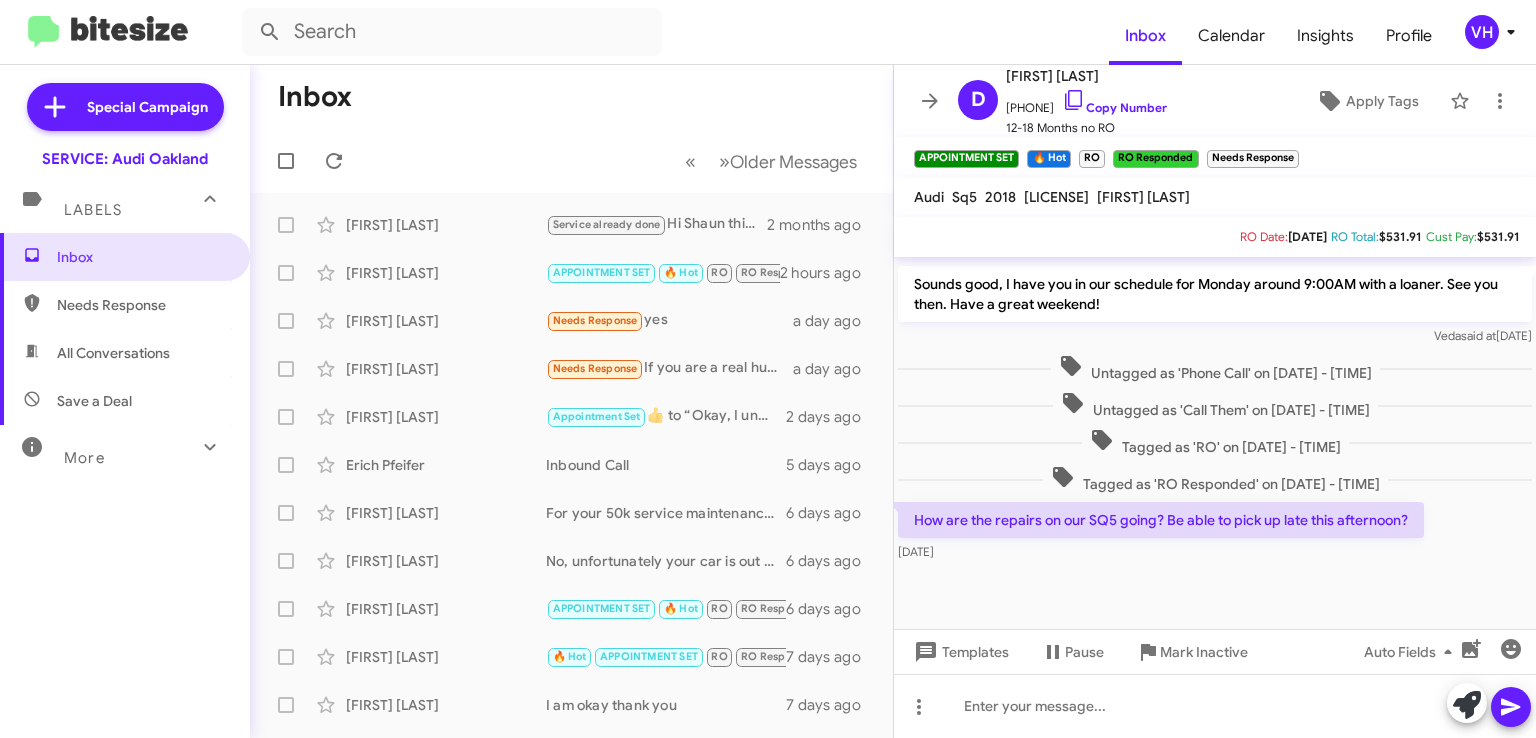 click on "« Previous » Next   Older Messages" 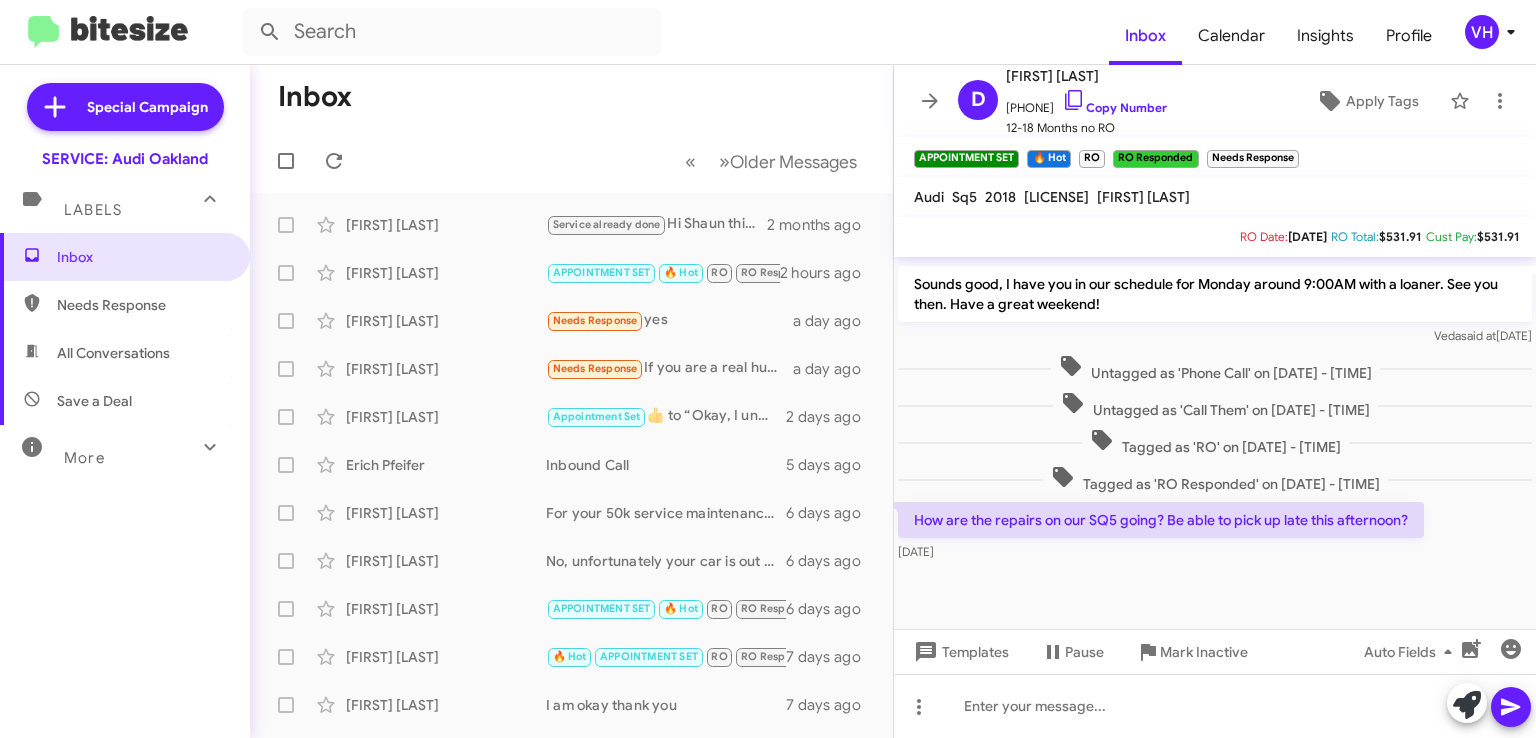 drag, startPoint x: 1051, startPoint y: 550, endPoint x: 966, endPoint y: 476, distance: 112.698715 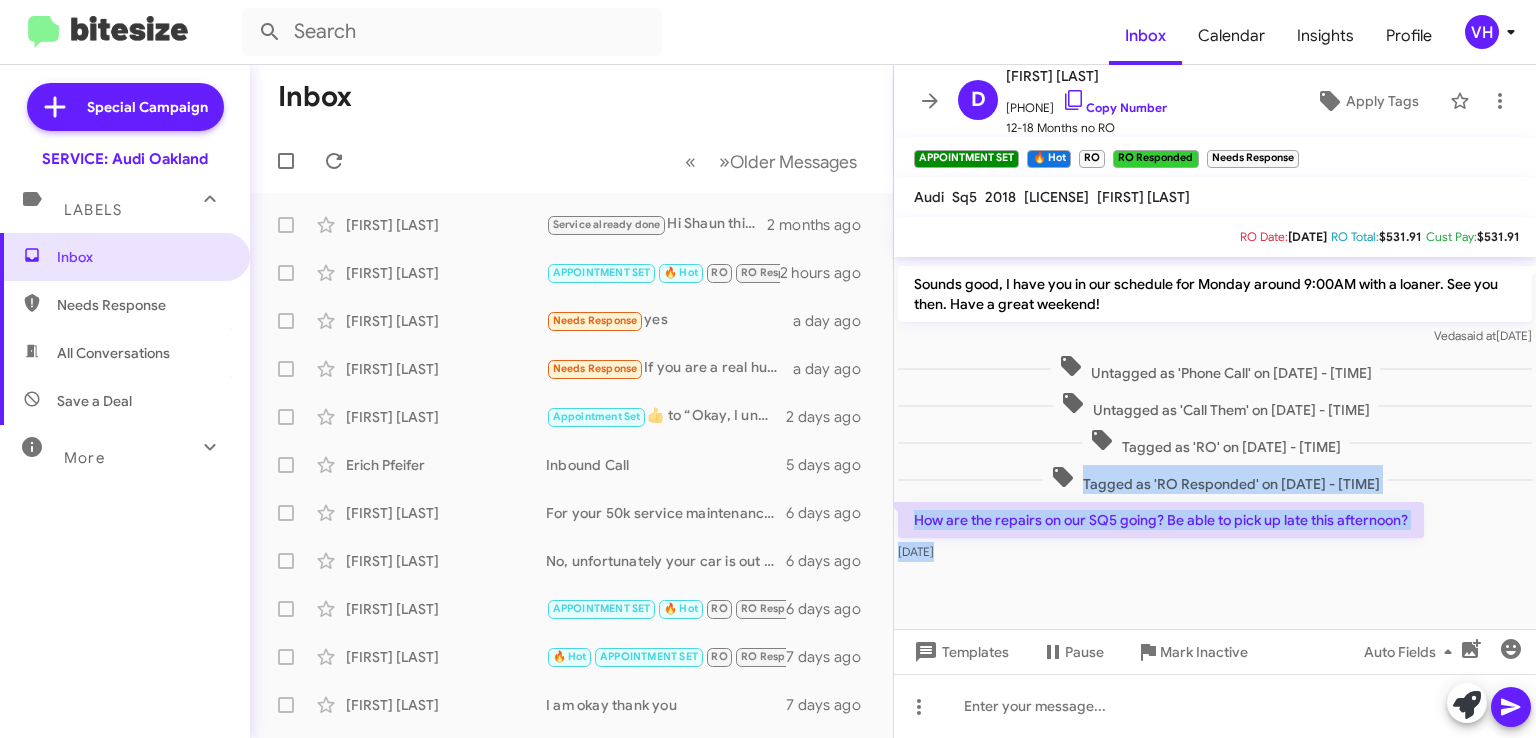 drag, startPoint x: 987, startPoint y: 532, endPoint x: 1087, endPoint y: 578, distance: 110.0727 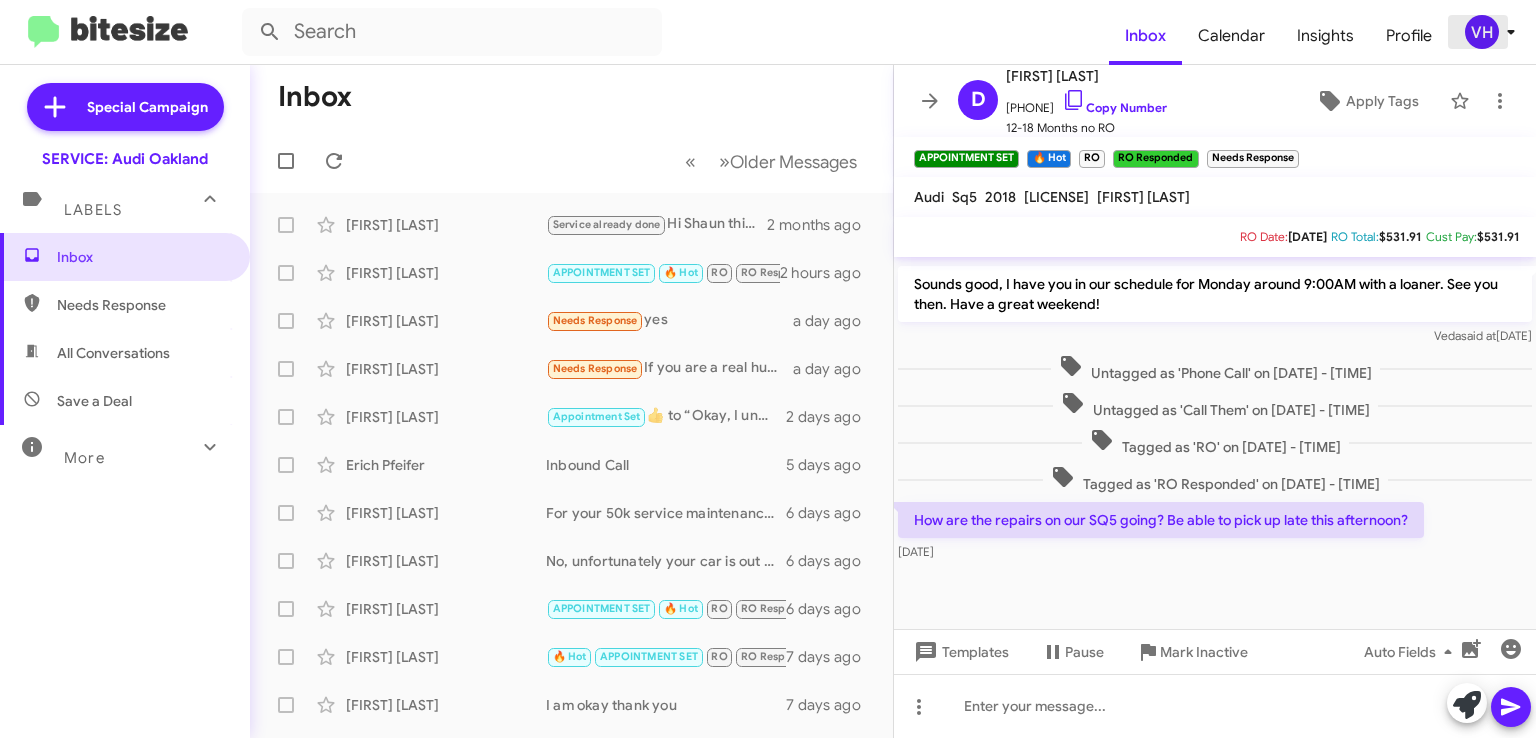 click on "VH" 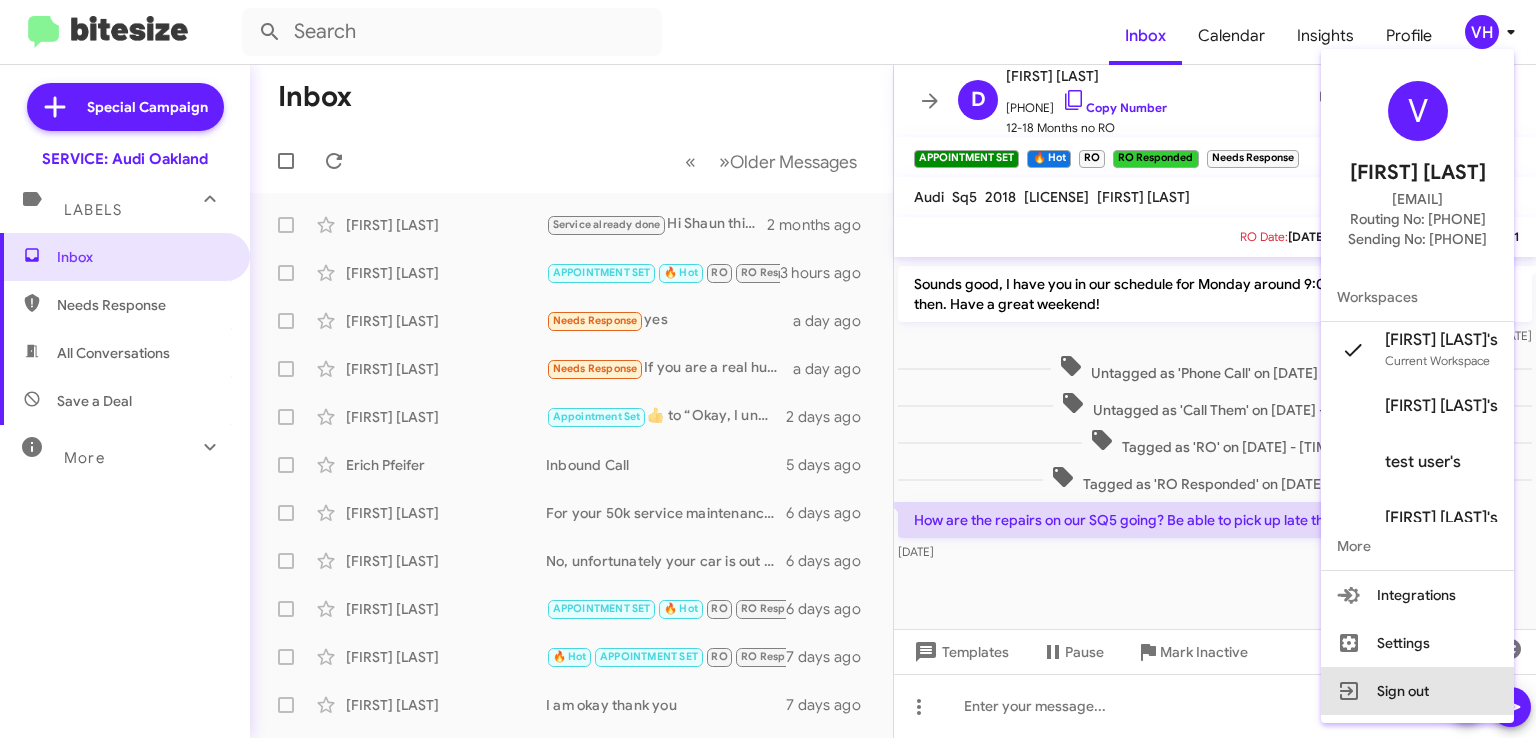 click on "Sign out" at bounding box center [1417, 691] 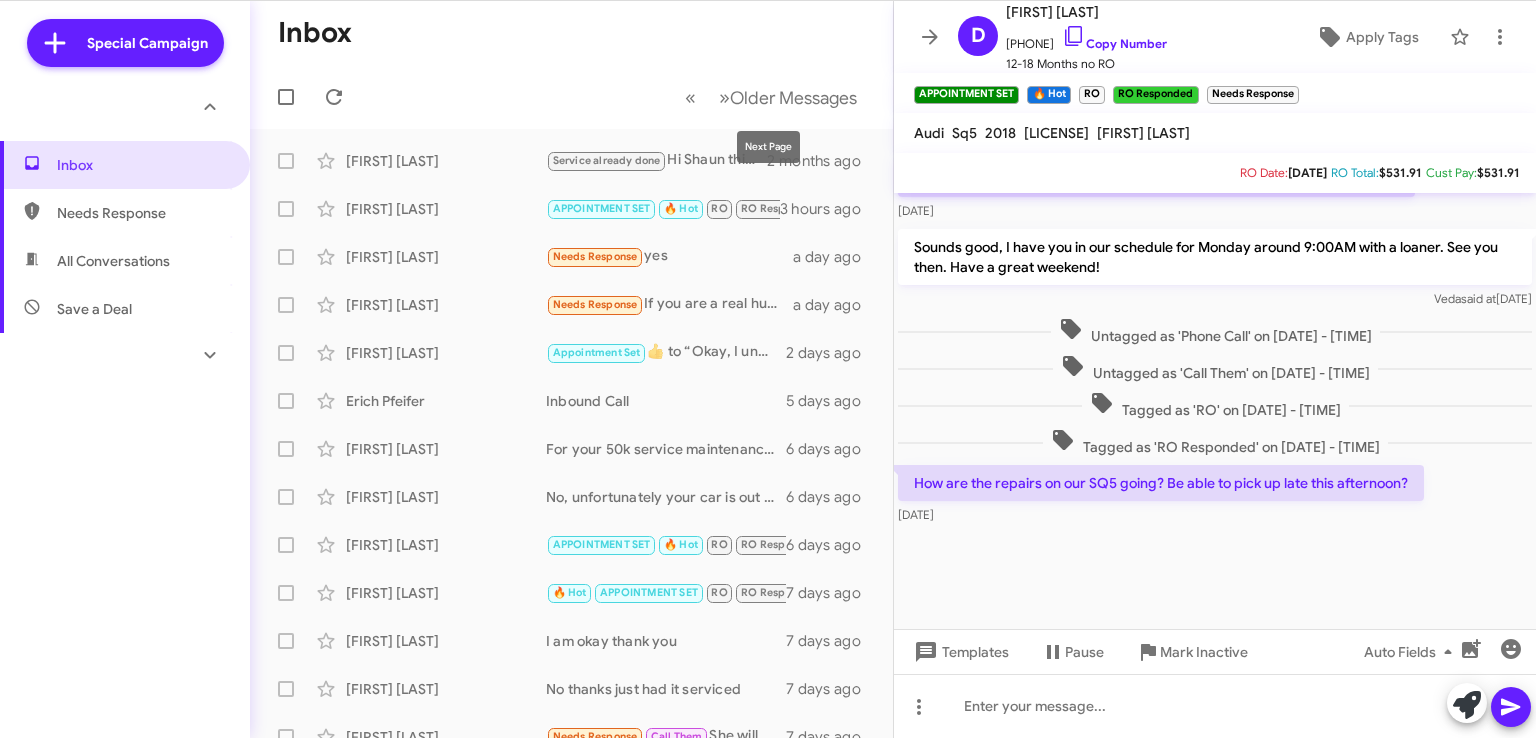 scroll, scrollTop: 0, scrollLeft: 0, axis: both 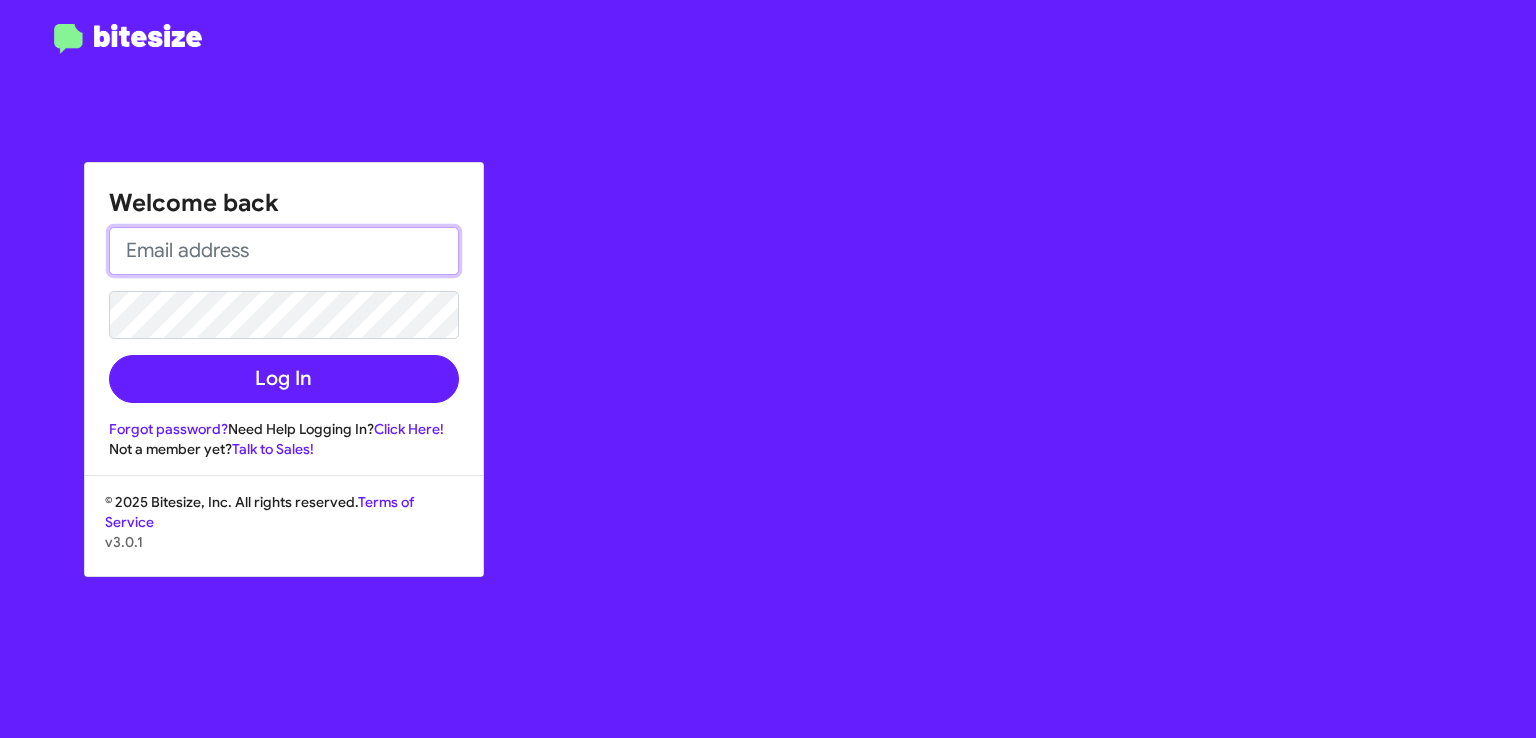 type on "[FIRST].[LAST]@[example.com]" 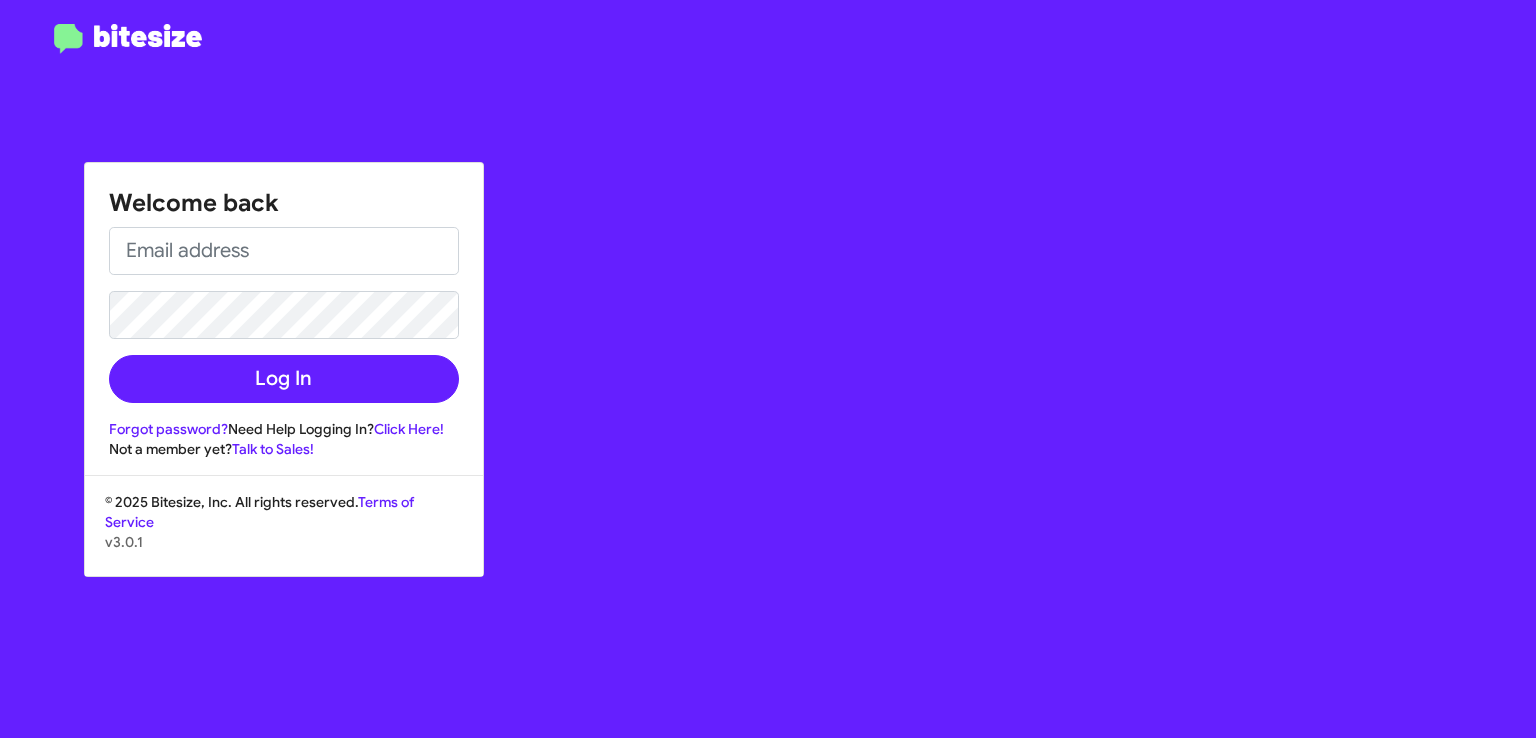 scroll, scrollTop: 0, scrollLeft: 0, axis: both 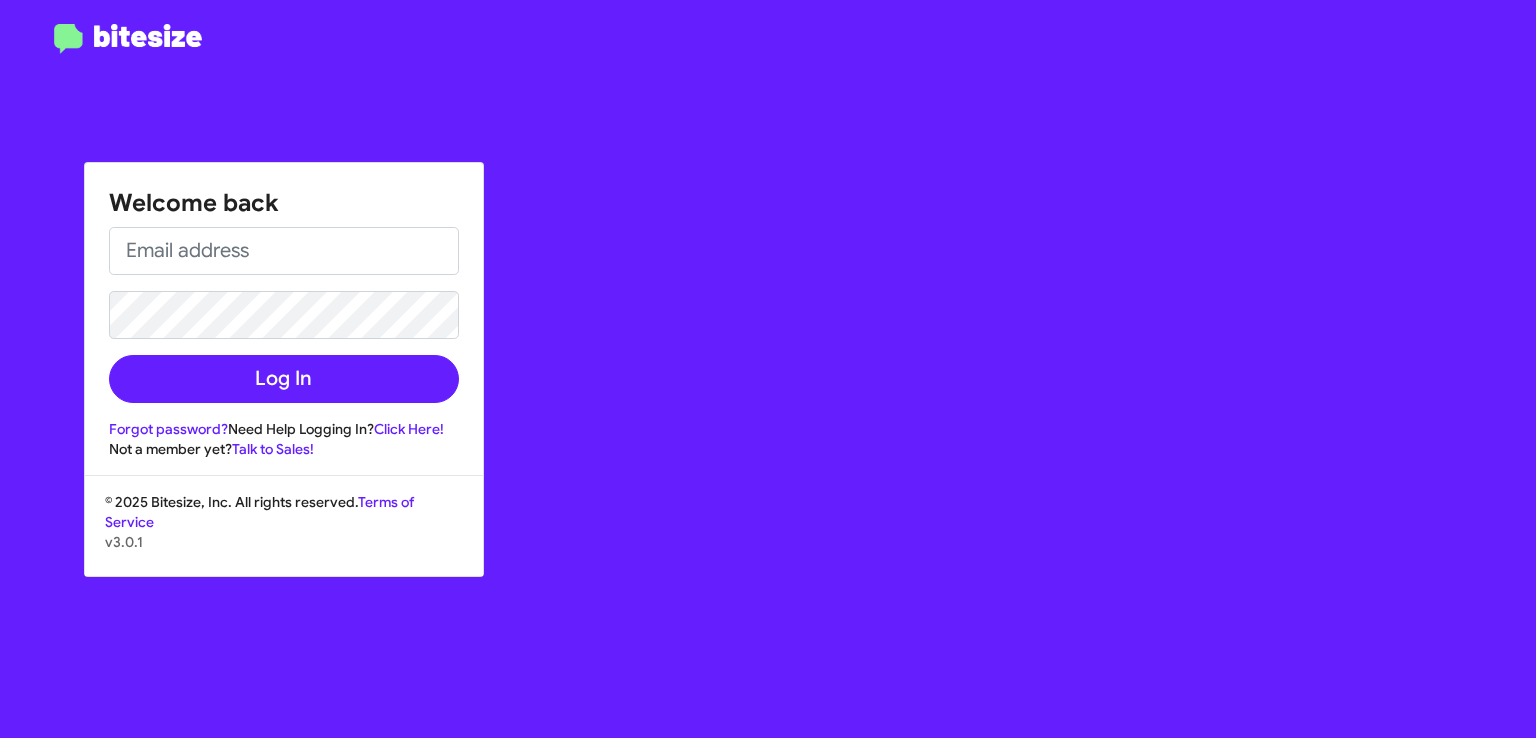 type on "[FIRST].[LAST]@[example.com]" 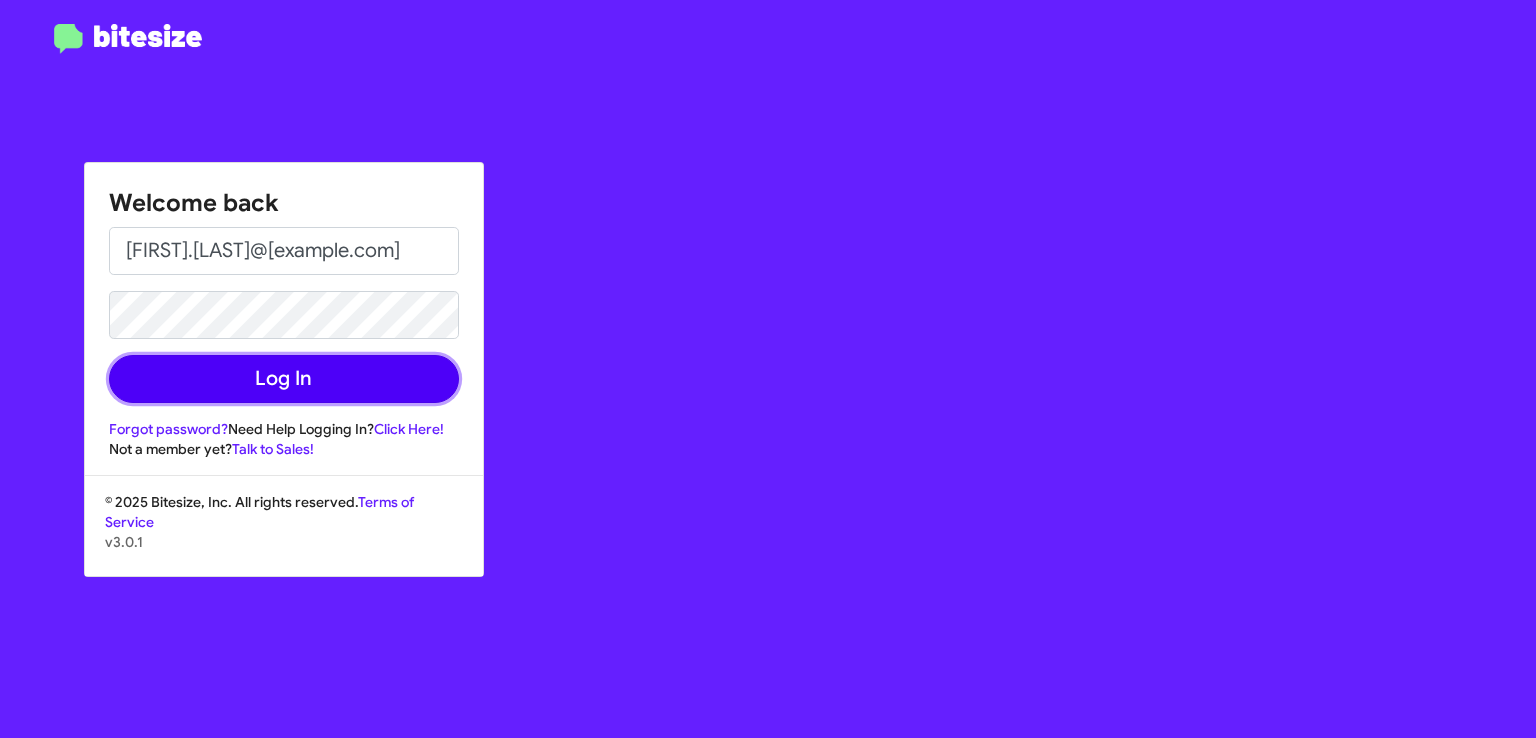 click on "Log In" 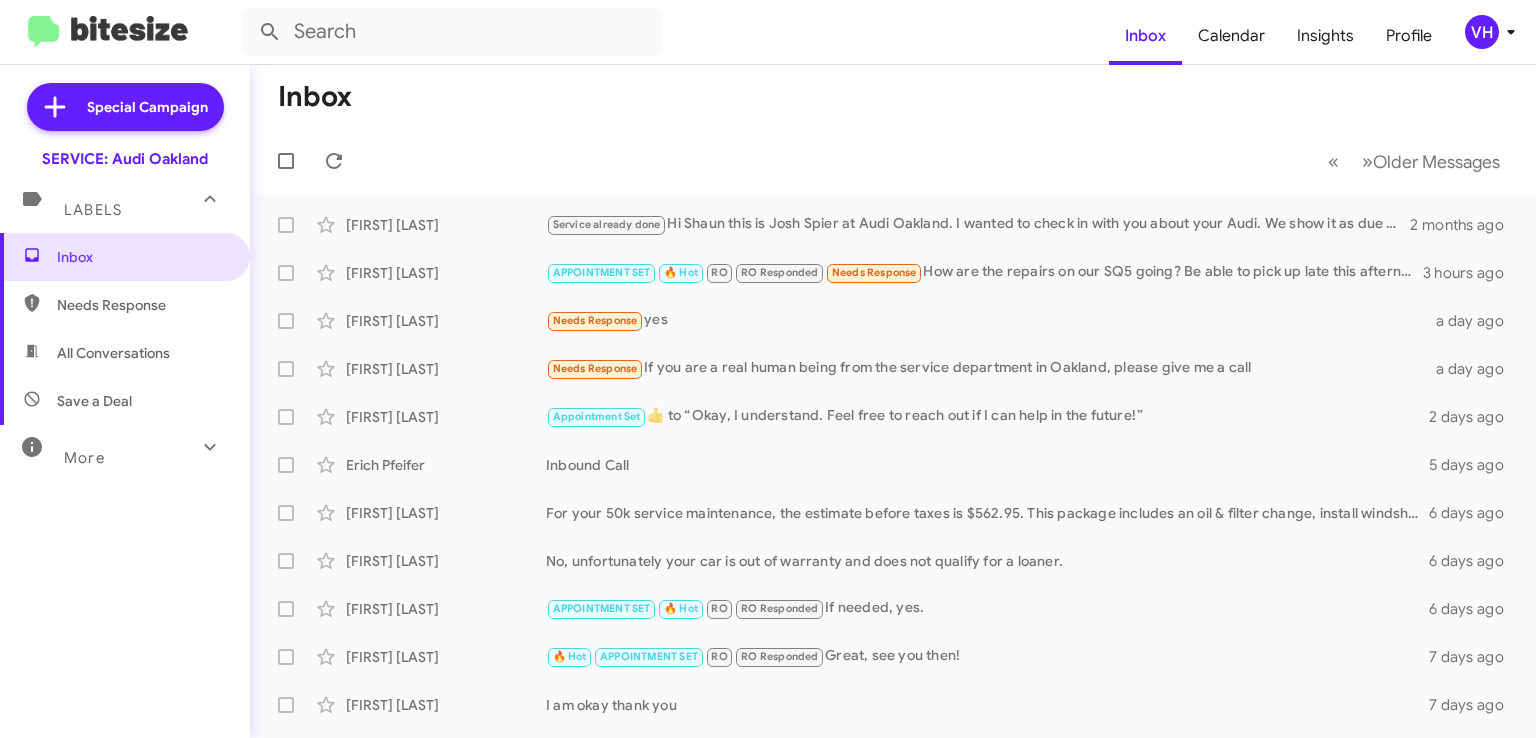 click on "« Previous » Next   Older Messages" 